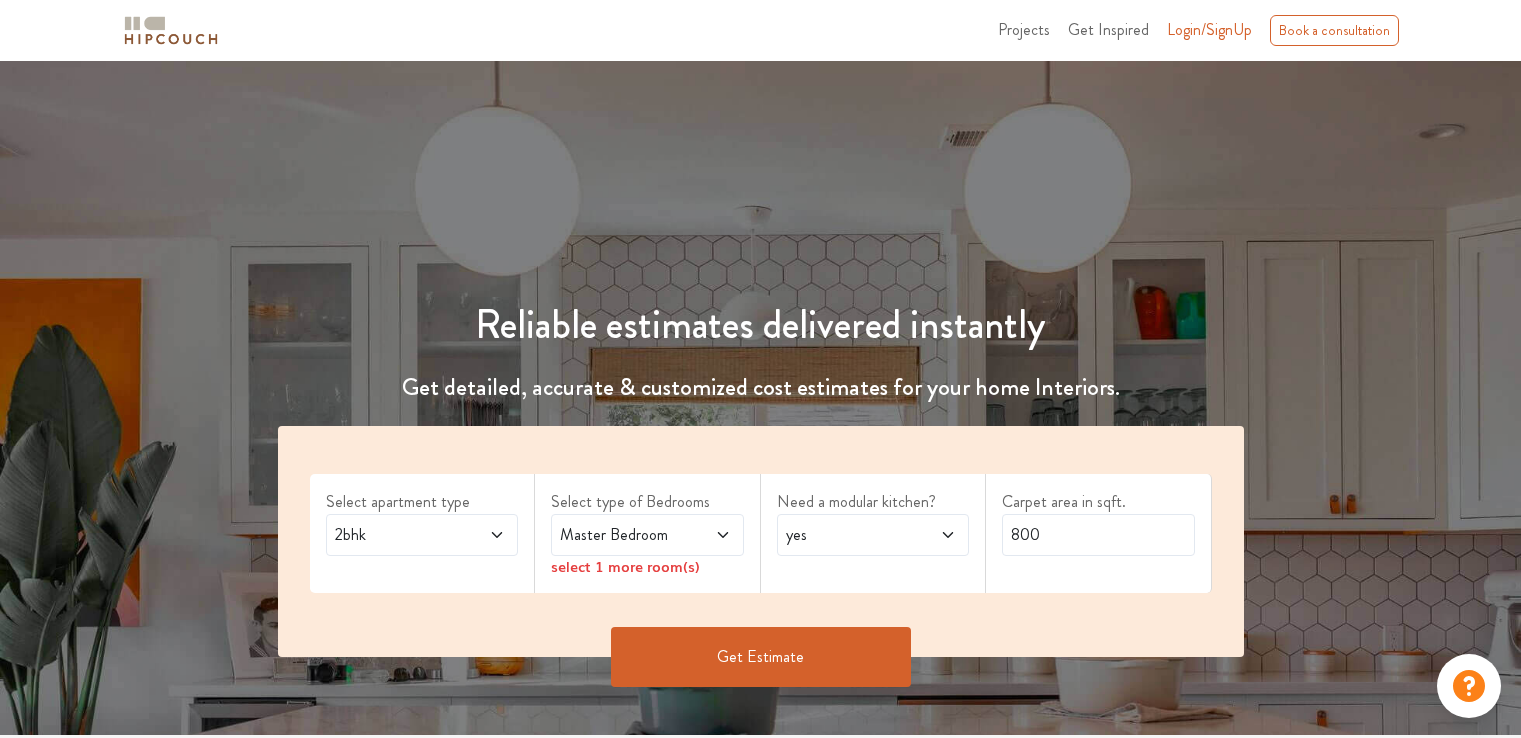 scroll, scrollTop: 0, scrollLeft: 0, axis: both 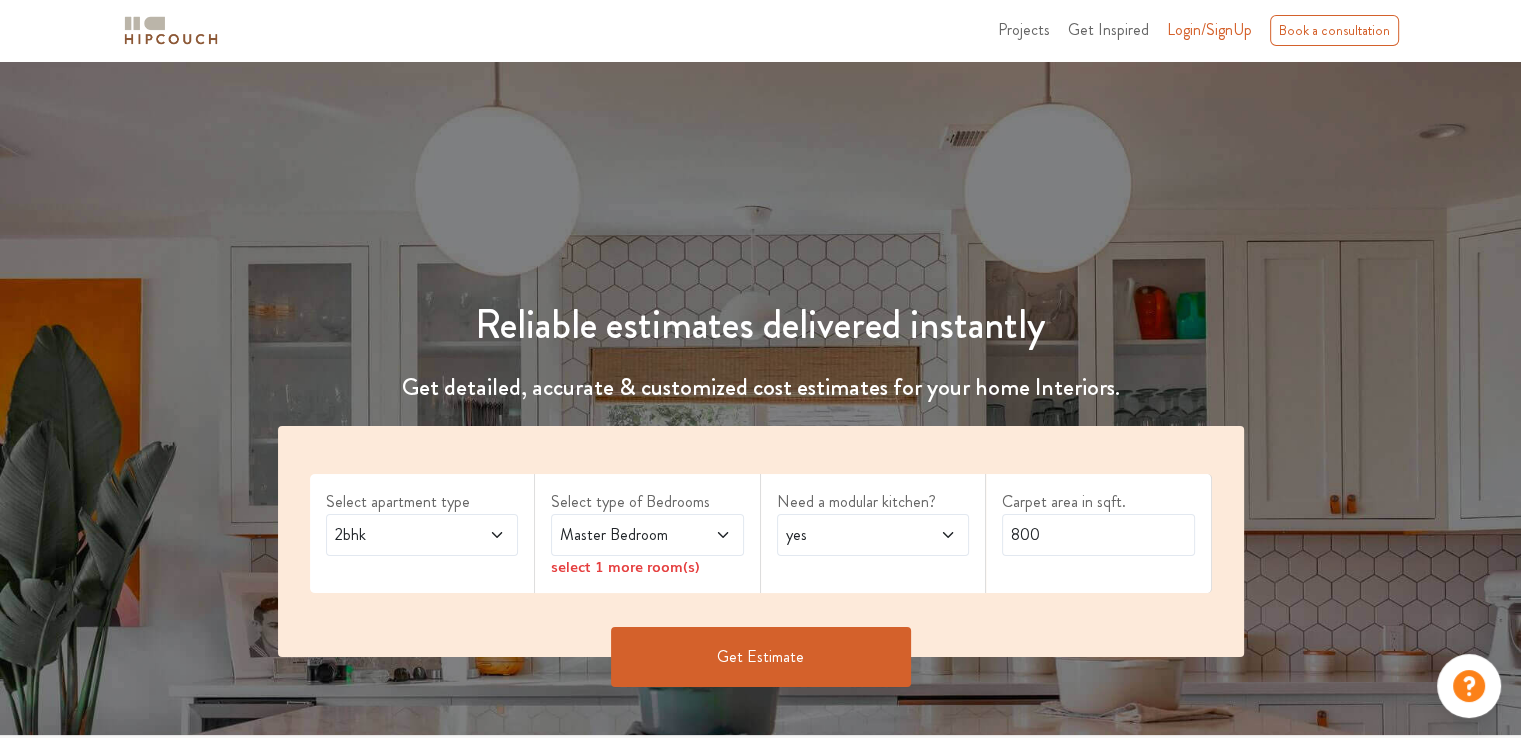click at bounding box center [709, 535] 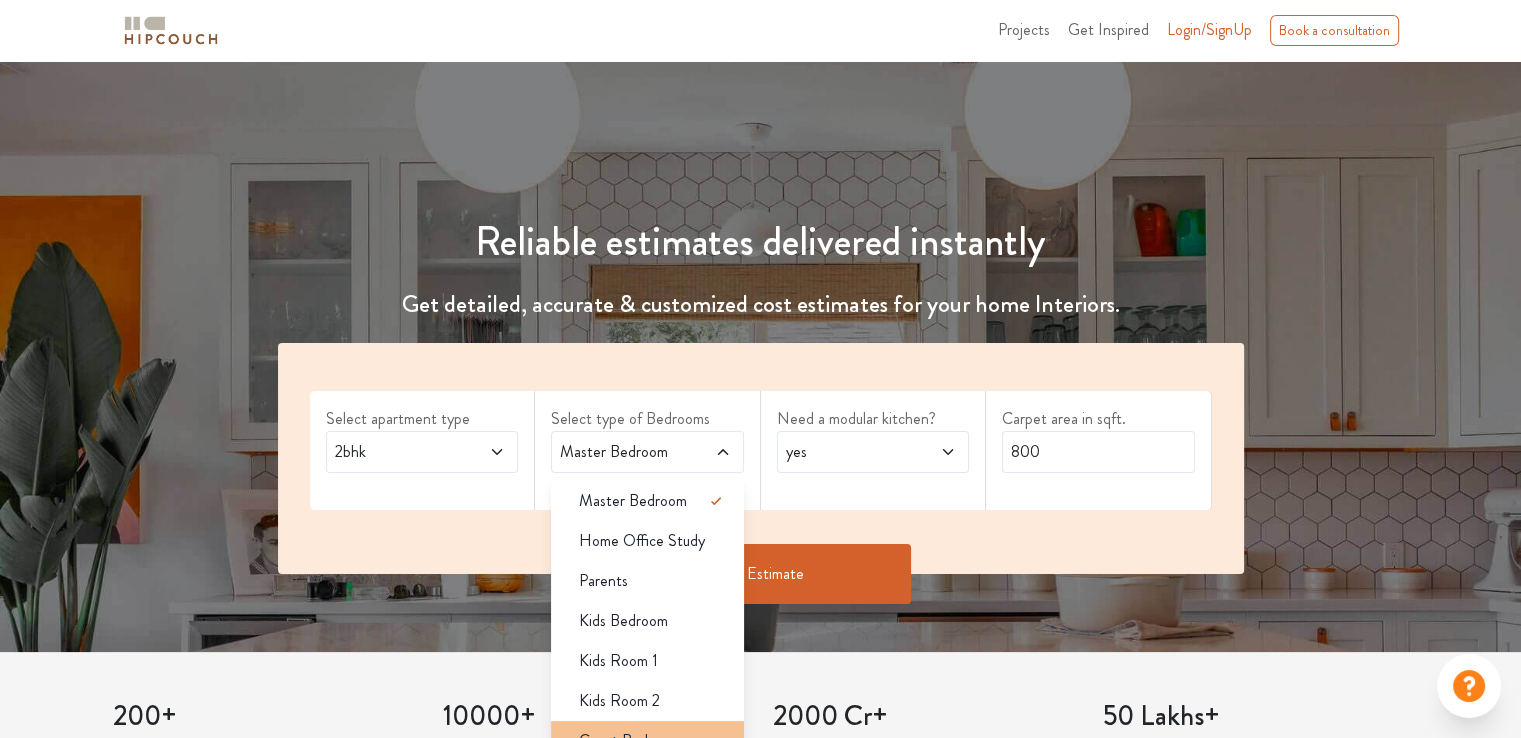 scroll, scrollTop: 200, scrollLeft: 0, axis: vertical 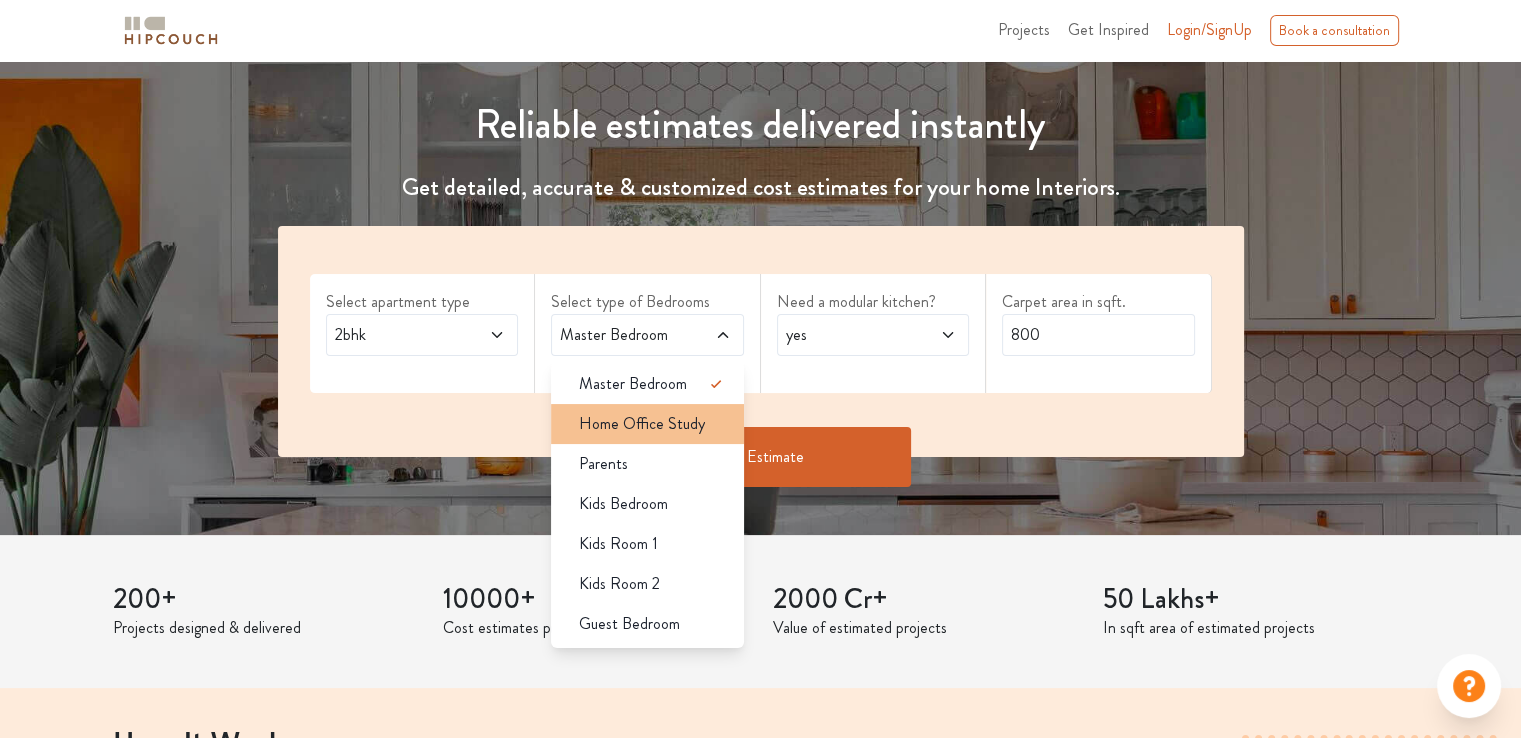 click on "Home Office Study" at bounding box center [642, 424] 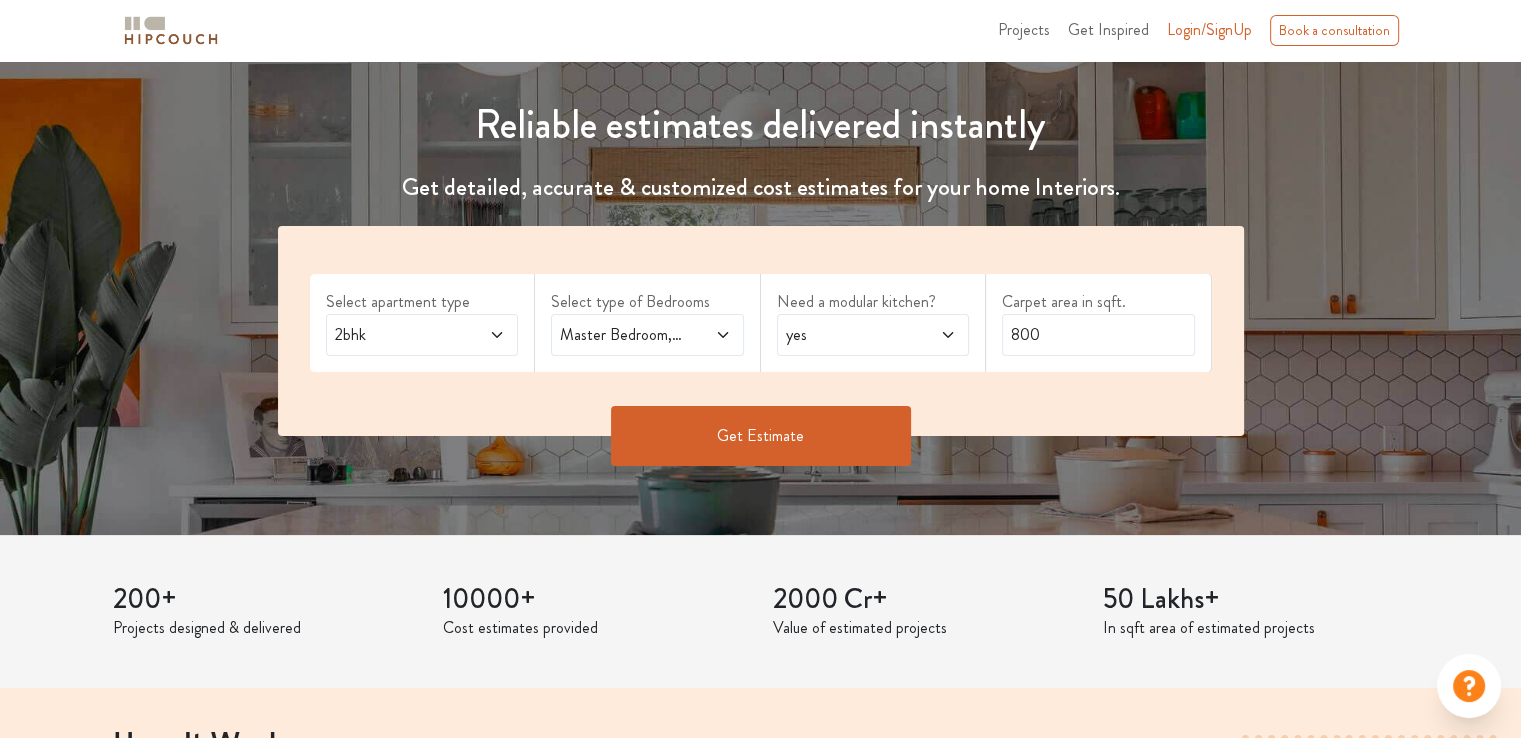 click at bounding box center [709, 335] 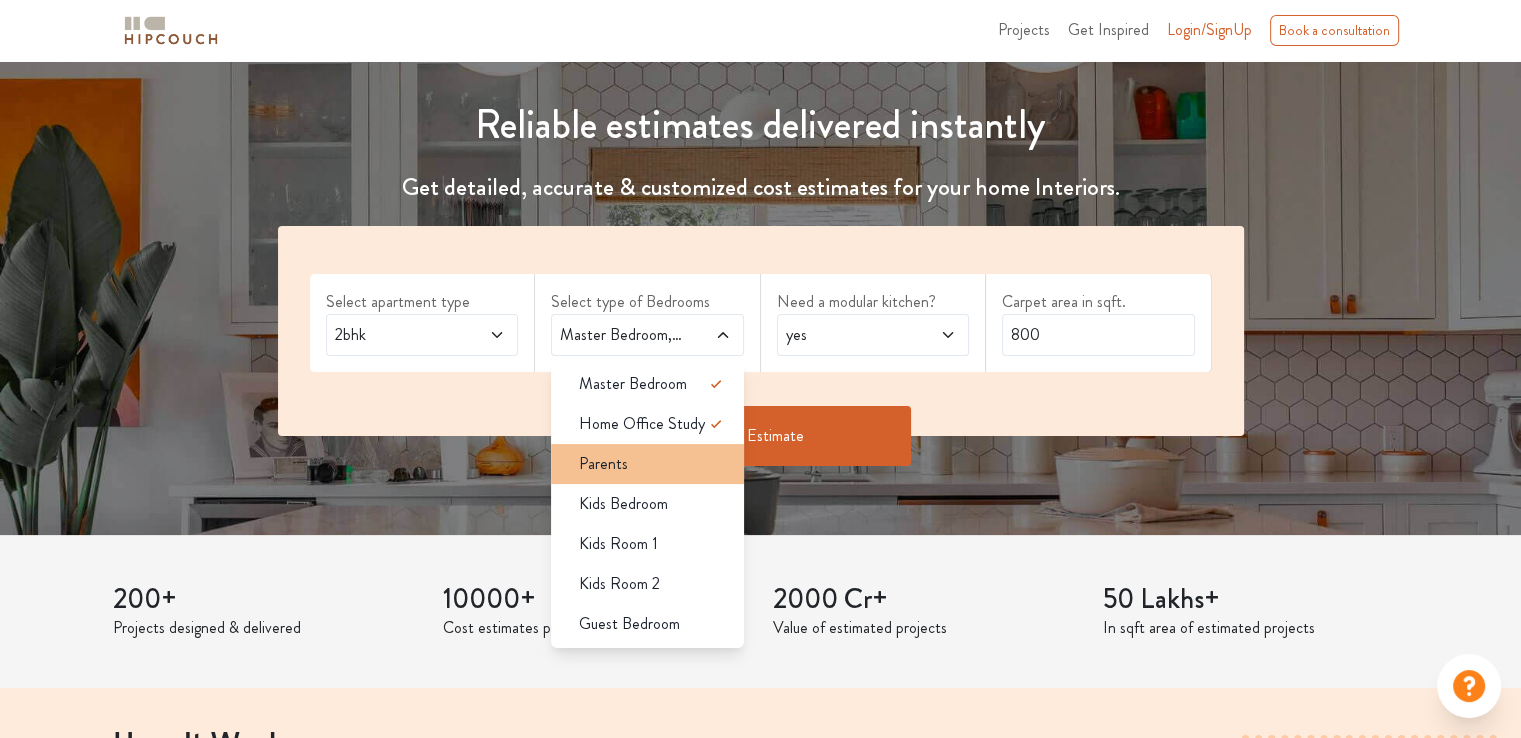 click on "Parents" at bounding box center [653, 464] 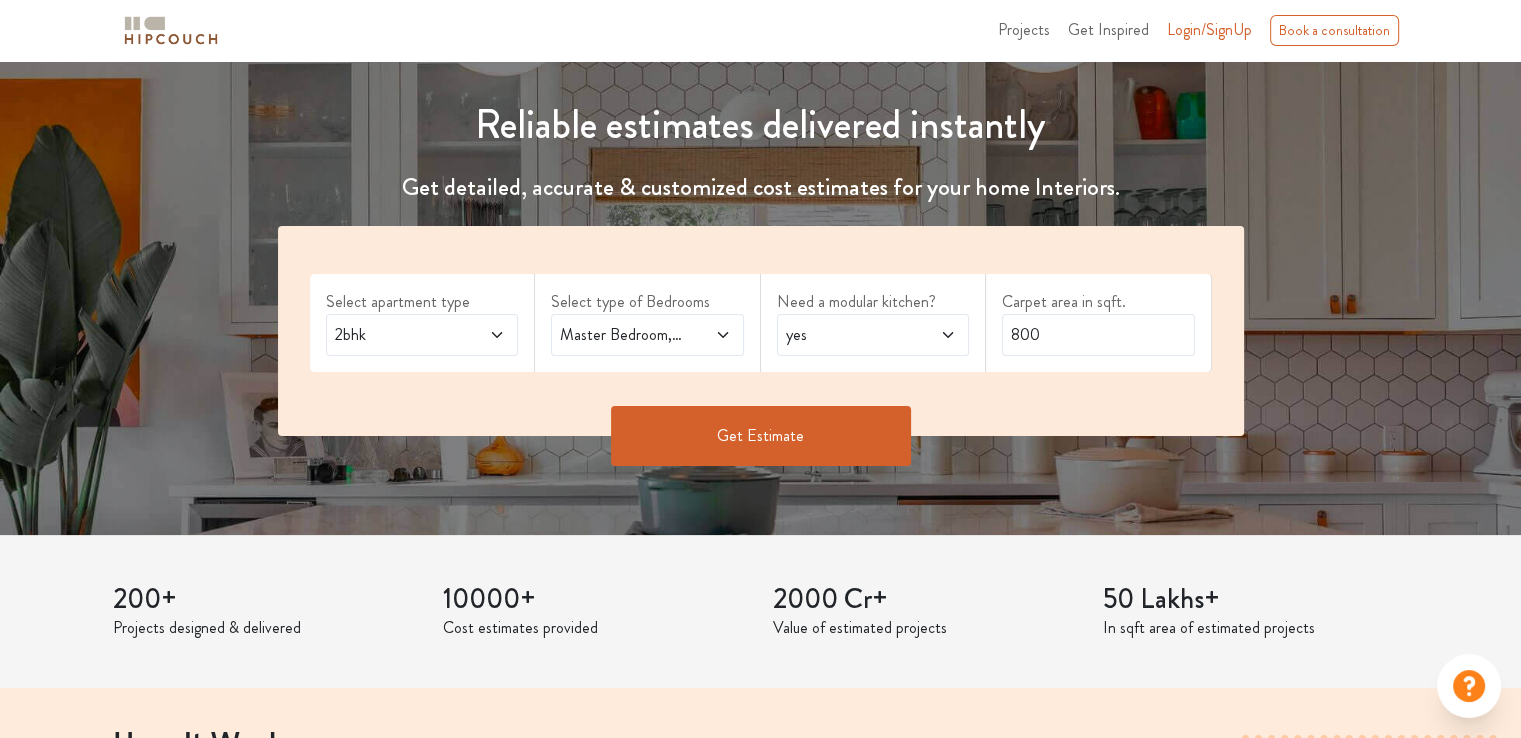 click at bounding box center (709, 335) 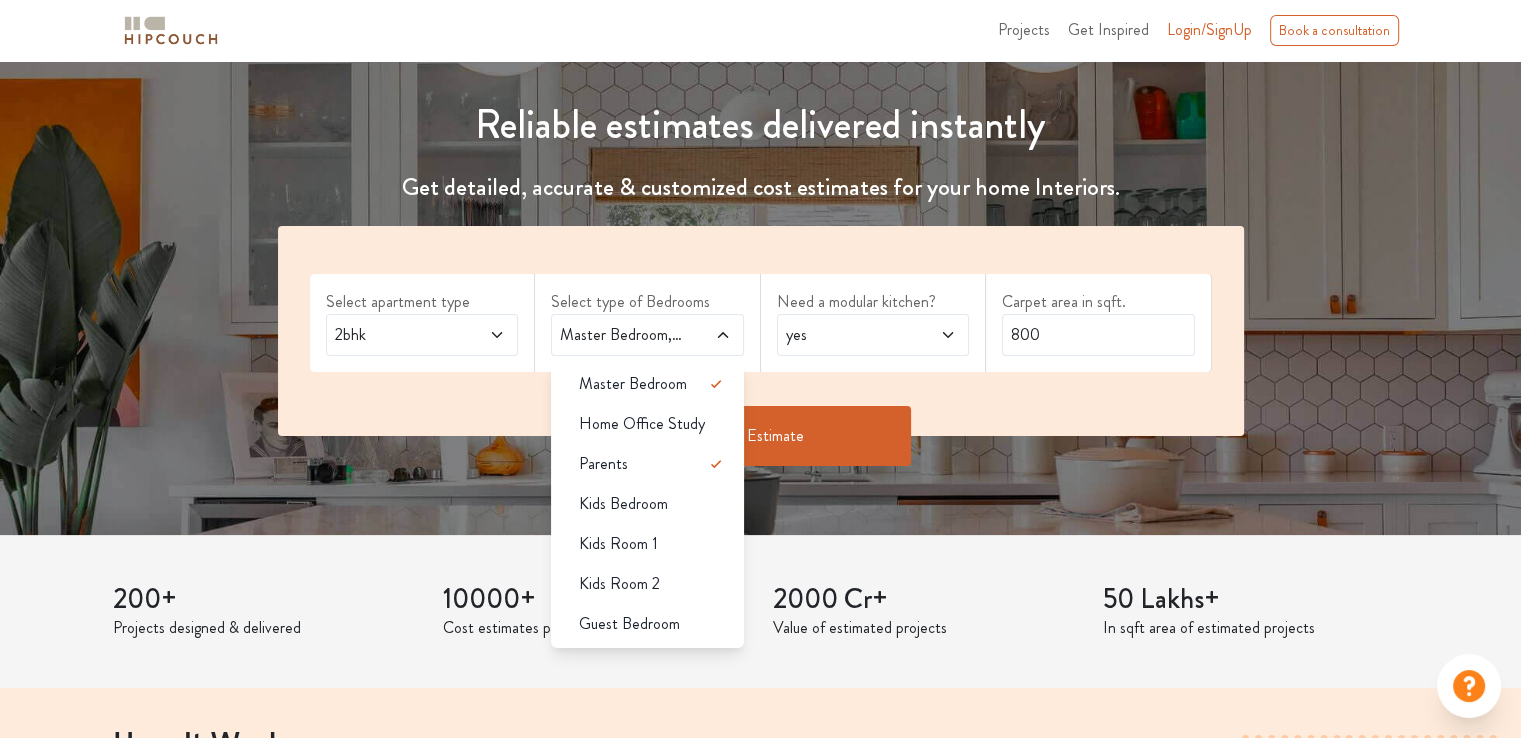 click on "2bhk" at bounding box center (396, 335) 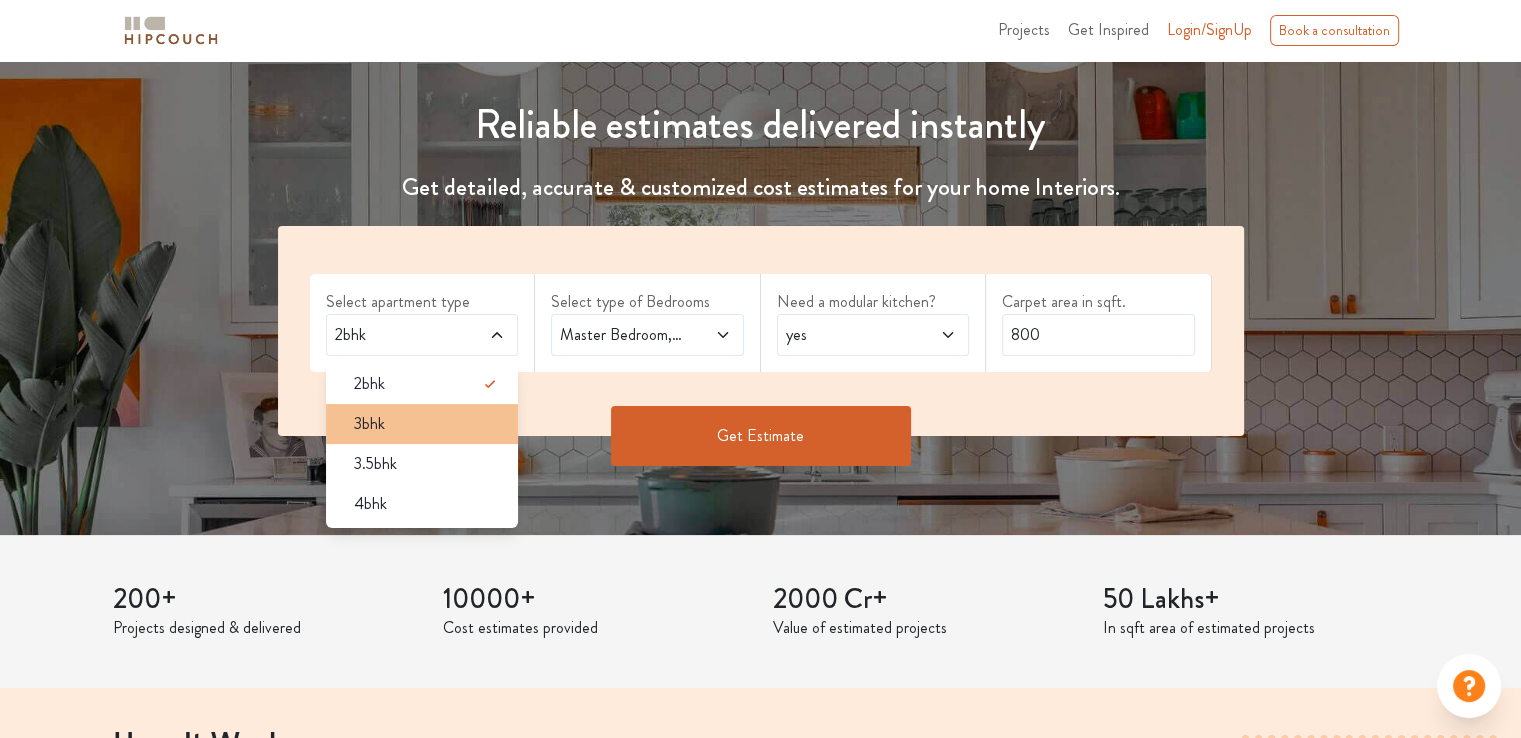 click on "3bhk" at bounding box center (428, 424) 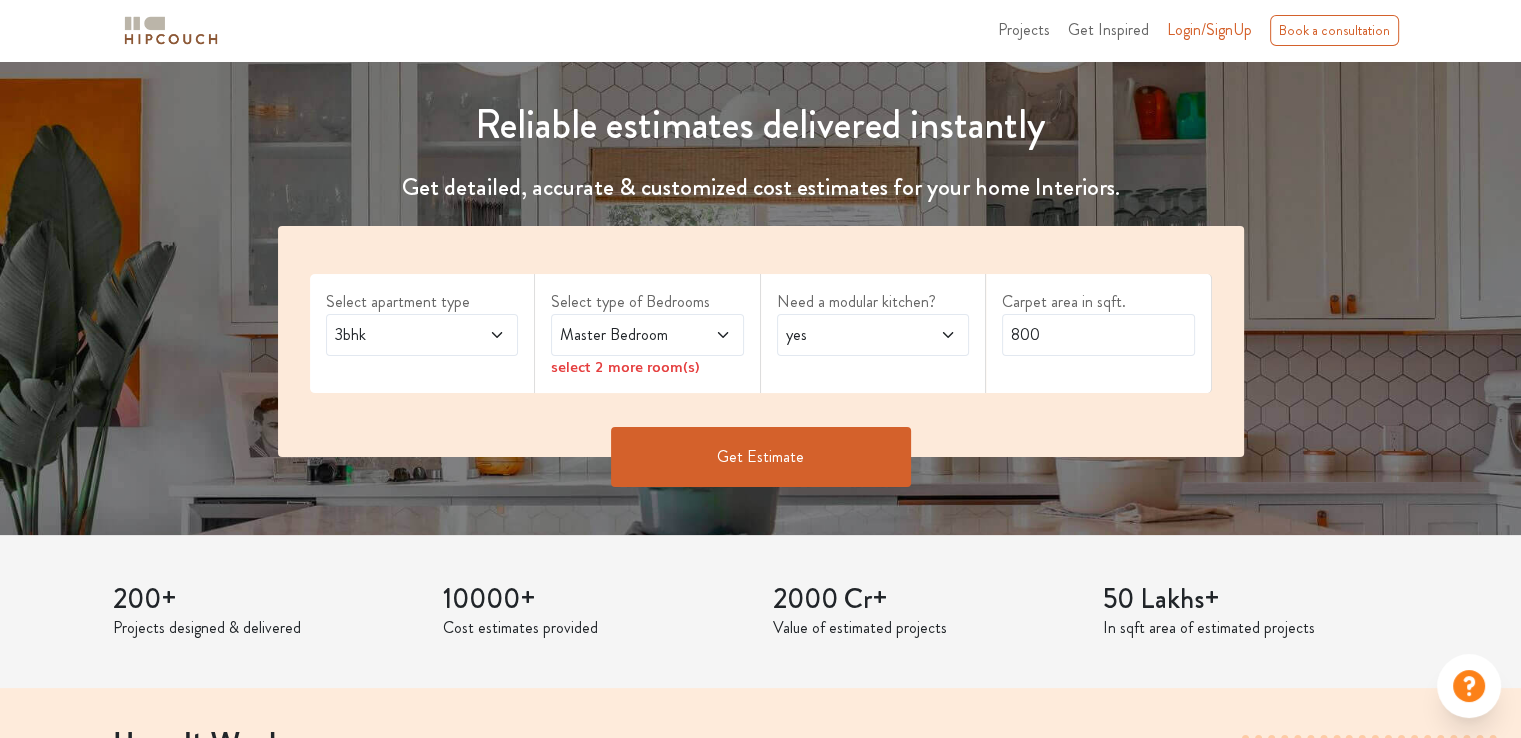click at bounding box center (709, 335) 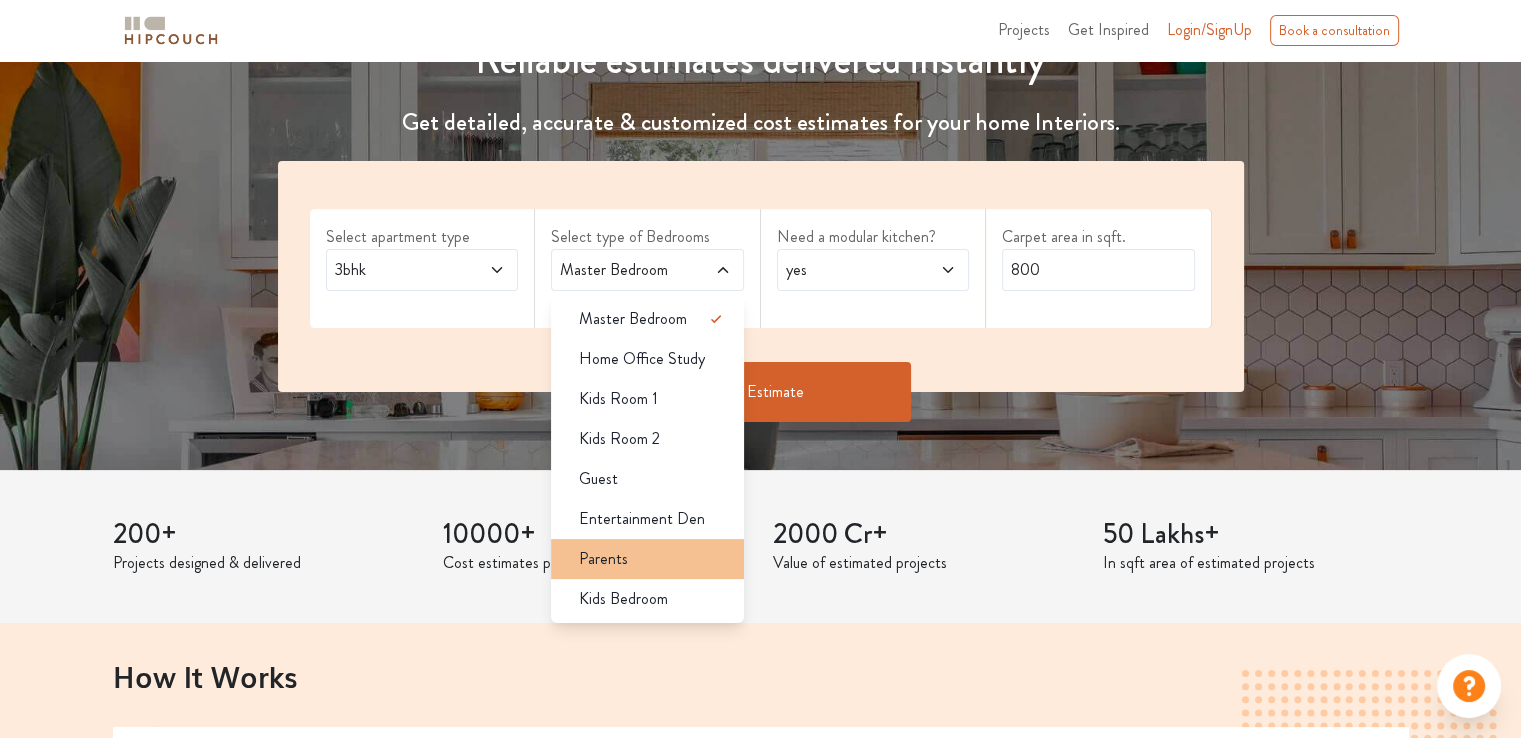 scroll, scrollTop: 300, scrollLeft: 0, axis: vertical 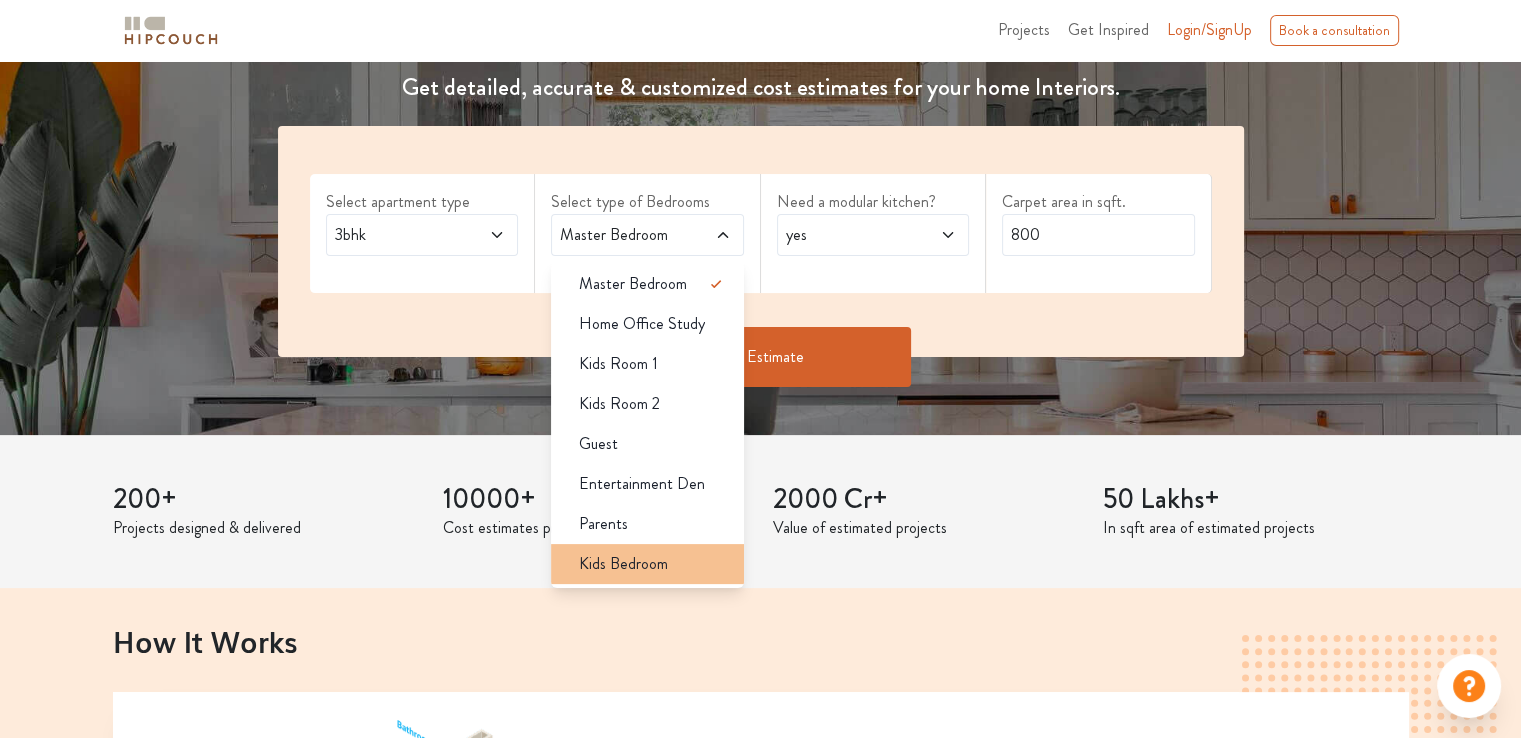 click on "Kids Bedroom" at bounding box center [653, 564] 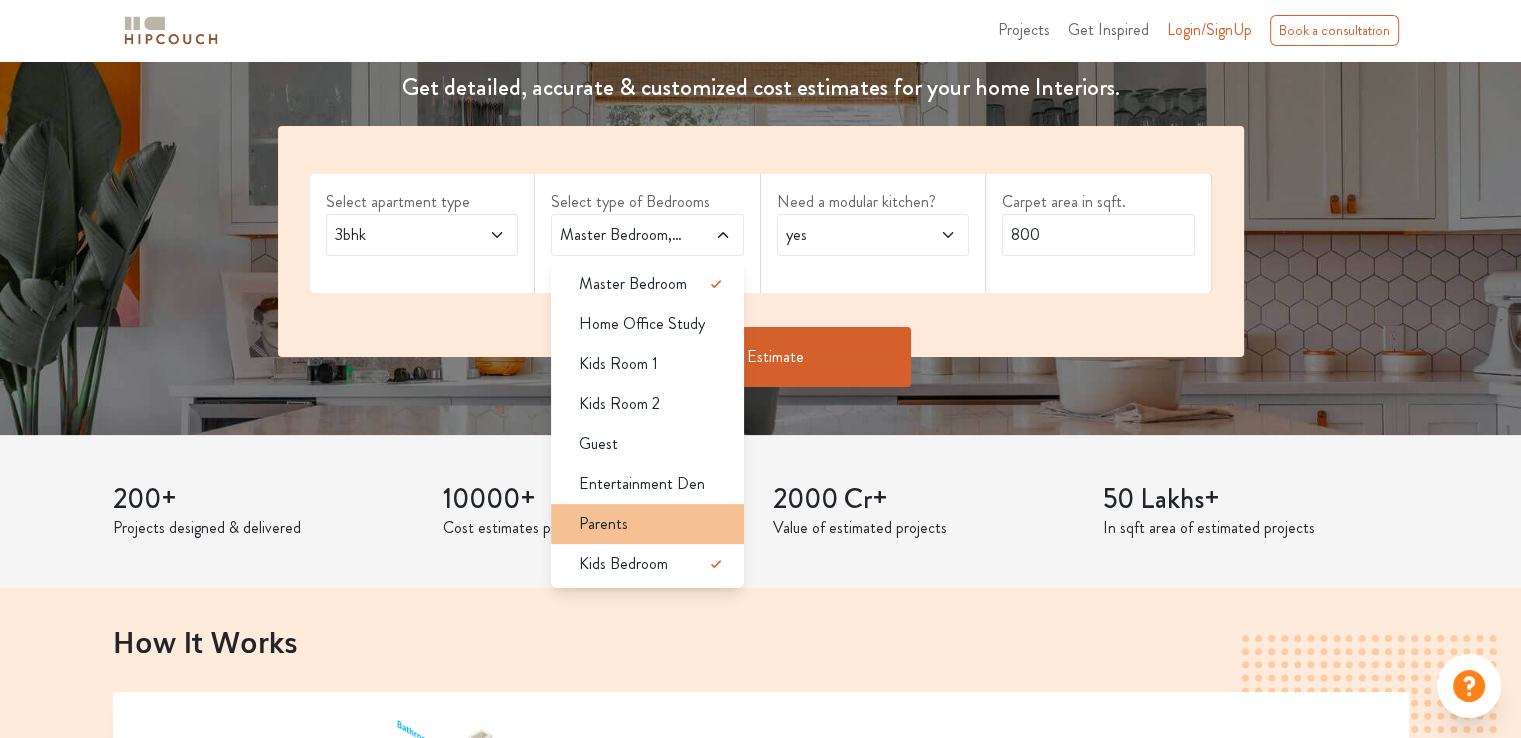 click on "Parents" at bounding box center [653, 524] 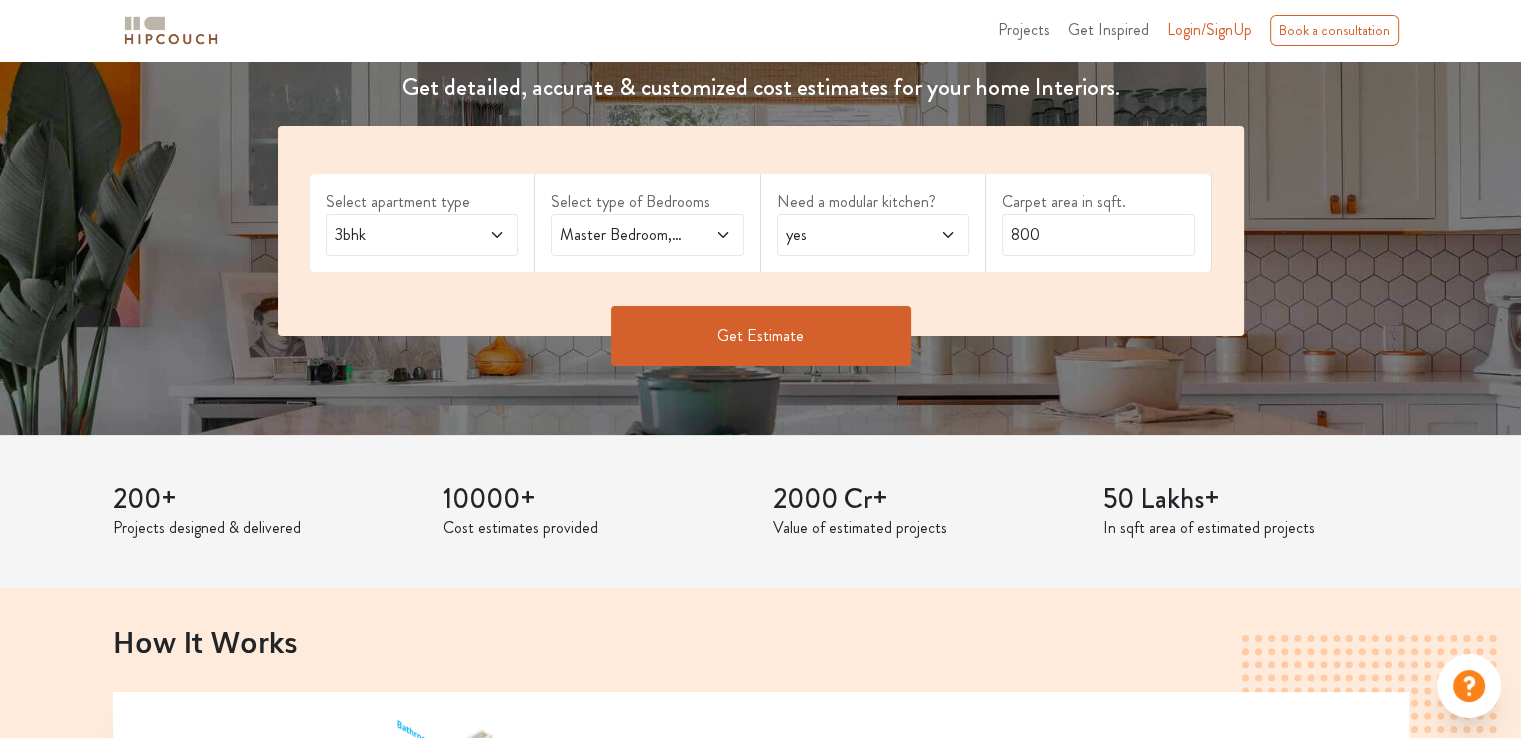 click on "yes" at bounding box center [847, 235] 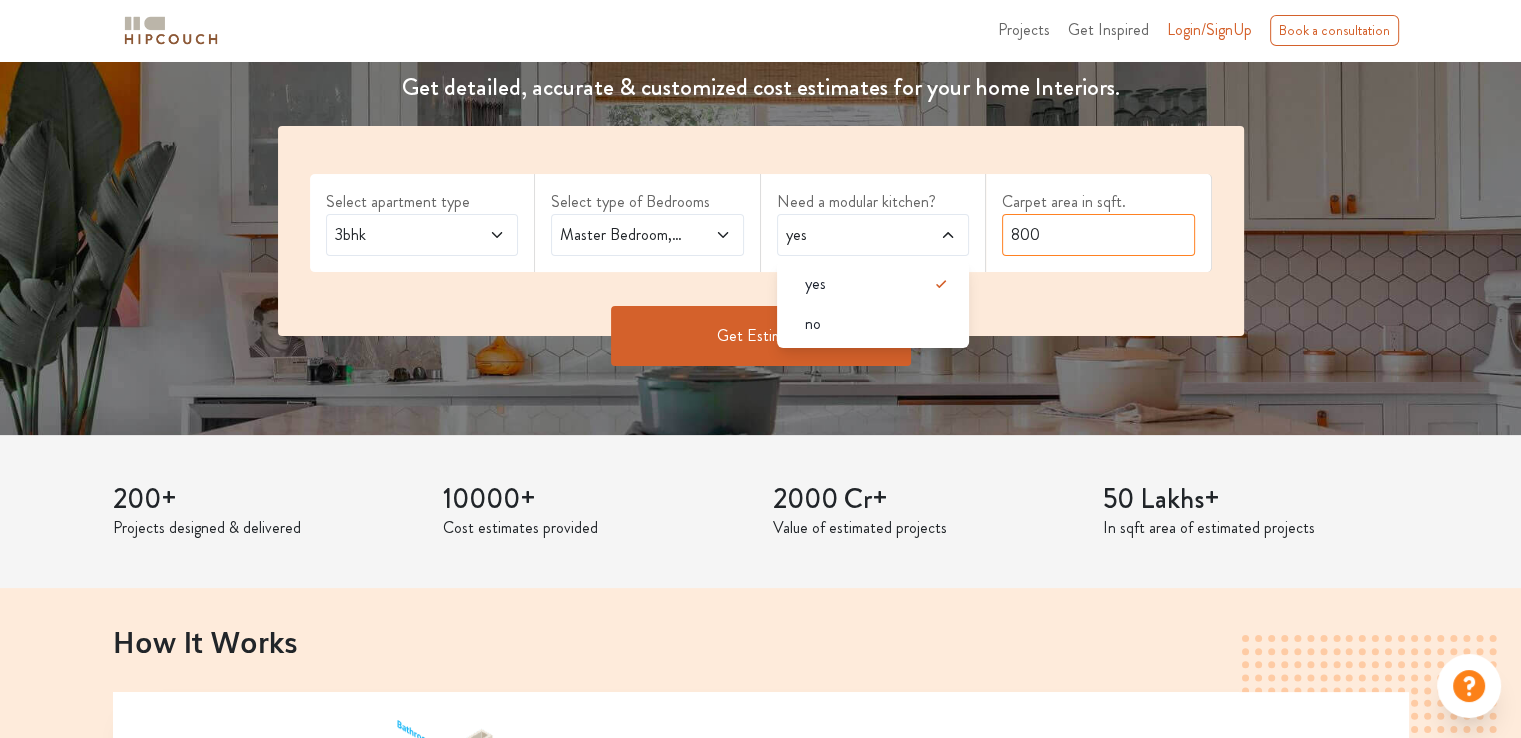 click on "800" at bounding box center (1098, 235) 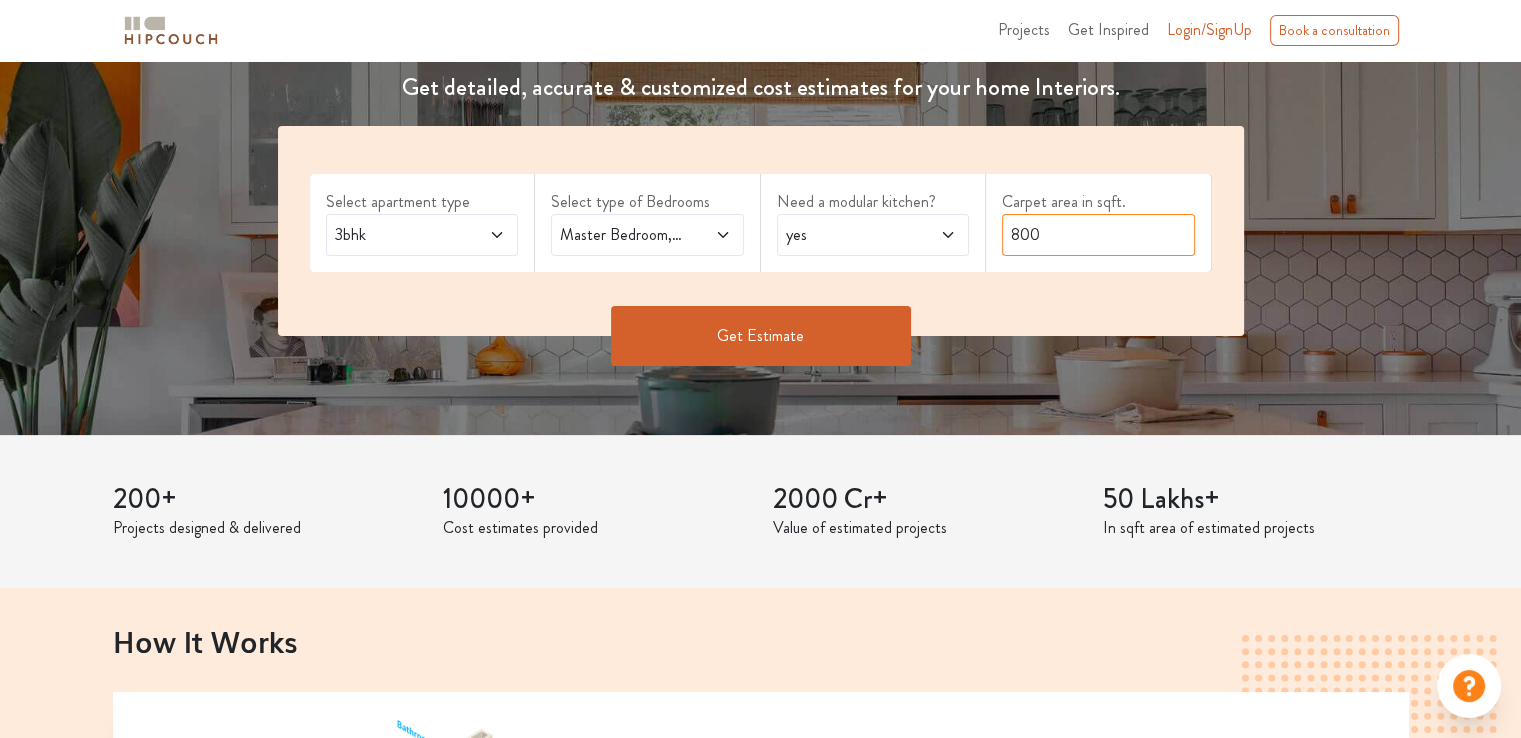 drag, startPoint x: 1030, startPoint y: 238, endPoint x: 1001, endPoint y: 238, distance: 29 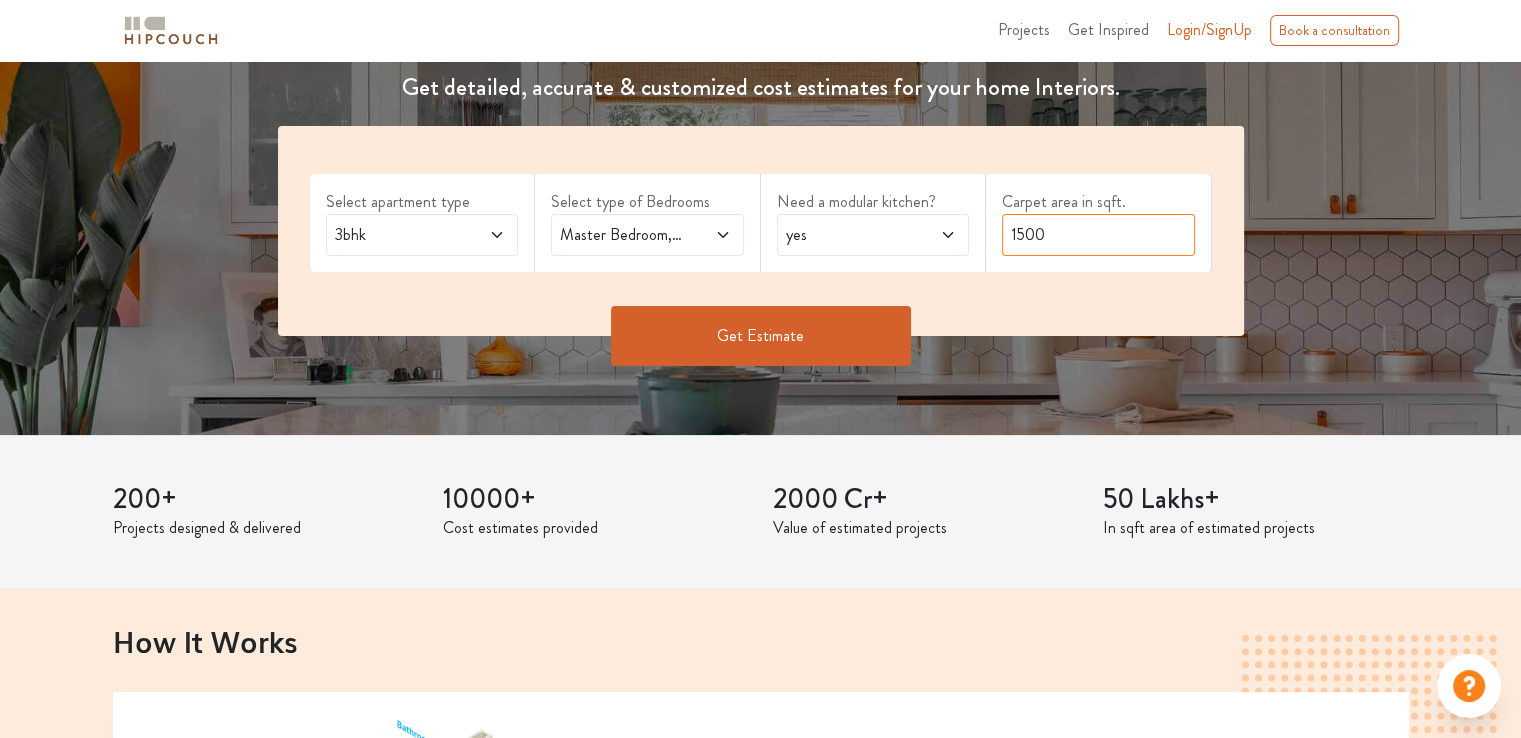 type on "1500" 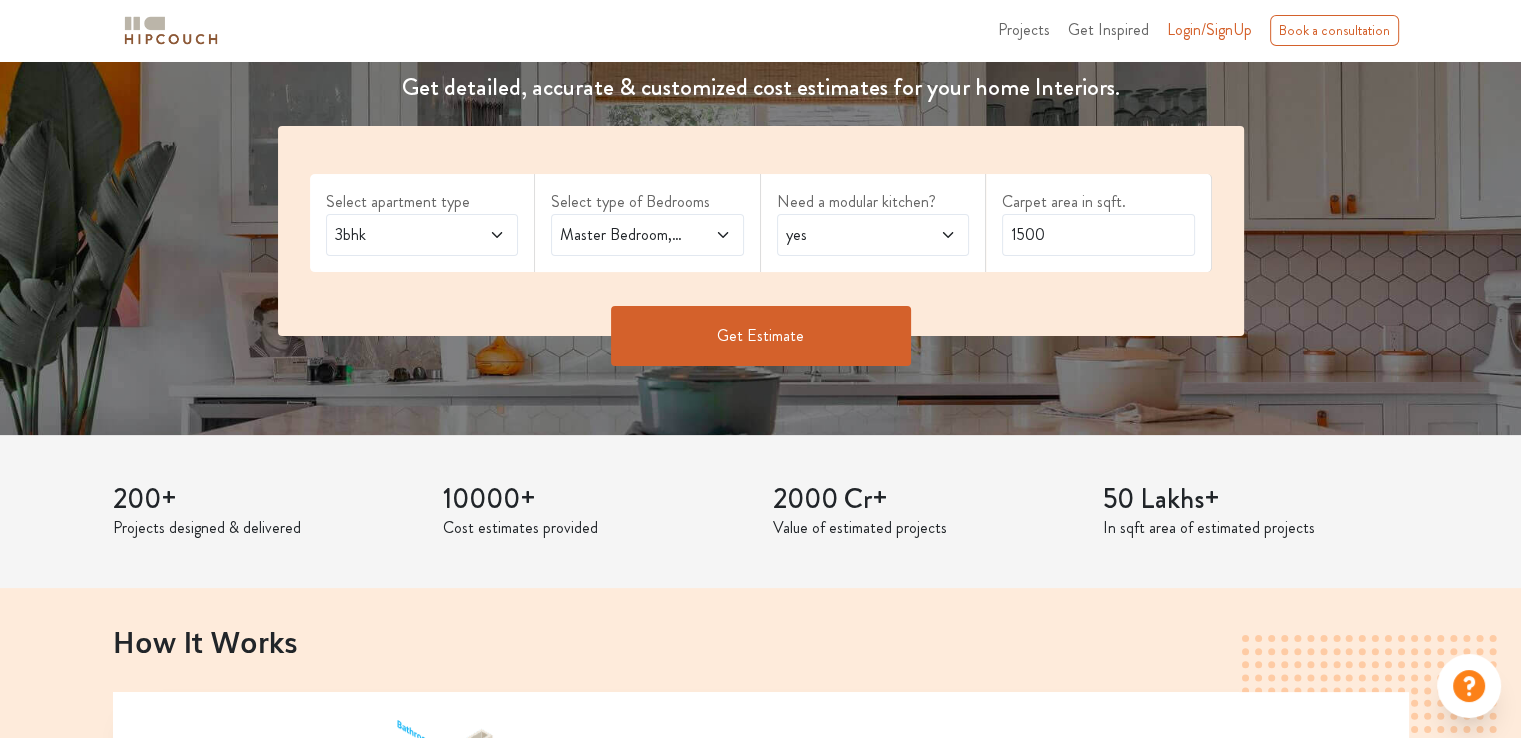 click on "Get Estimate" at bounding box center (761, 336) 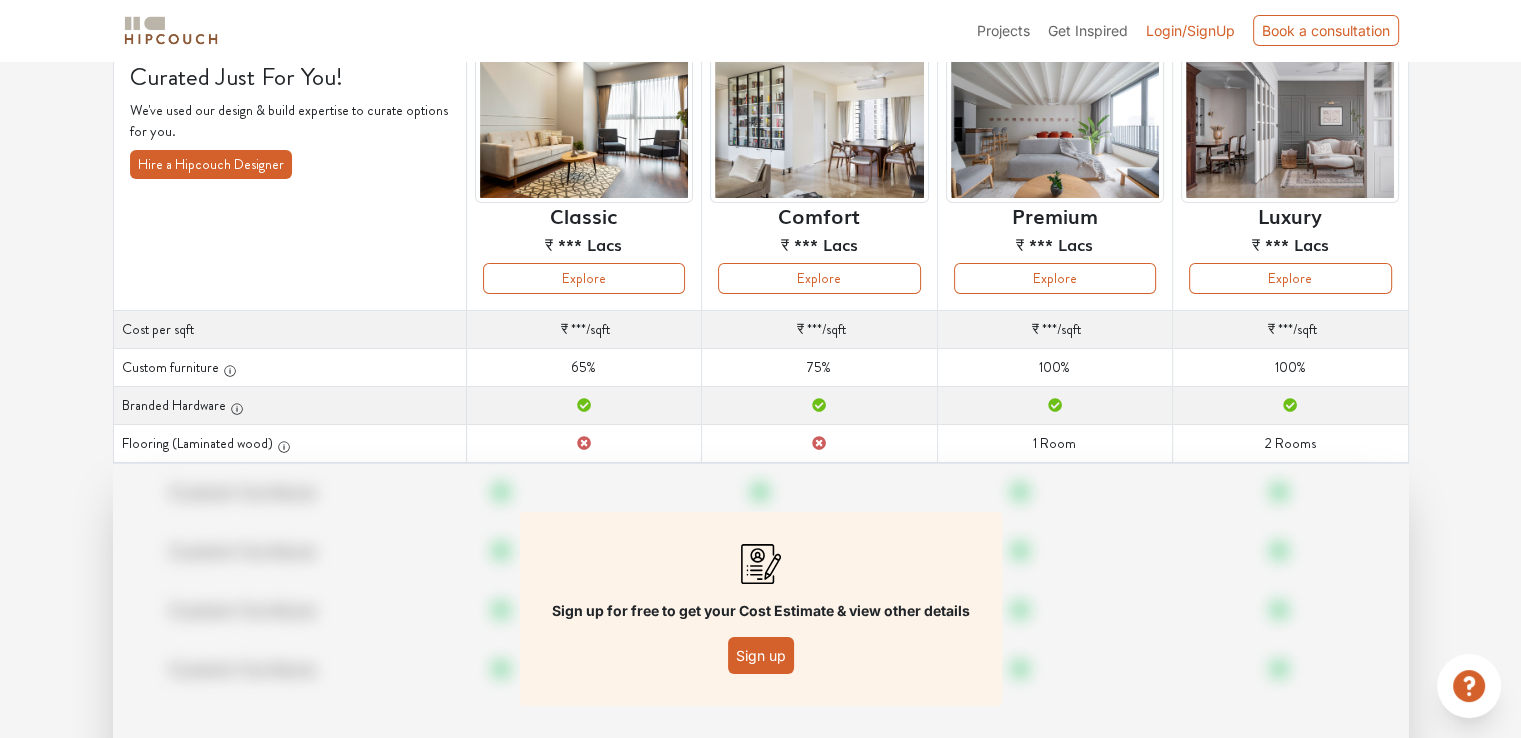 scroll, scrollTop: 200, scrollLeft: 0, axis: vertical 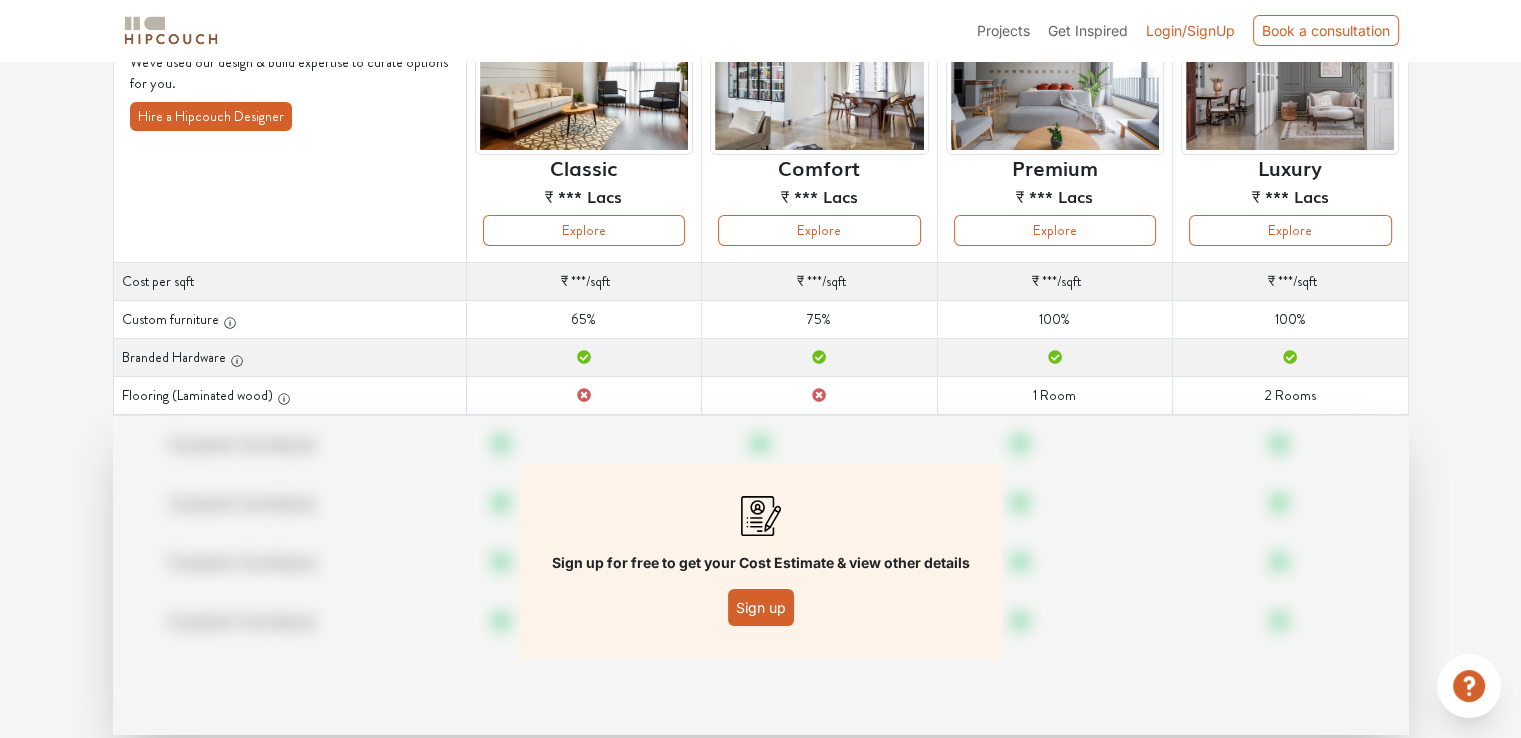 click on "Sign up" at bounding box center [761, 607] 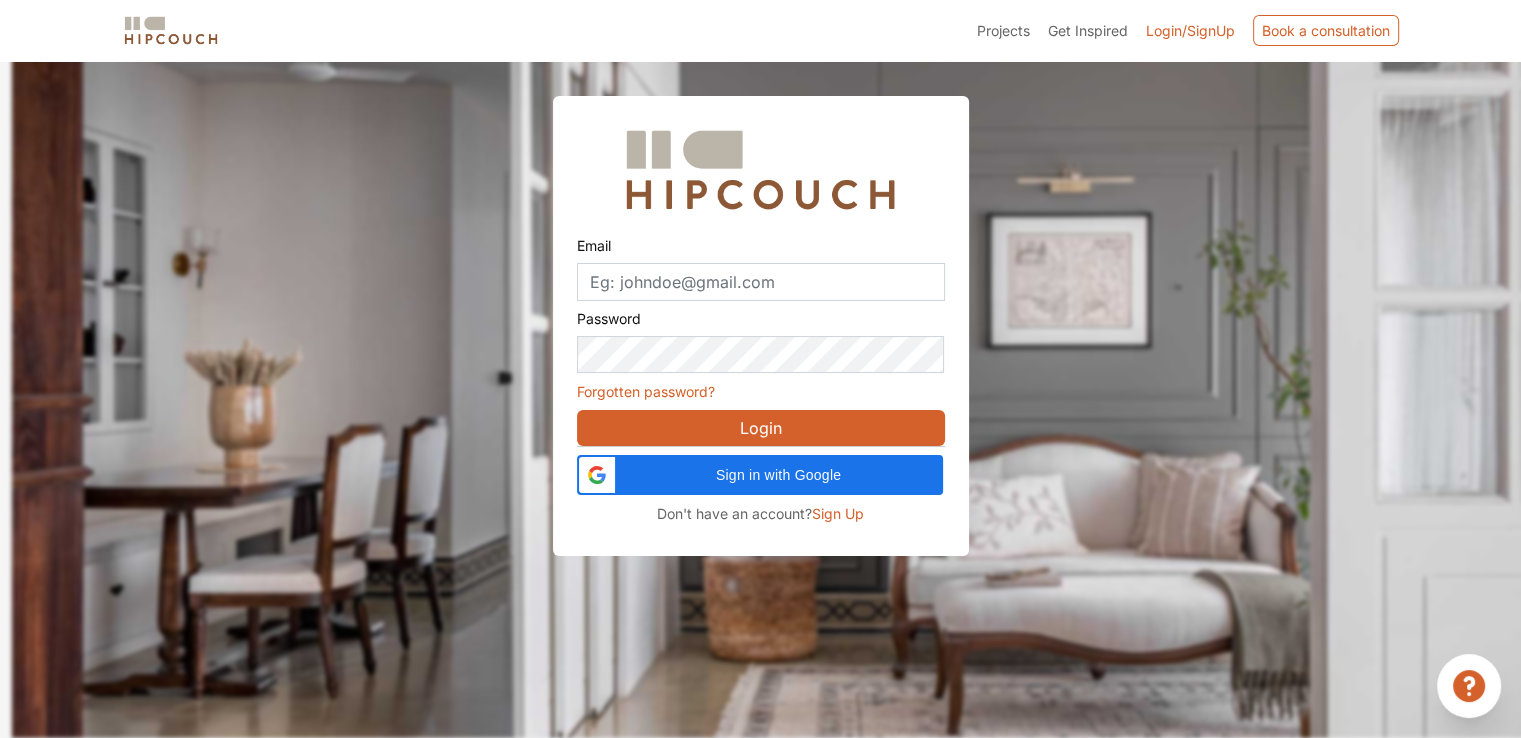 scroll, scrollTop: 60, scrollLeft: 0, axis: vertical 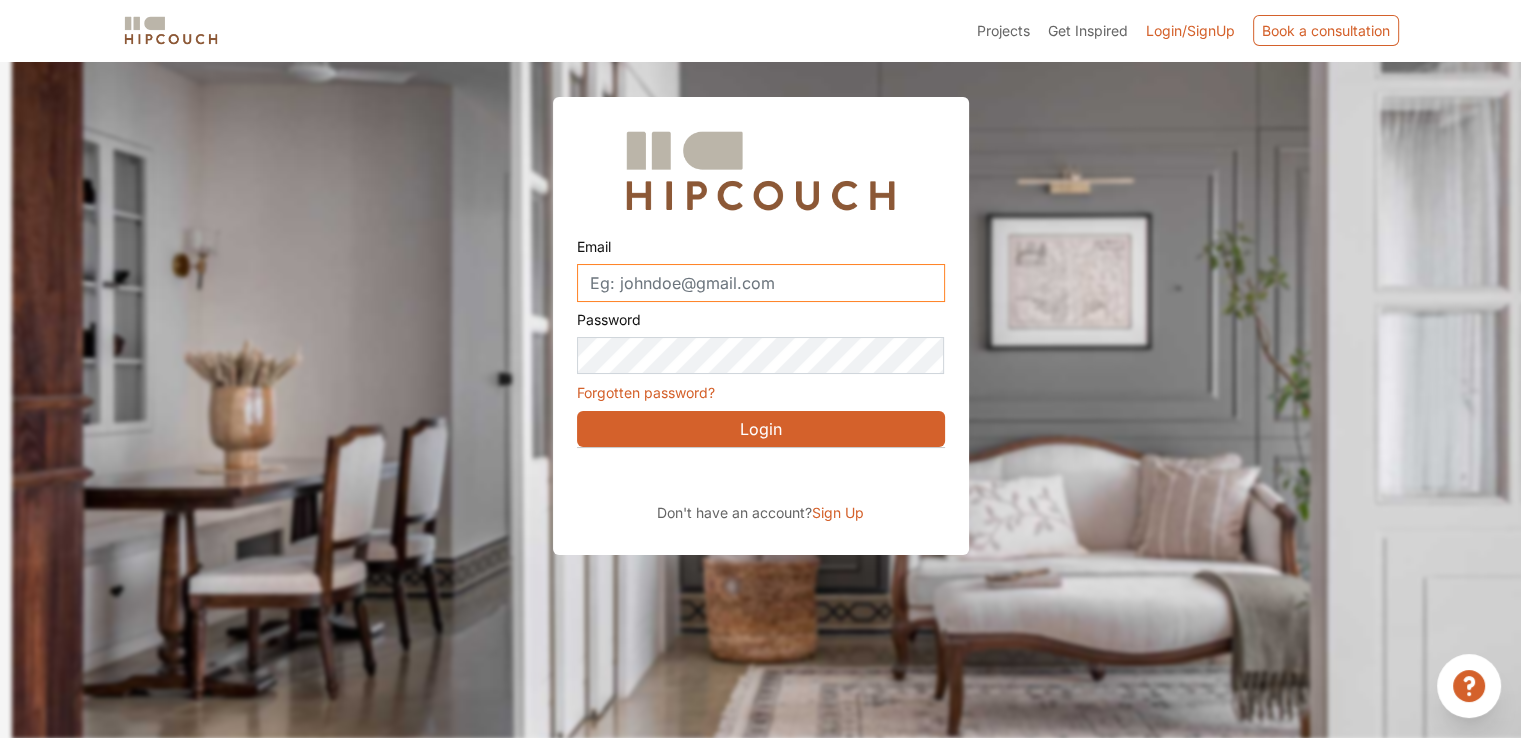 click on "Email" at bounding box center (761, 283) 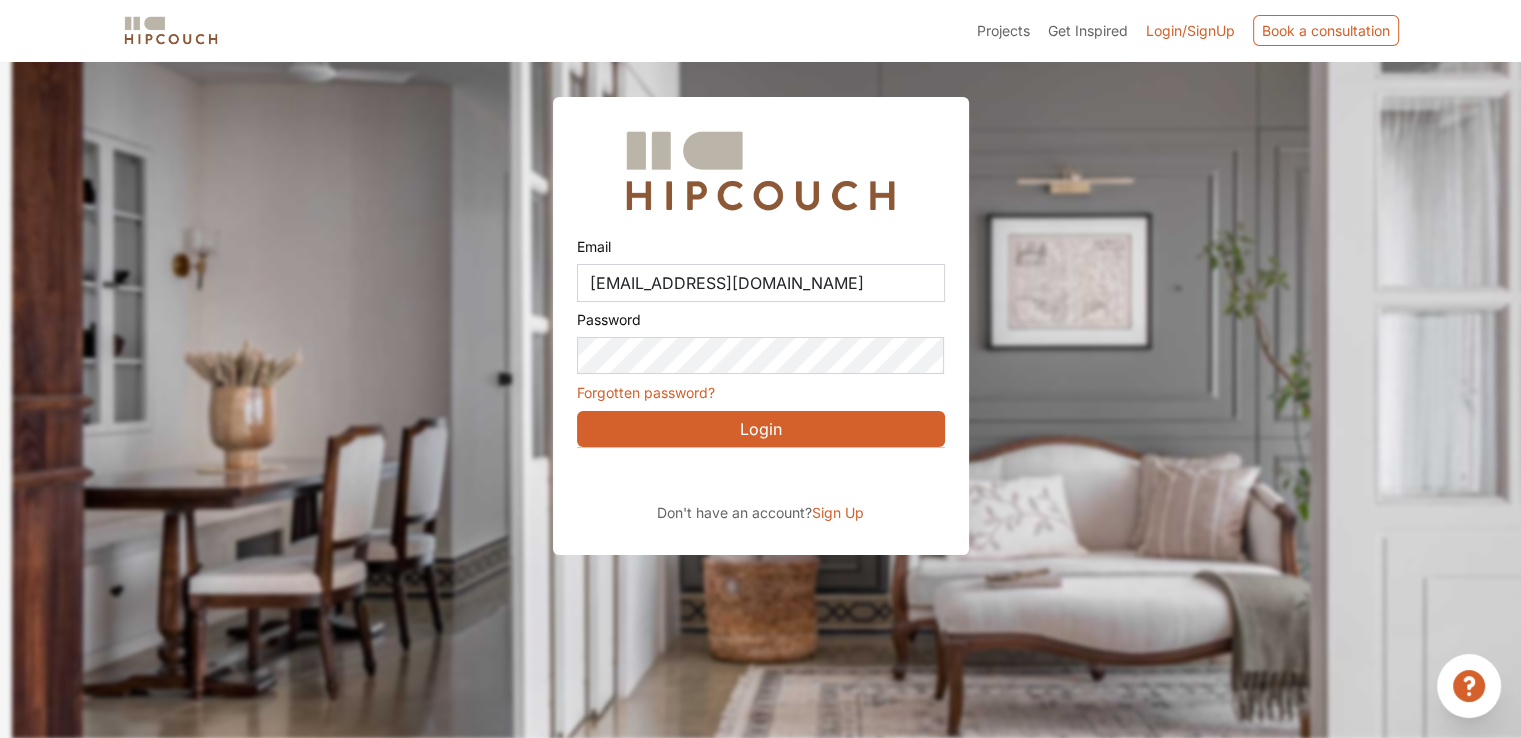 click on "Login" at bounding box center [761, 429] 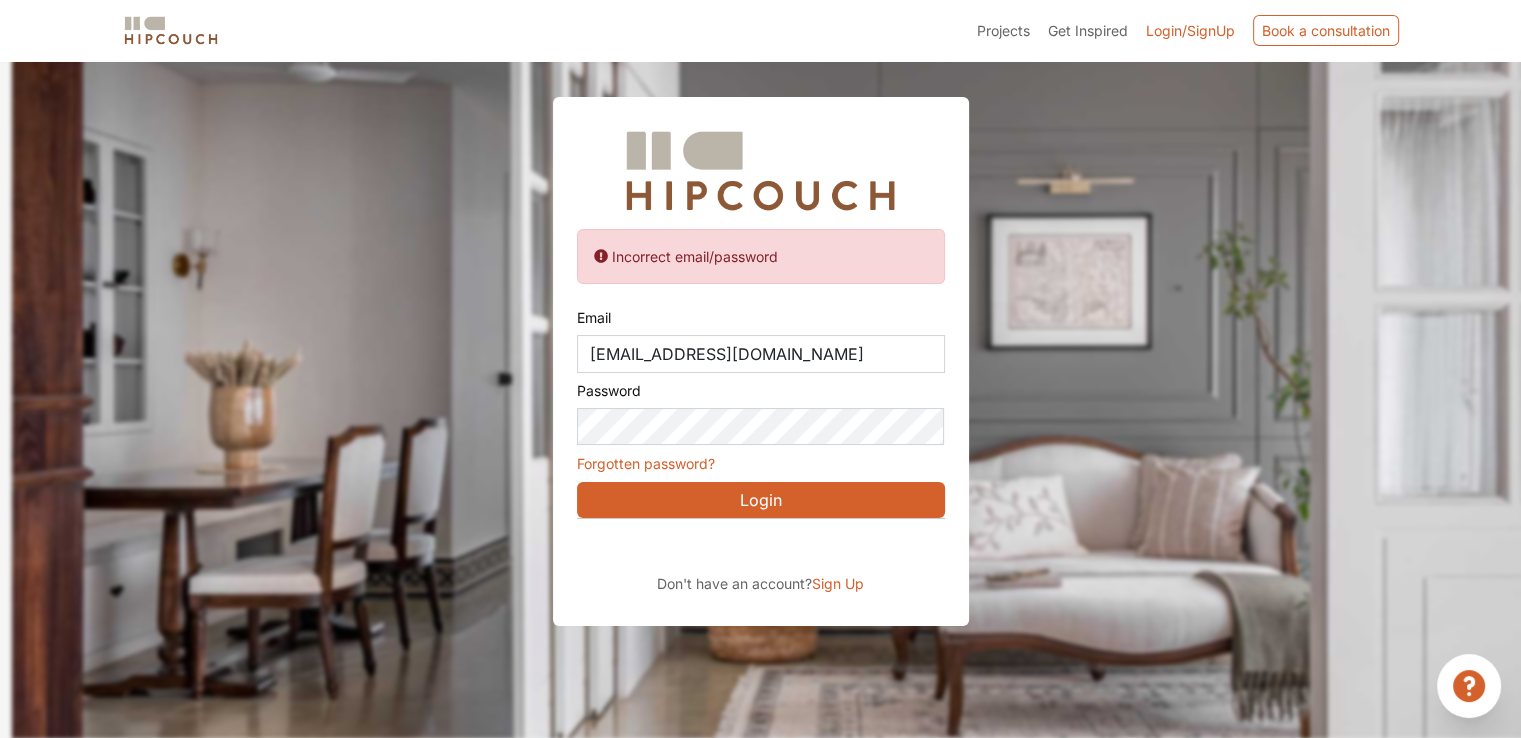 click on "Sign Up" at bounding box center [838, 583] 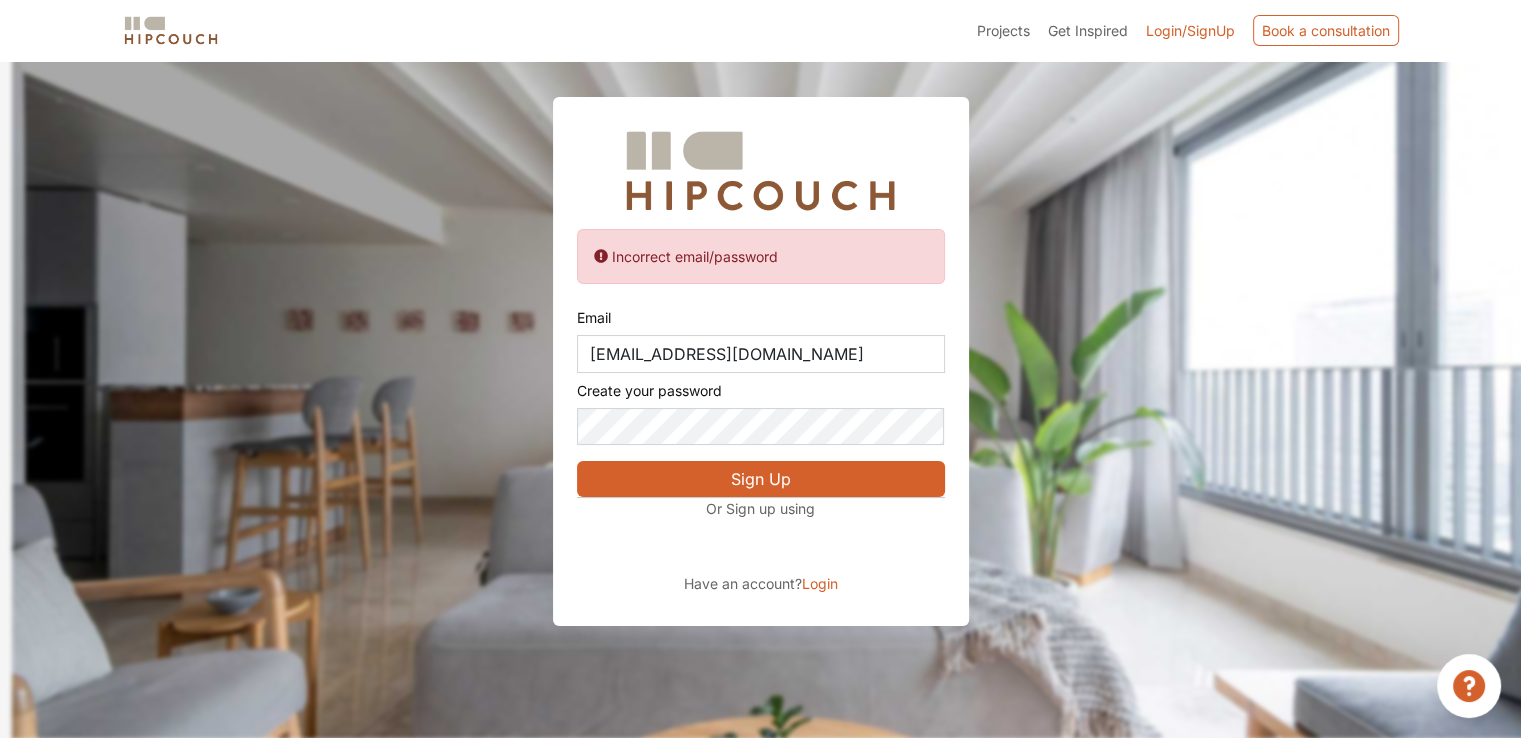 click on "Sign Up" at bounding box center [761, 479] 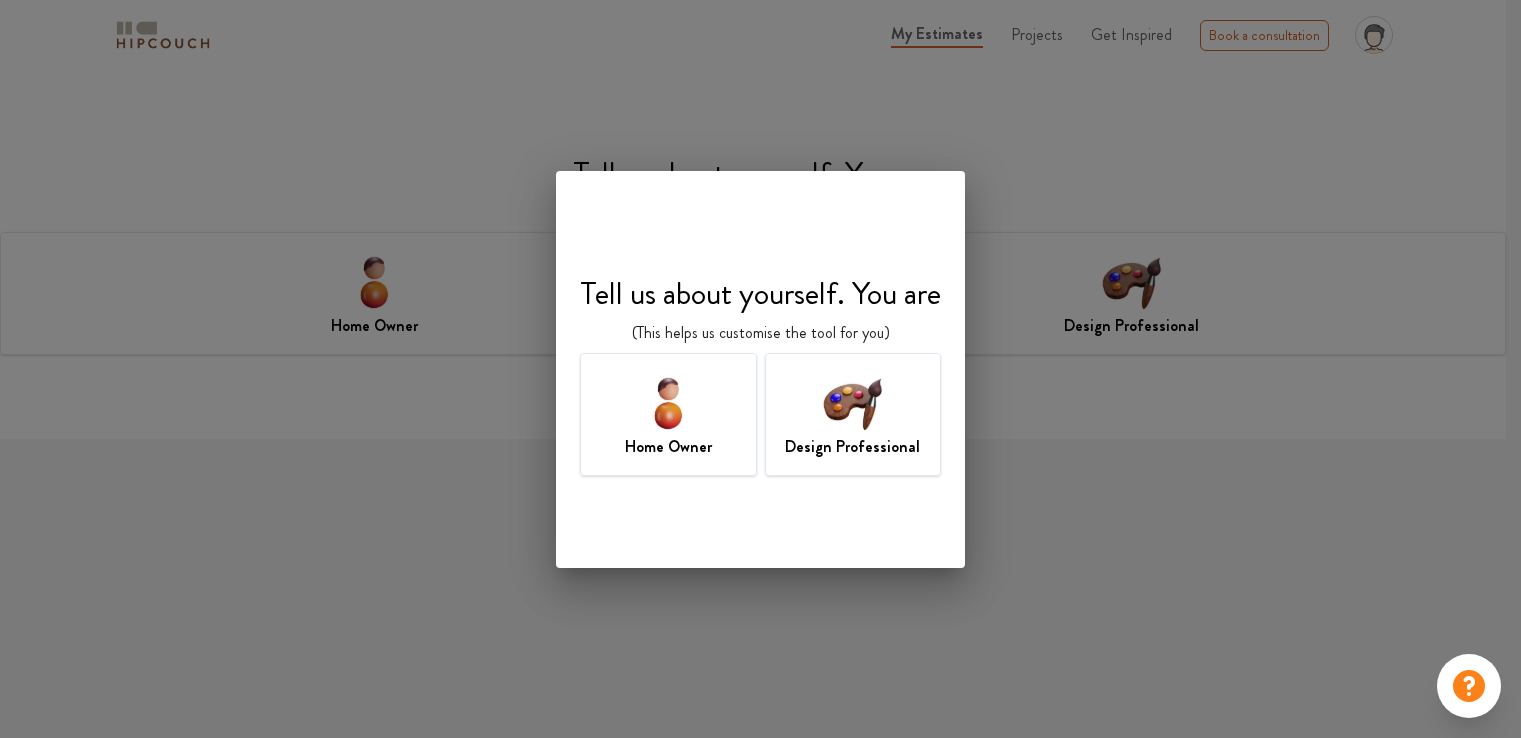 scroll, scrollTop: 0, scrollLeft: 0, axis: both 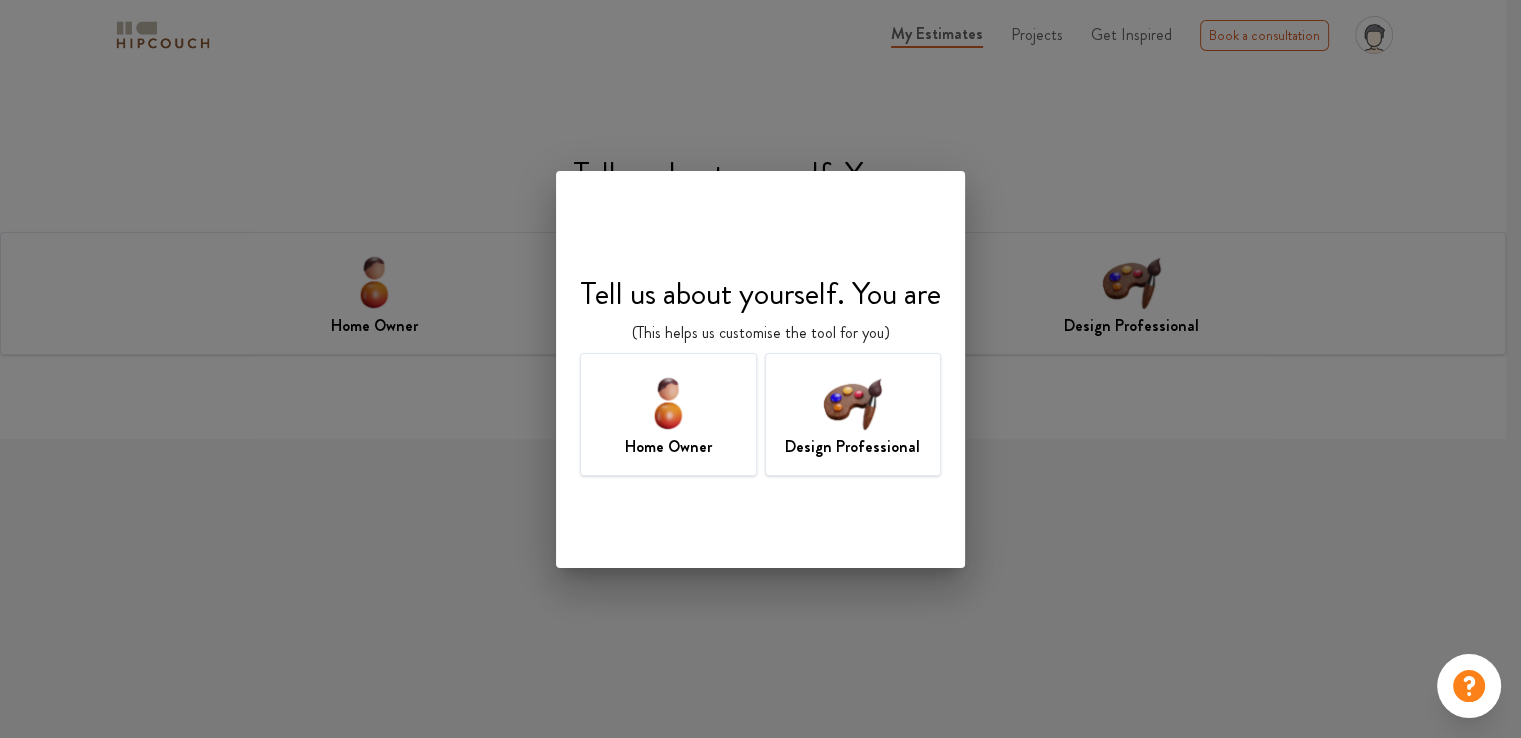click at bounding box center (852, 402) 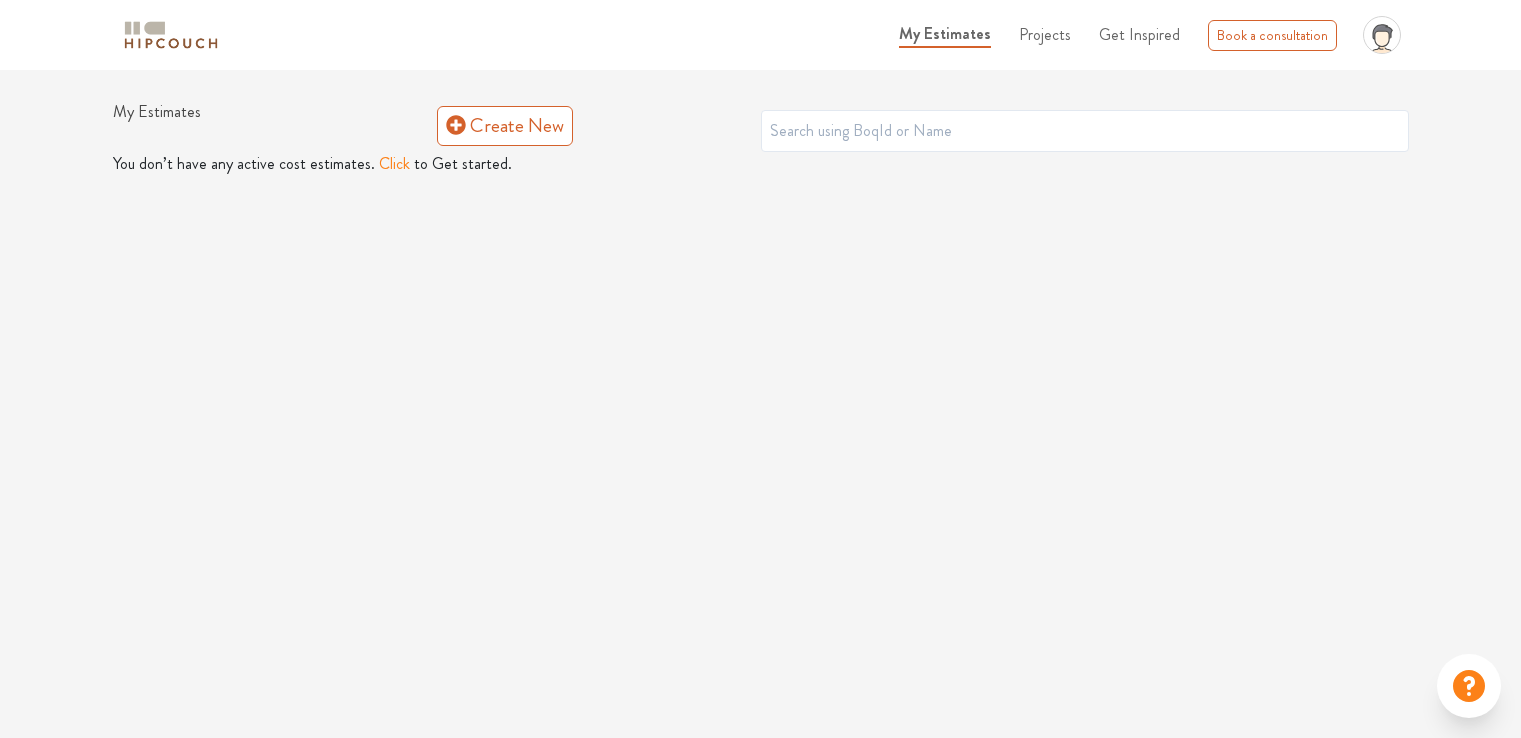 scroll, scrollTop: 0, scrollLeft: 0, axis: both 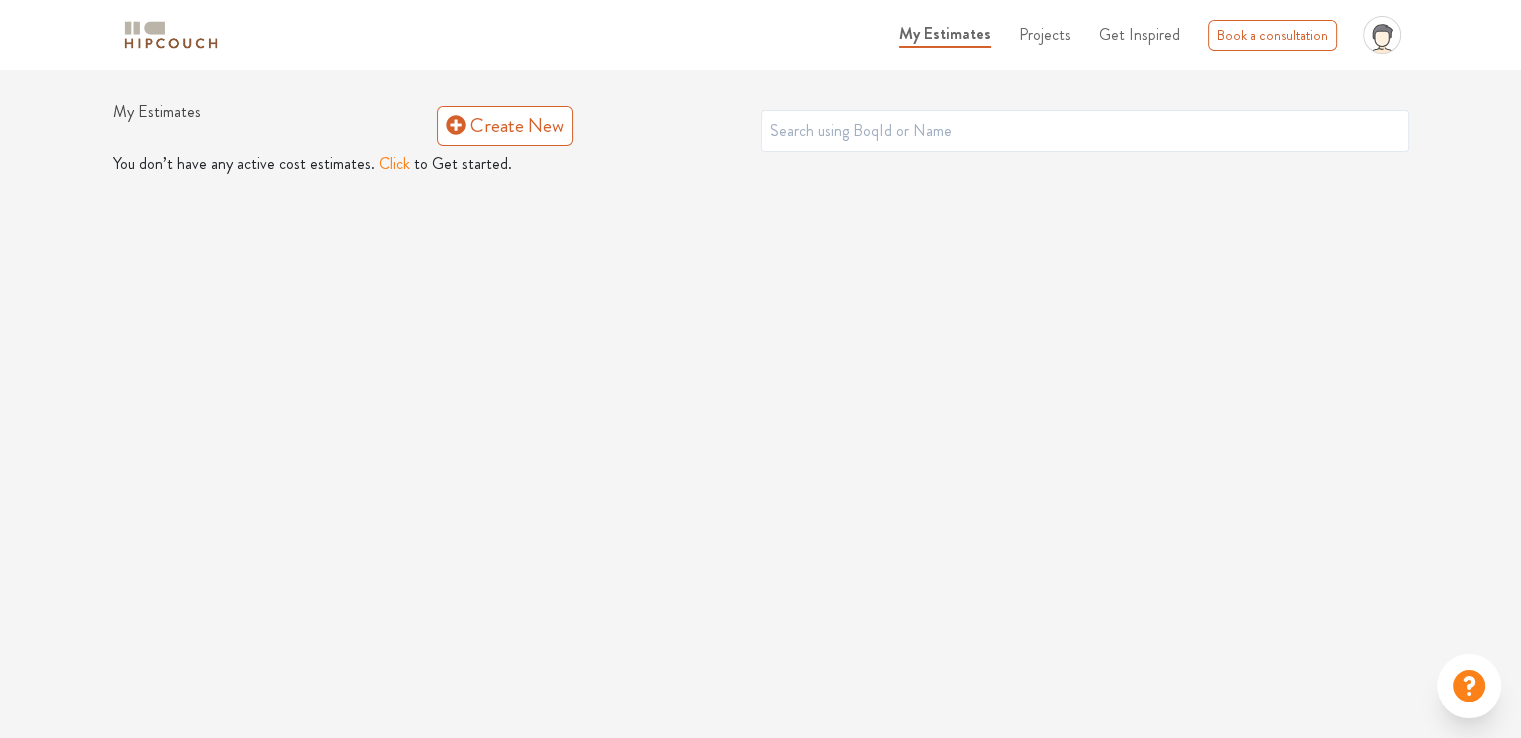 click on "Click" at bounding box center [394, 164] 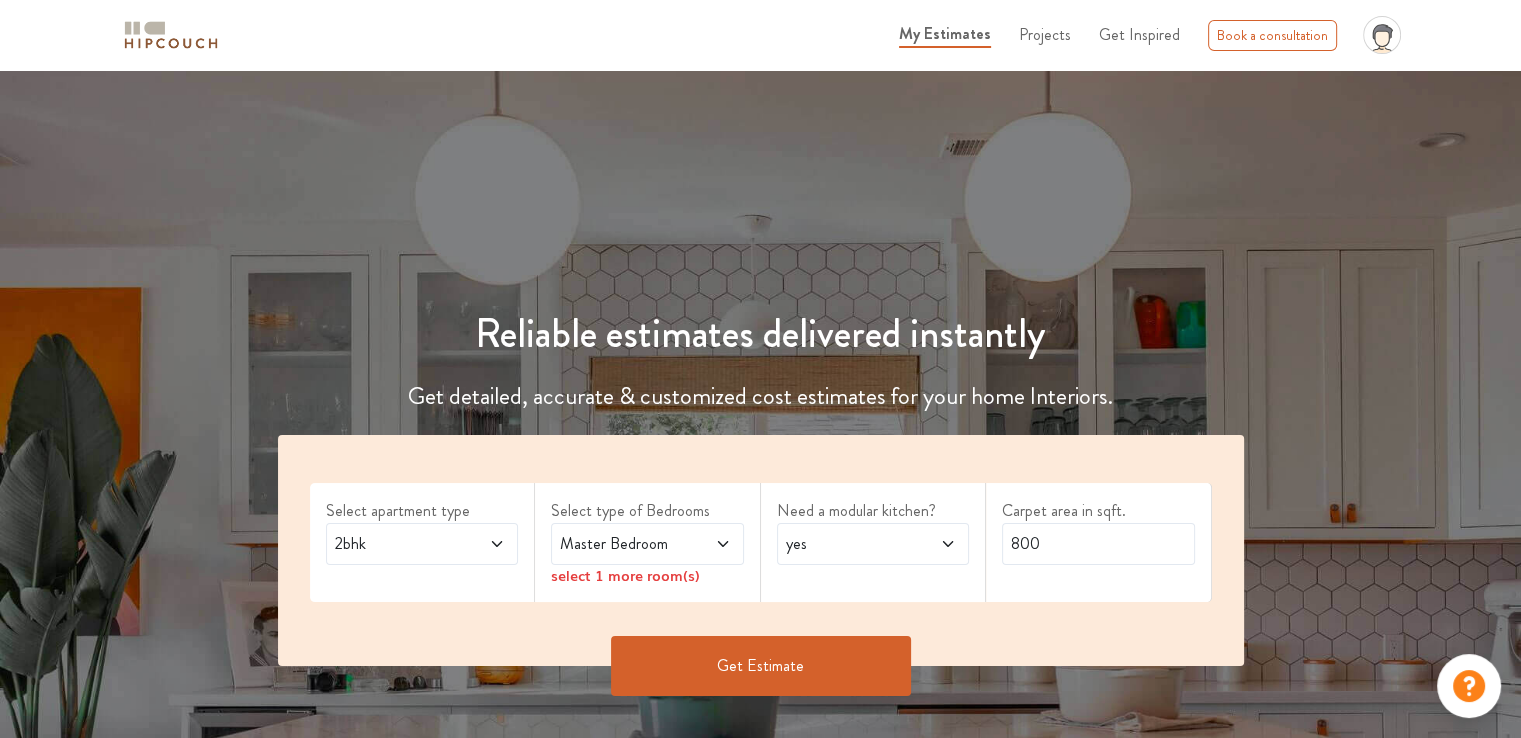 click on "2bhk" at bounding box center (396, 544) 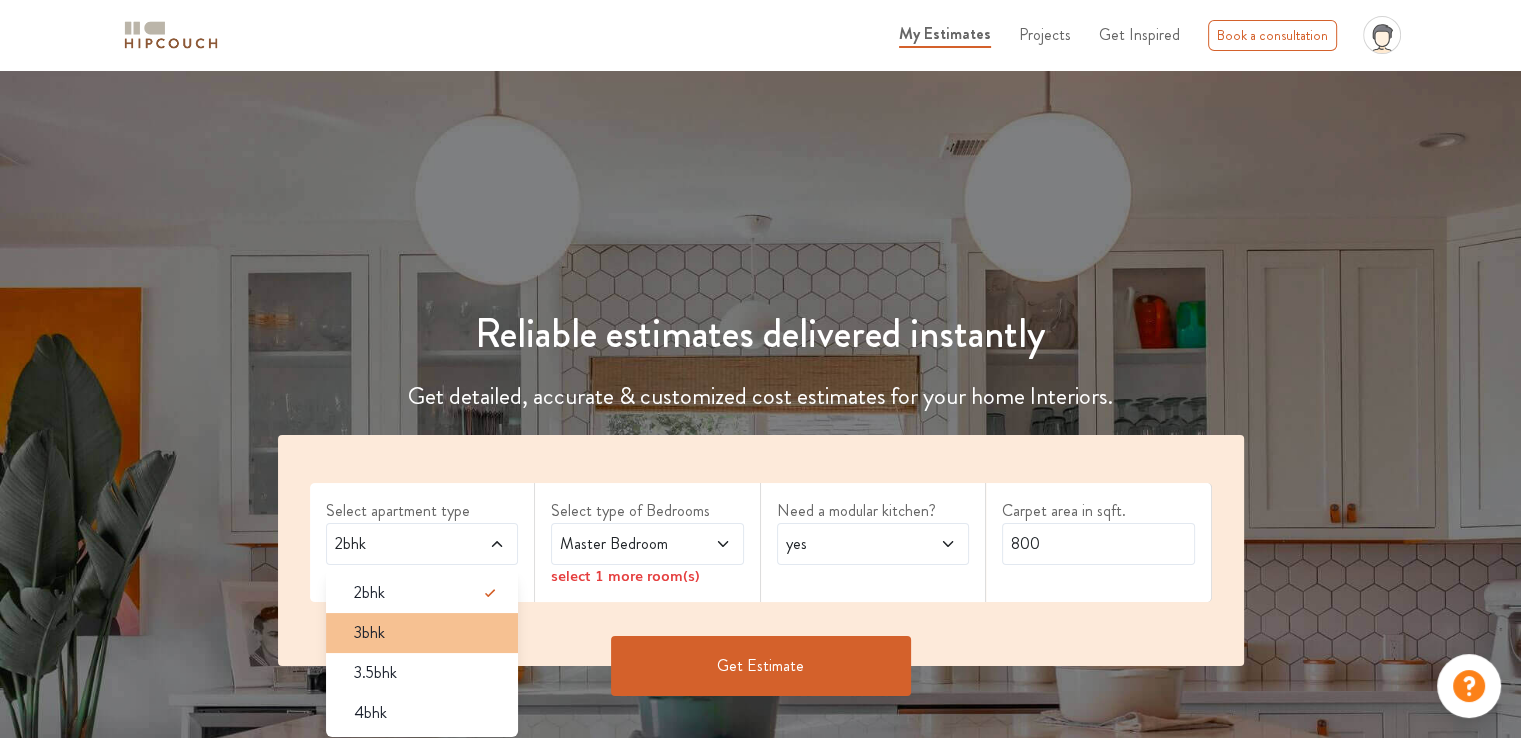 click on "3bhk" at bounding box center (369, 633) 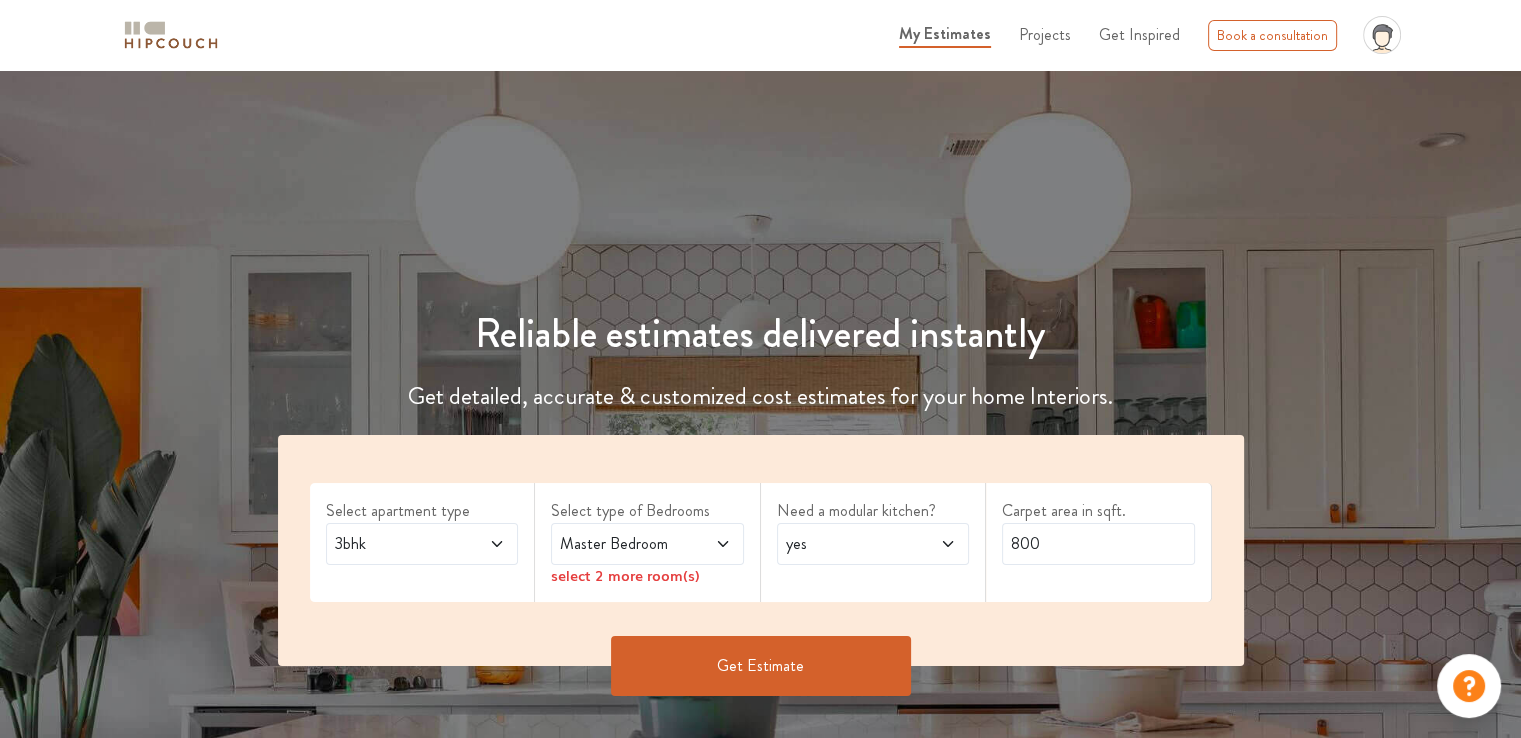 click on "Master Bedroom" at bounding box center [621, 544] 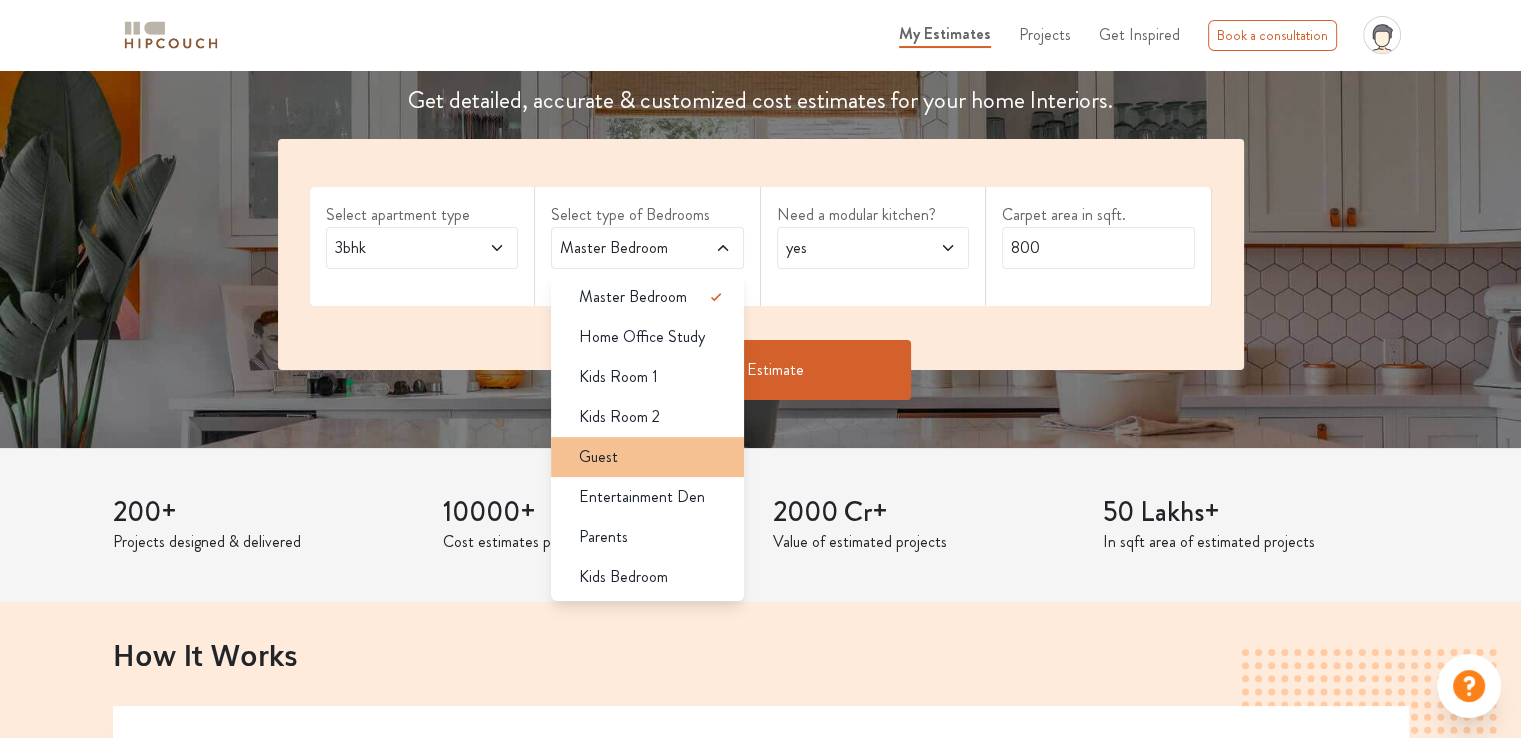 scroll, scrollTop: 300, scrollLeft: 0, axis: vertical 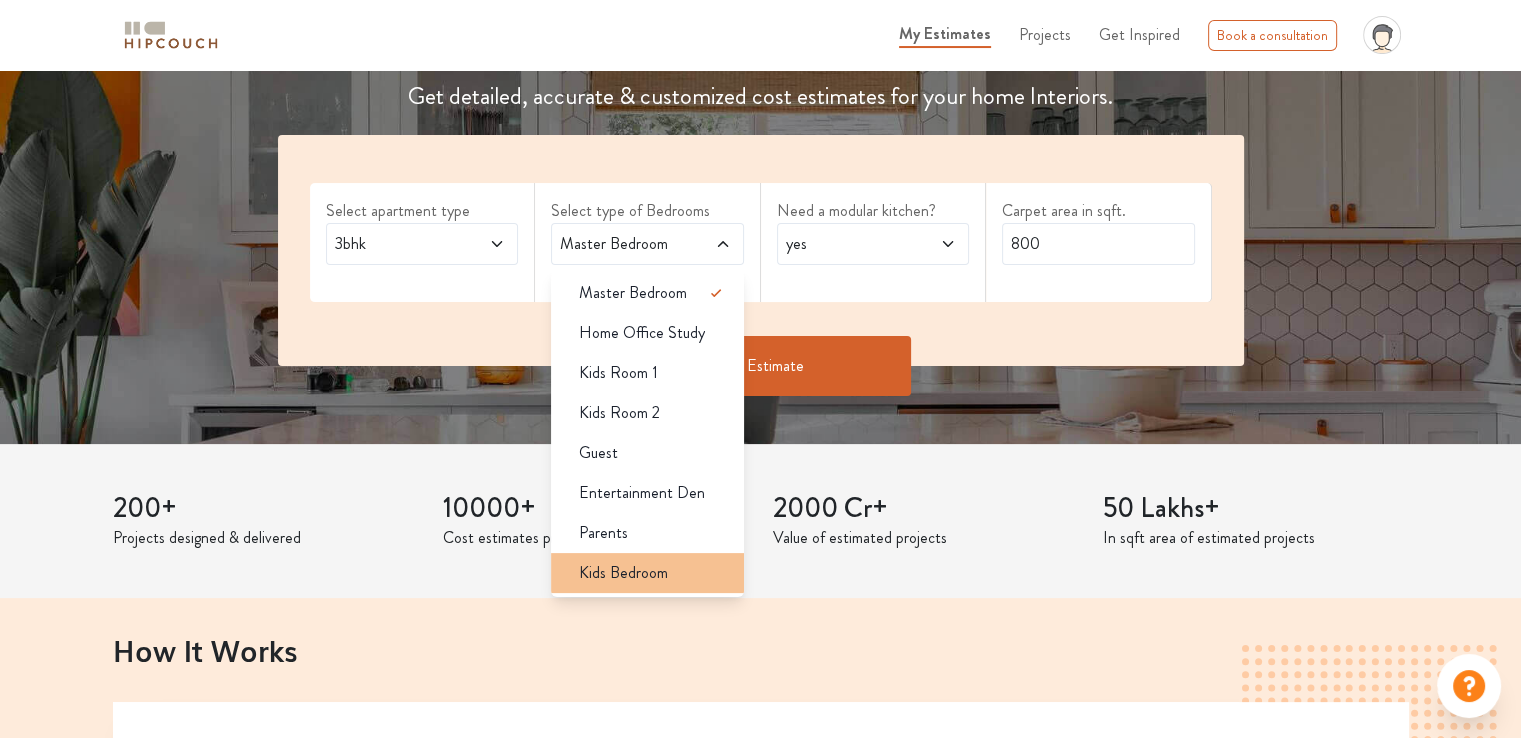 click on "Kids Bedroom" at bounding box center (623, 573) 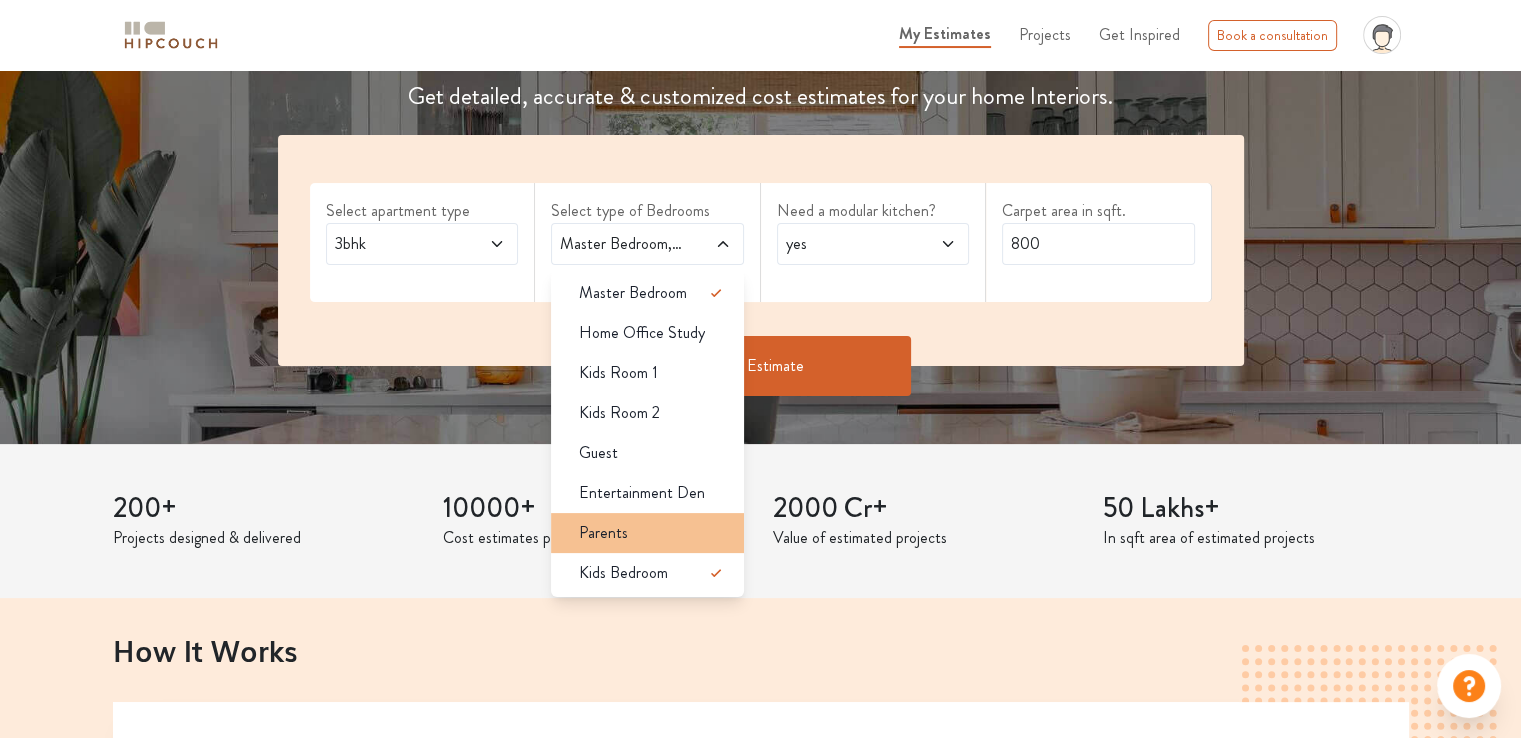click on "Parents" at bounding box center [653, 533] 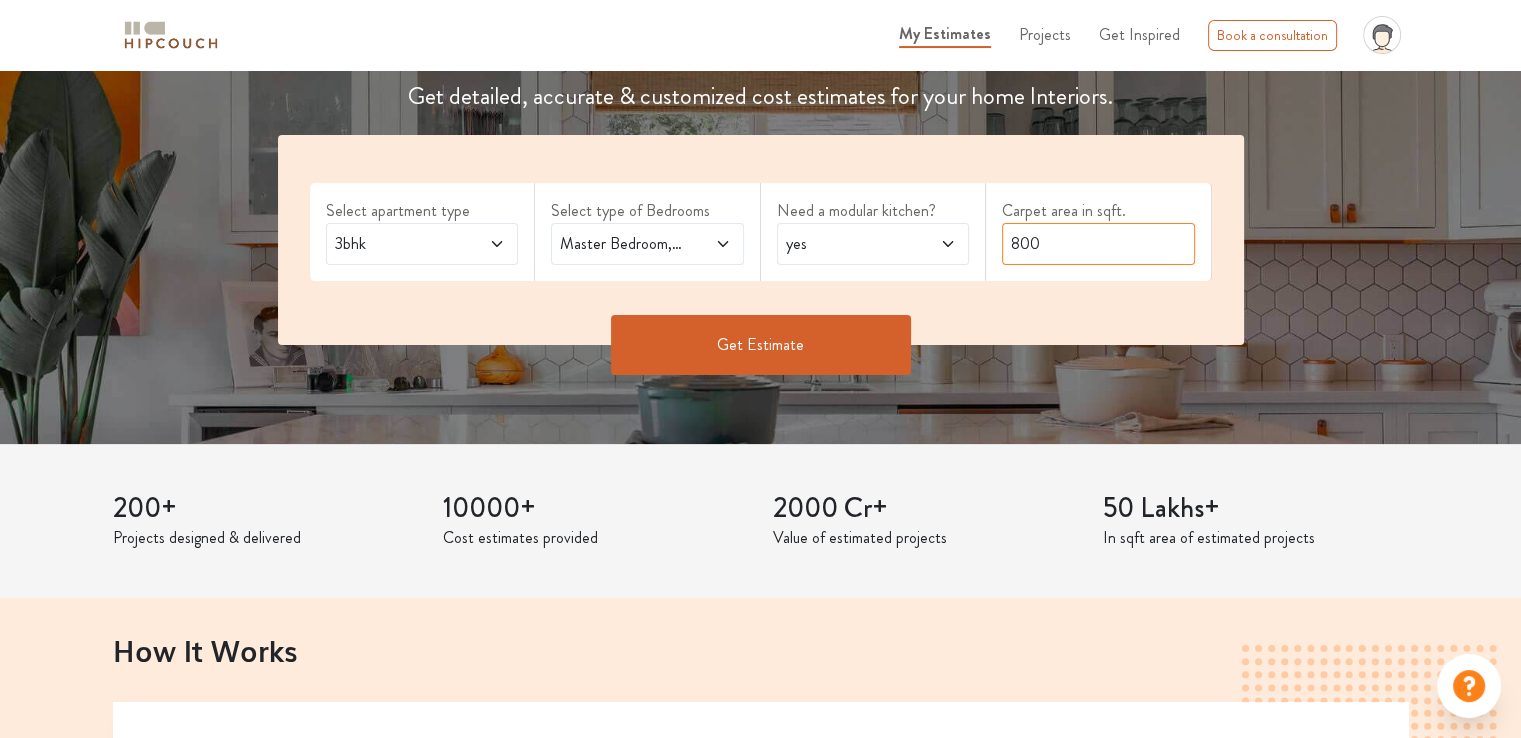 drag, startPoint x: 1019, startPoint y: 252, endPoint x: 1009, endPoint y: 253, distance: 10.049875 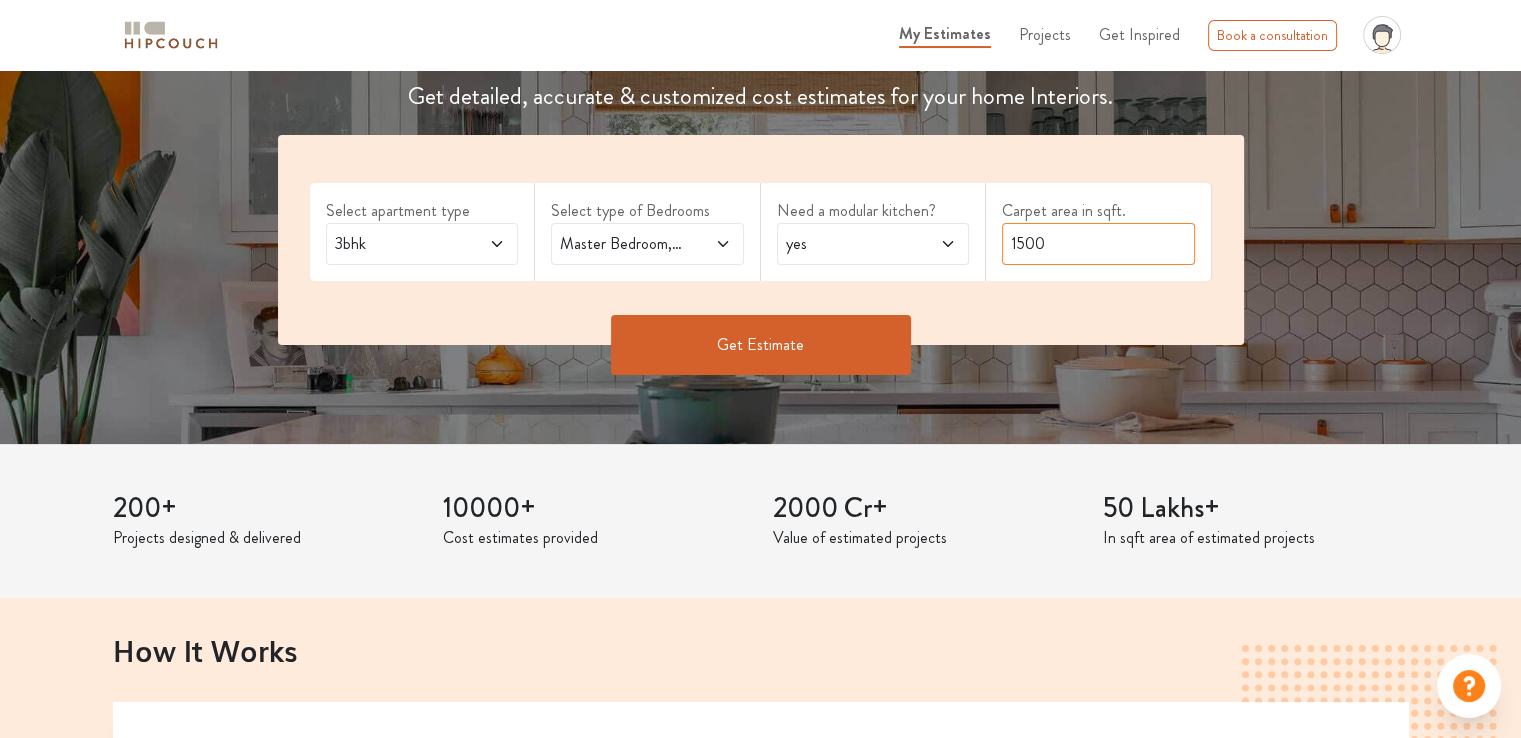 type on "1500" 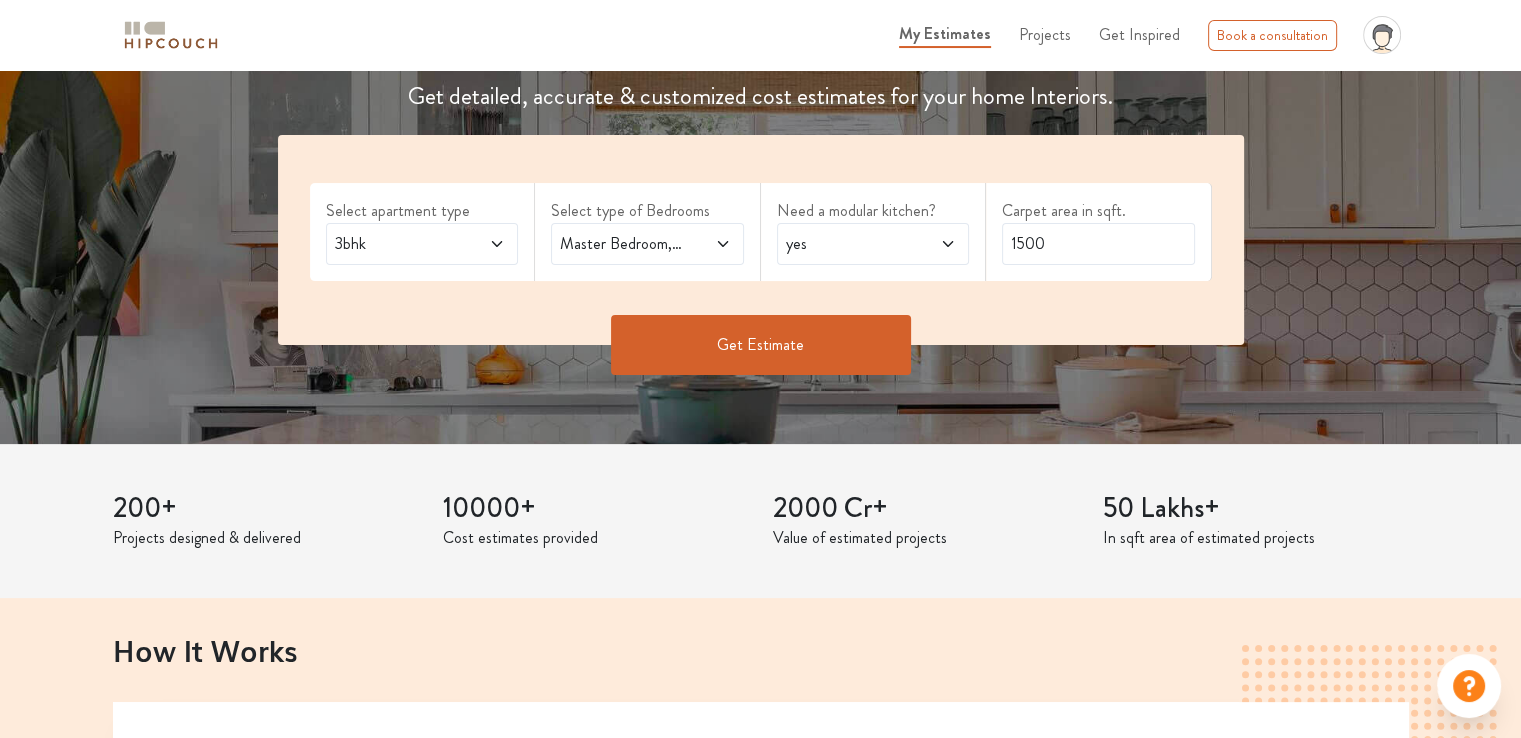 click on "Get Estimate" at bounding box center (761, 345) 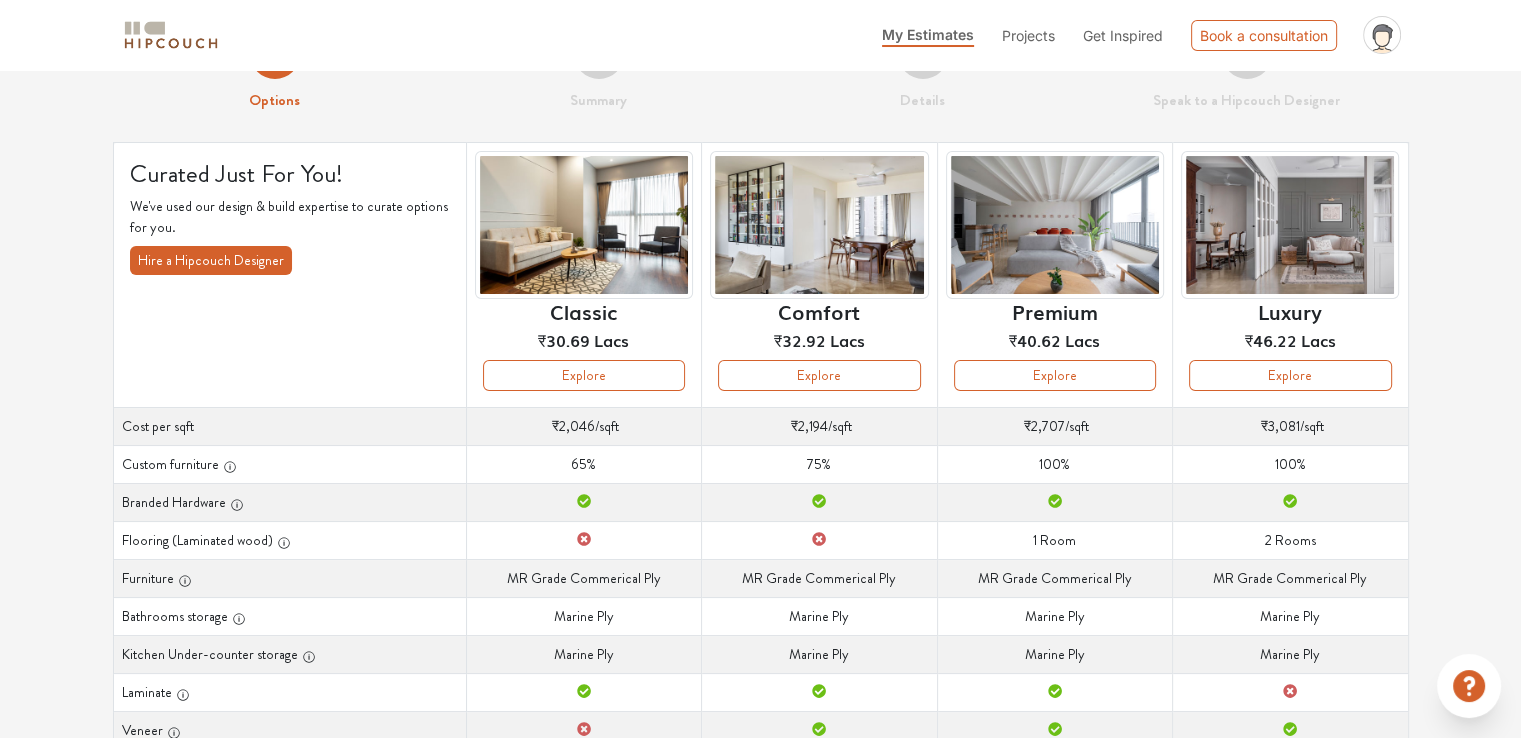 scroll, scrollTop: 100, scrollLeft: 0, axis: vertical 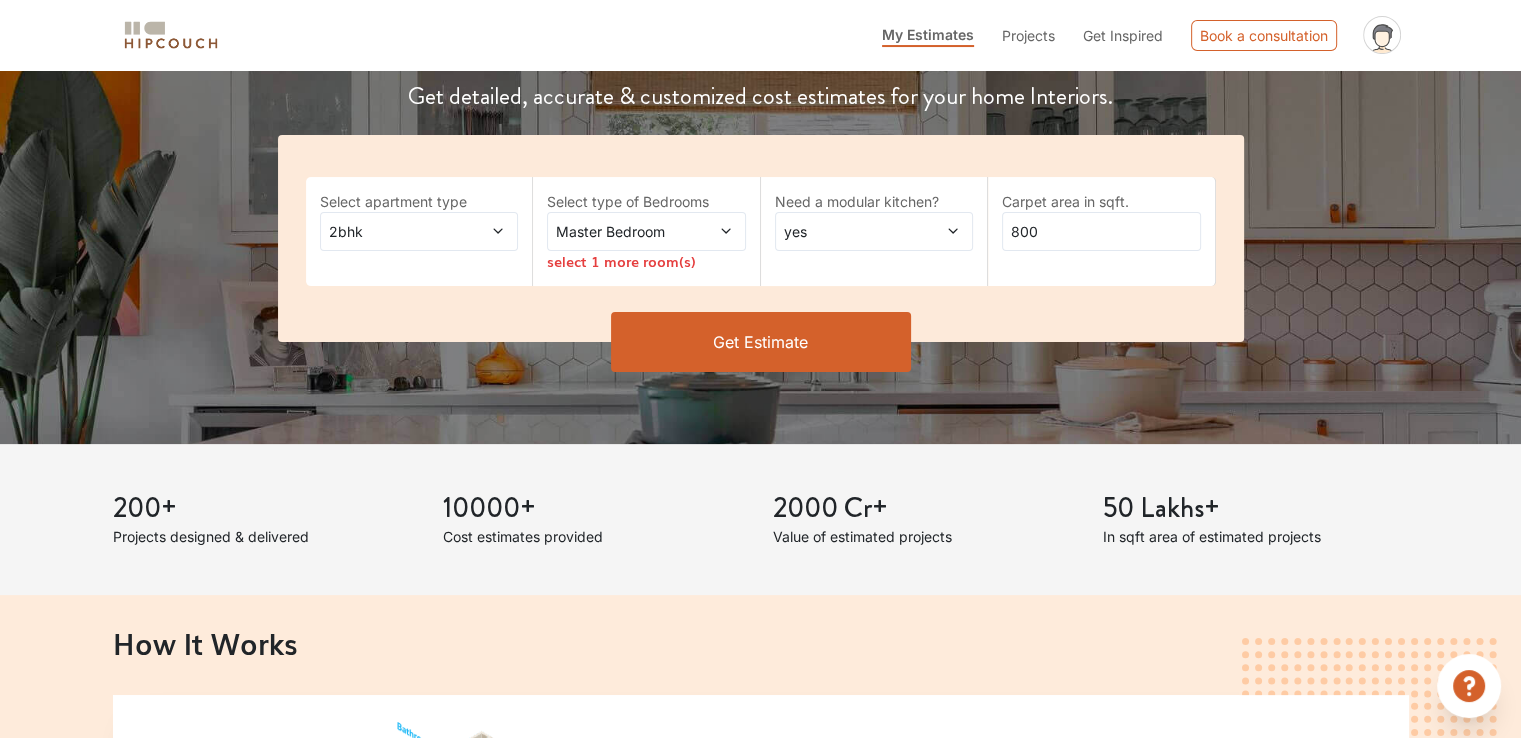 click on "Master Bedroom" at bounding box center (619, 231) 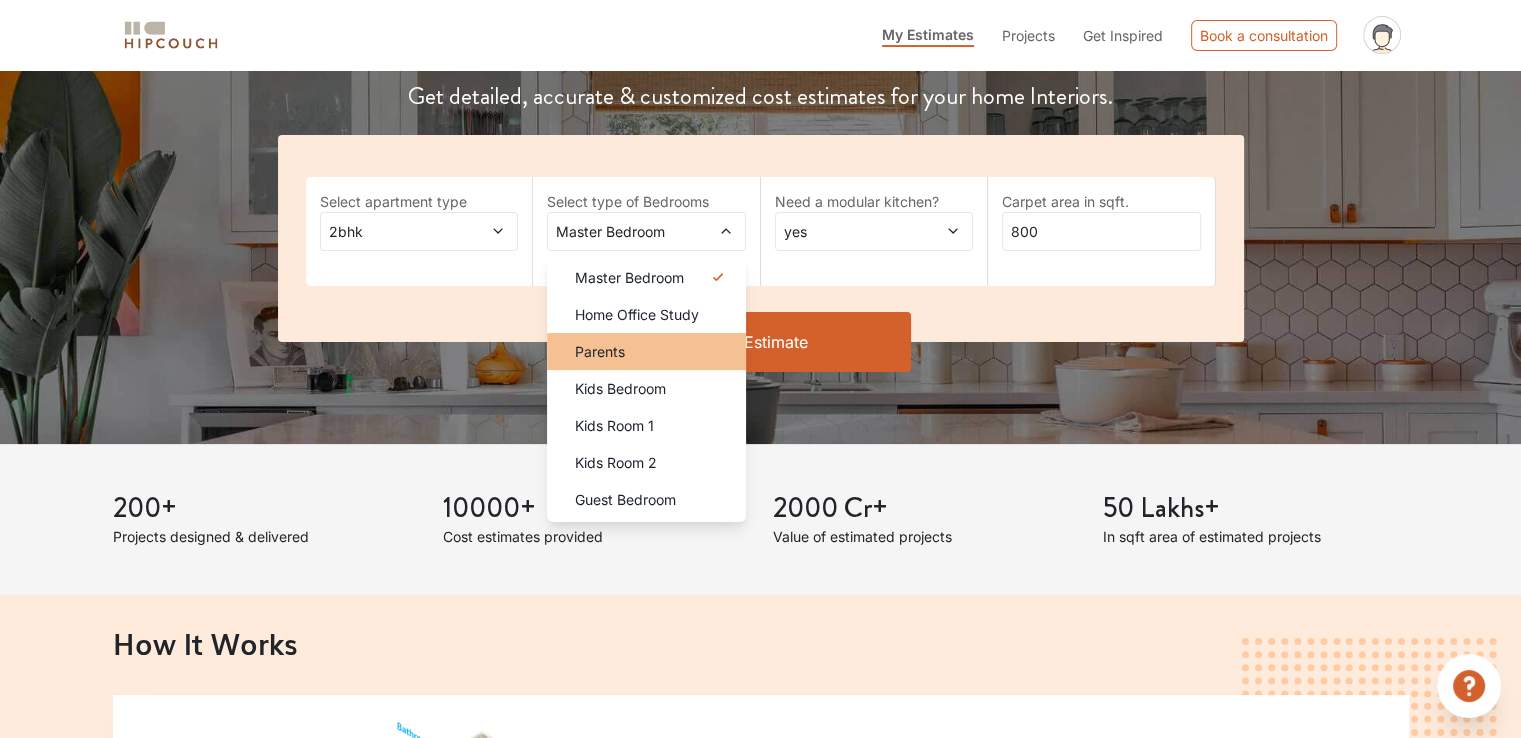 click on "Parents" at bounding box center [646, 351] 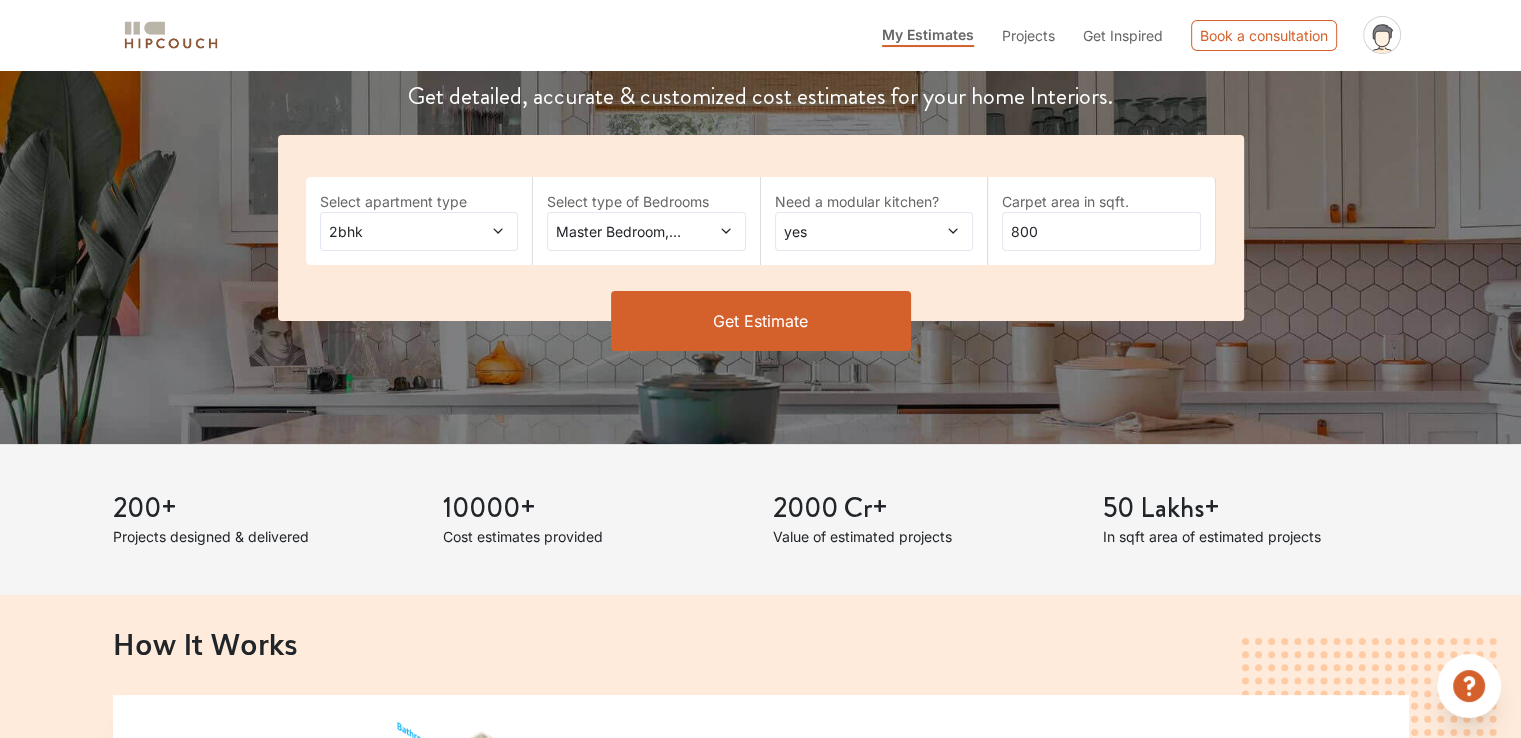 click on "Get Estimate" at bounding box center [761, 321] 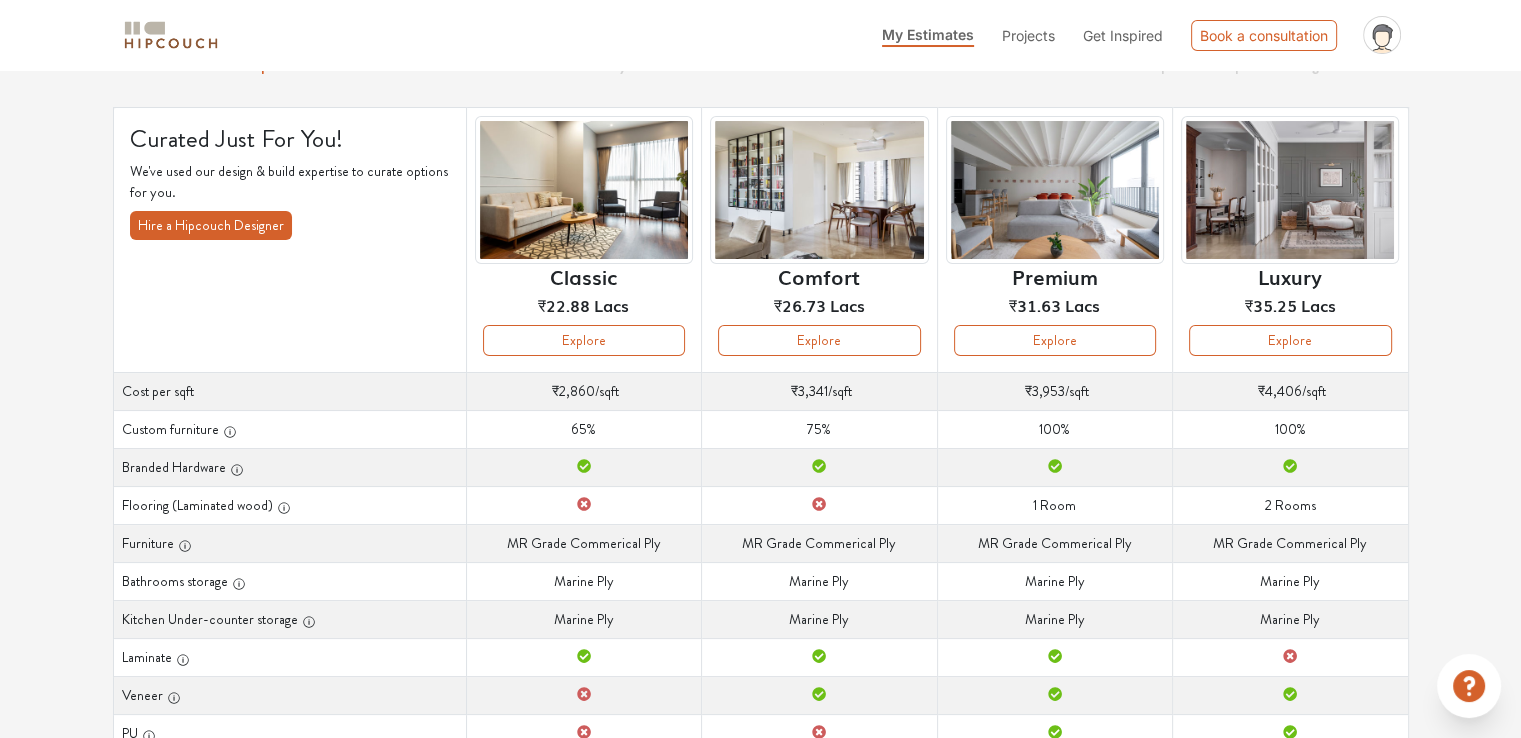 scroll, scrollTop: 26, scrollLeft: 0, axis: vertical 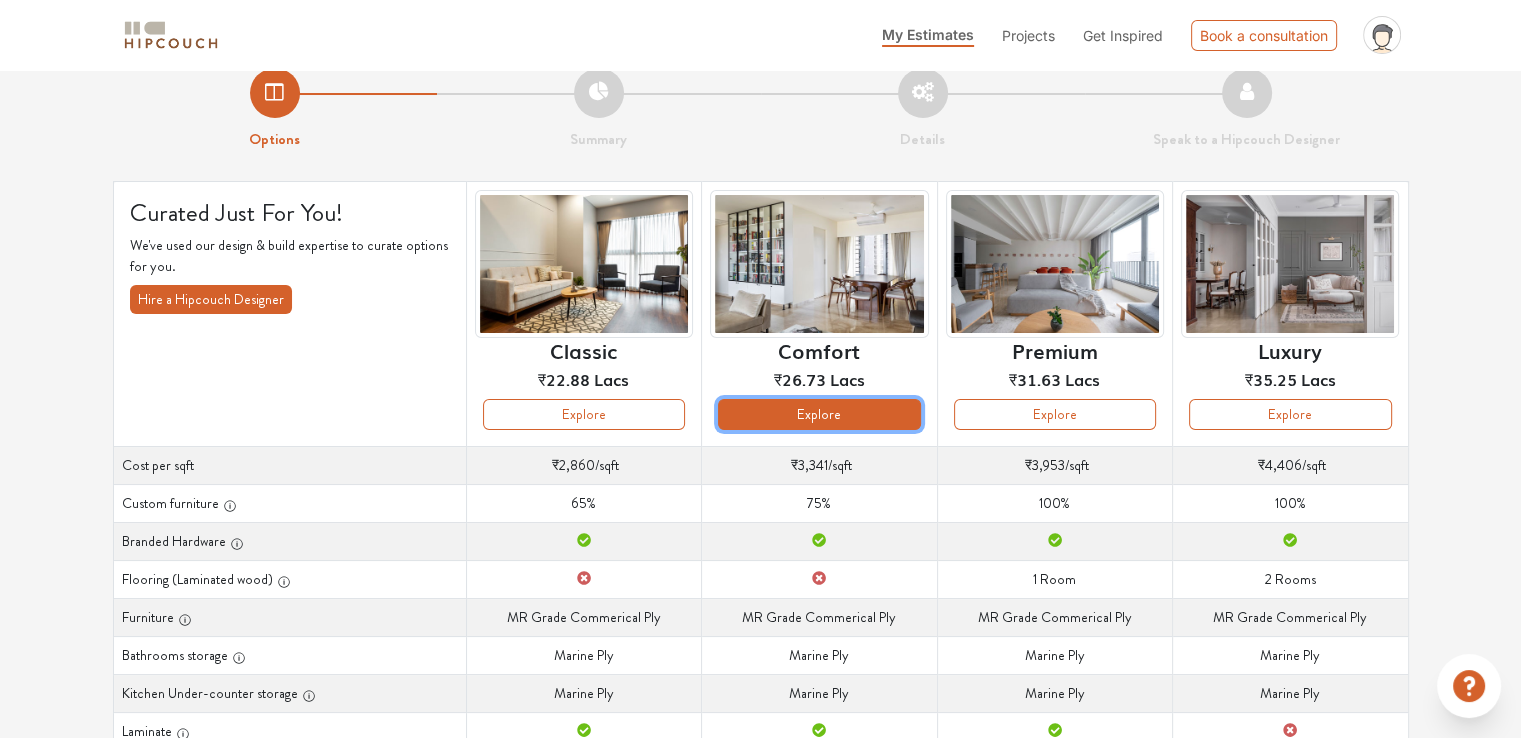 click on "Explore" at bounding box center (819, 414) 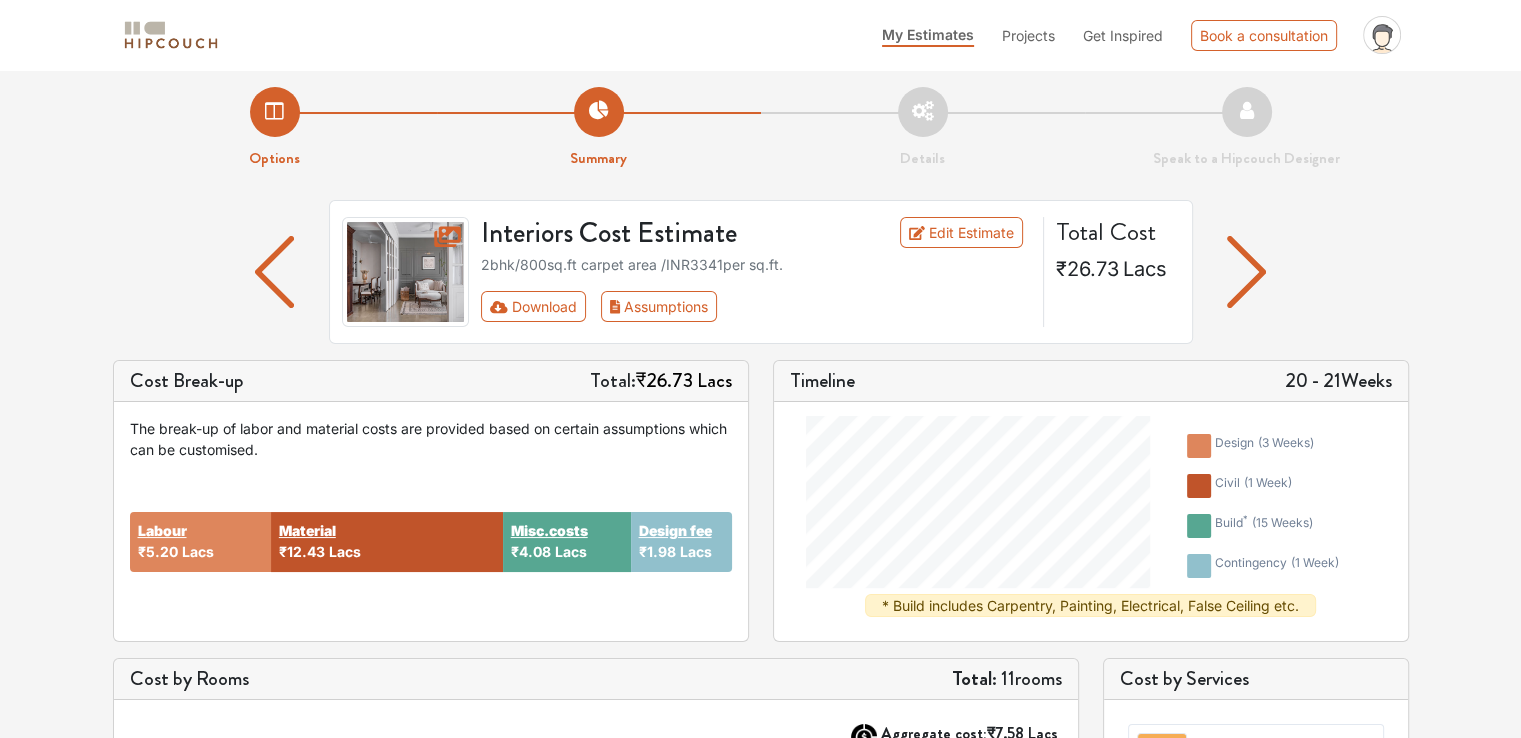 scroll, scrollTop: 0, scrollLeft: 0, axis: both 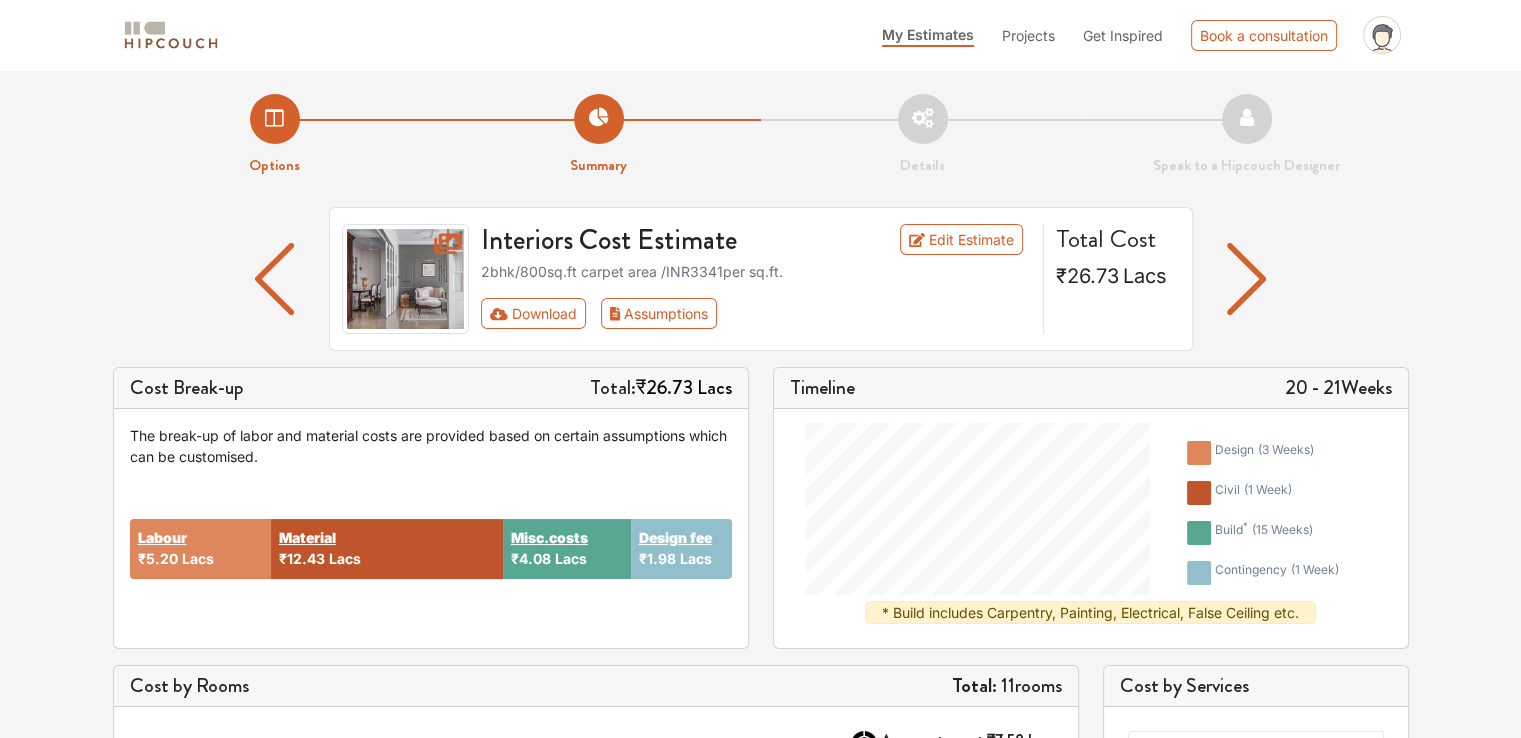 click at bounding box center (1246, 279) 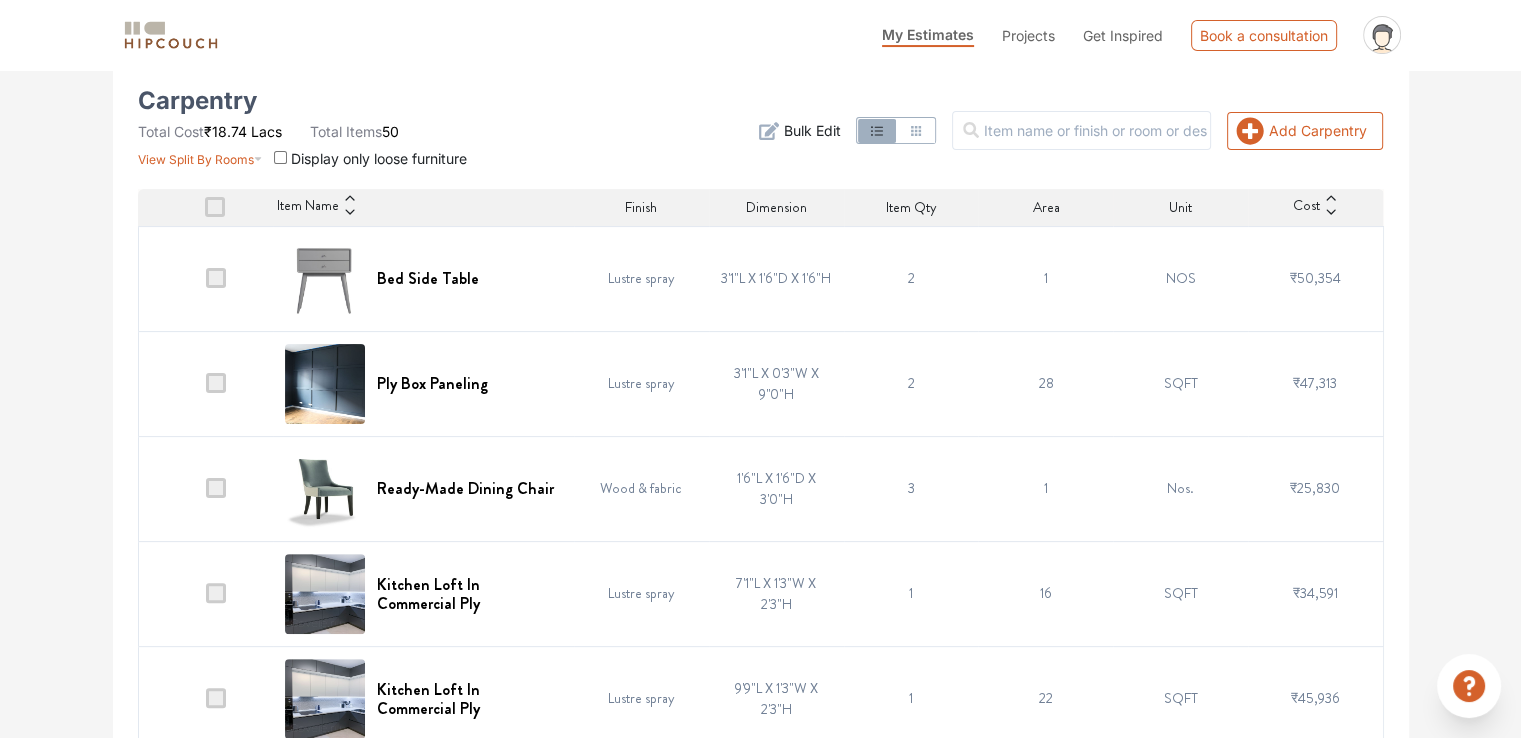 scroll, scrollTop: 414, scrollLeft: 0, axis: vertical 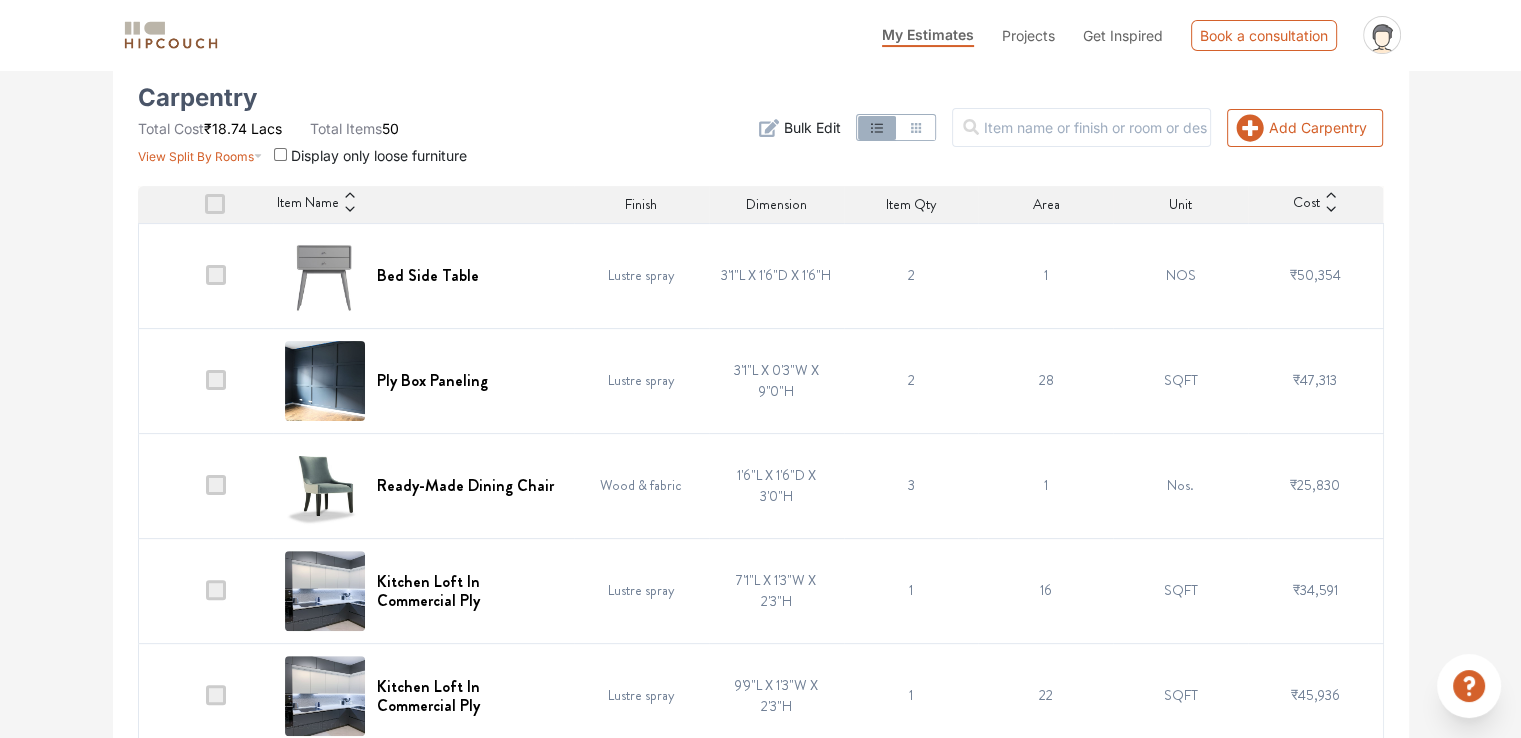 click on "2" at bounding box center [911, 275] 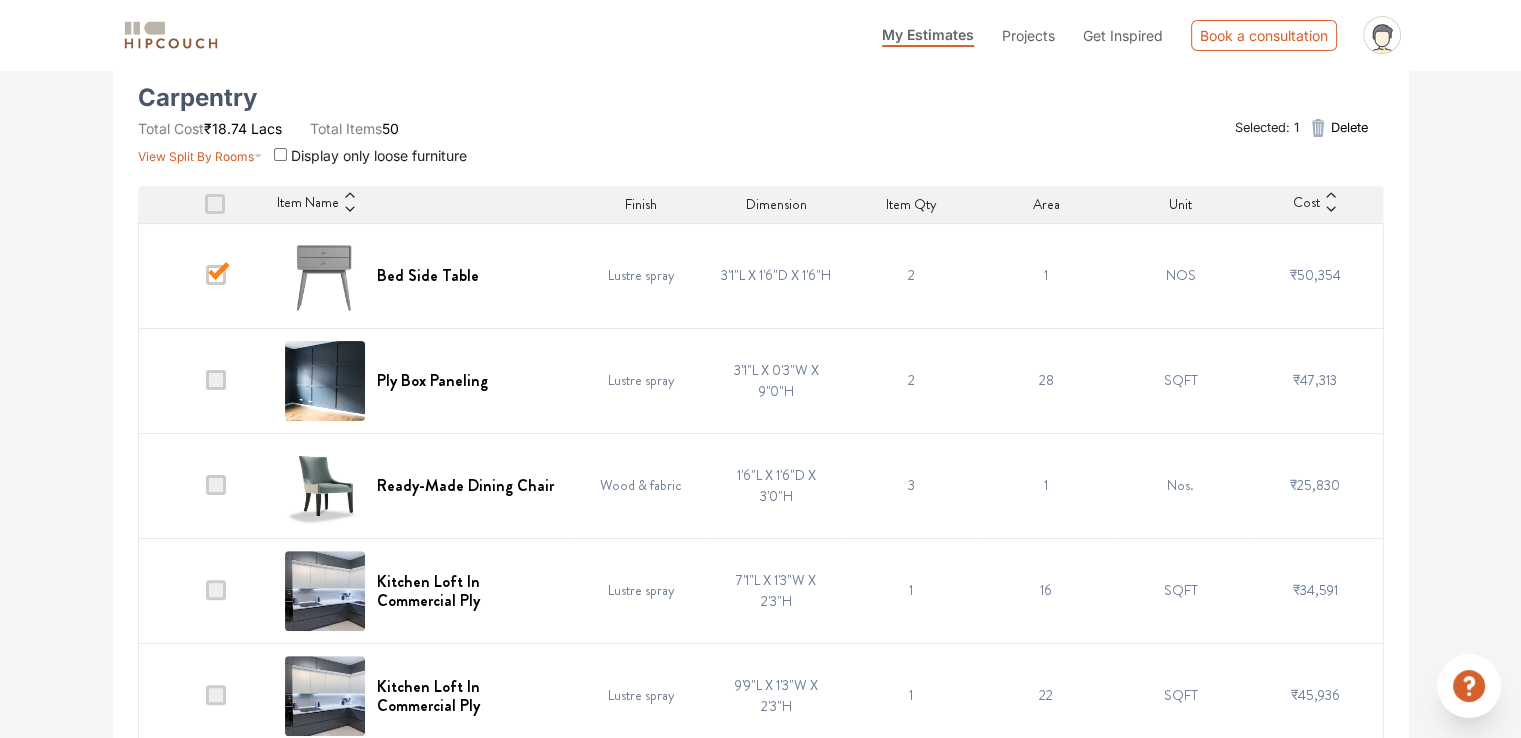 click at bounding box center (216, 275) 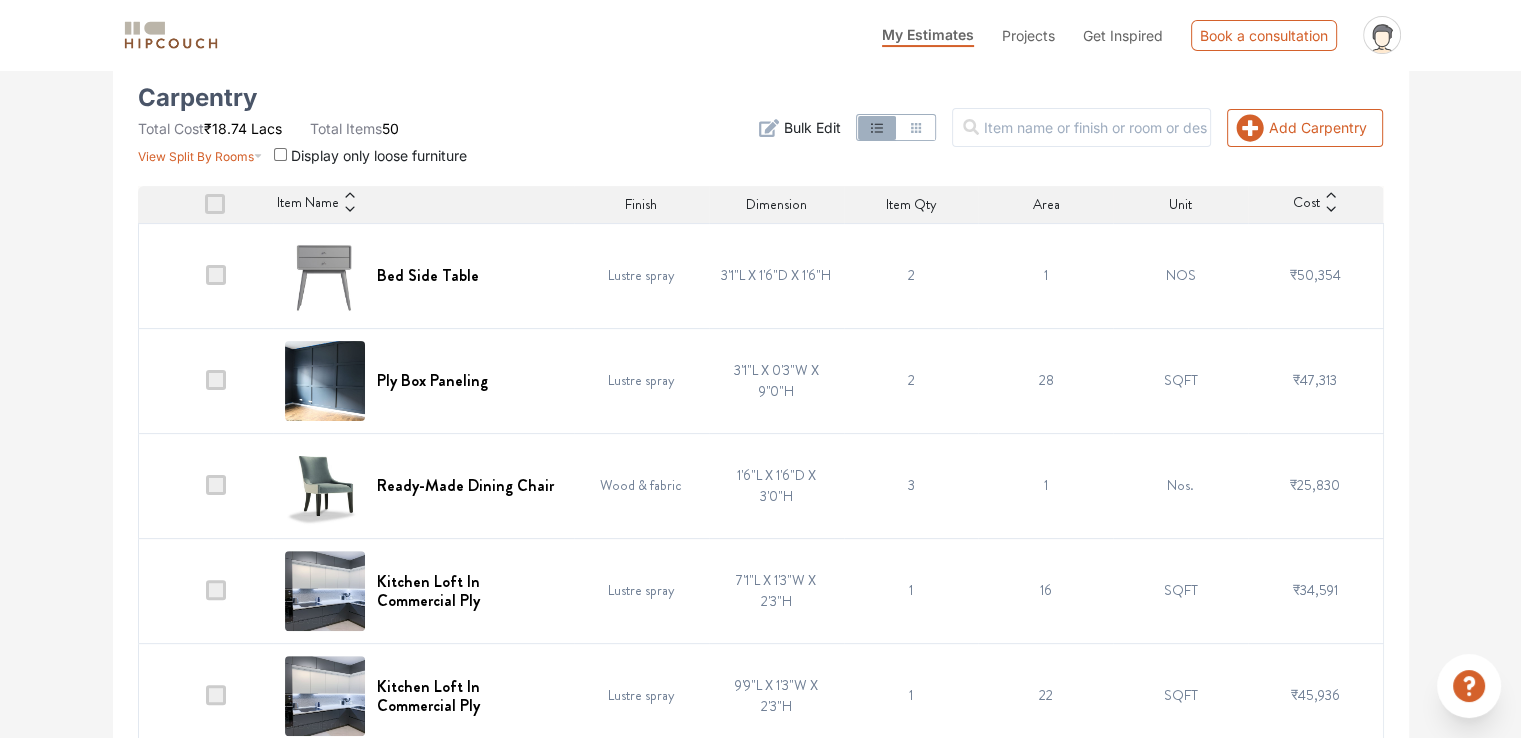 click at bounding box center [280, 154] 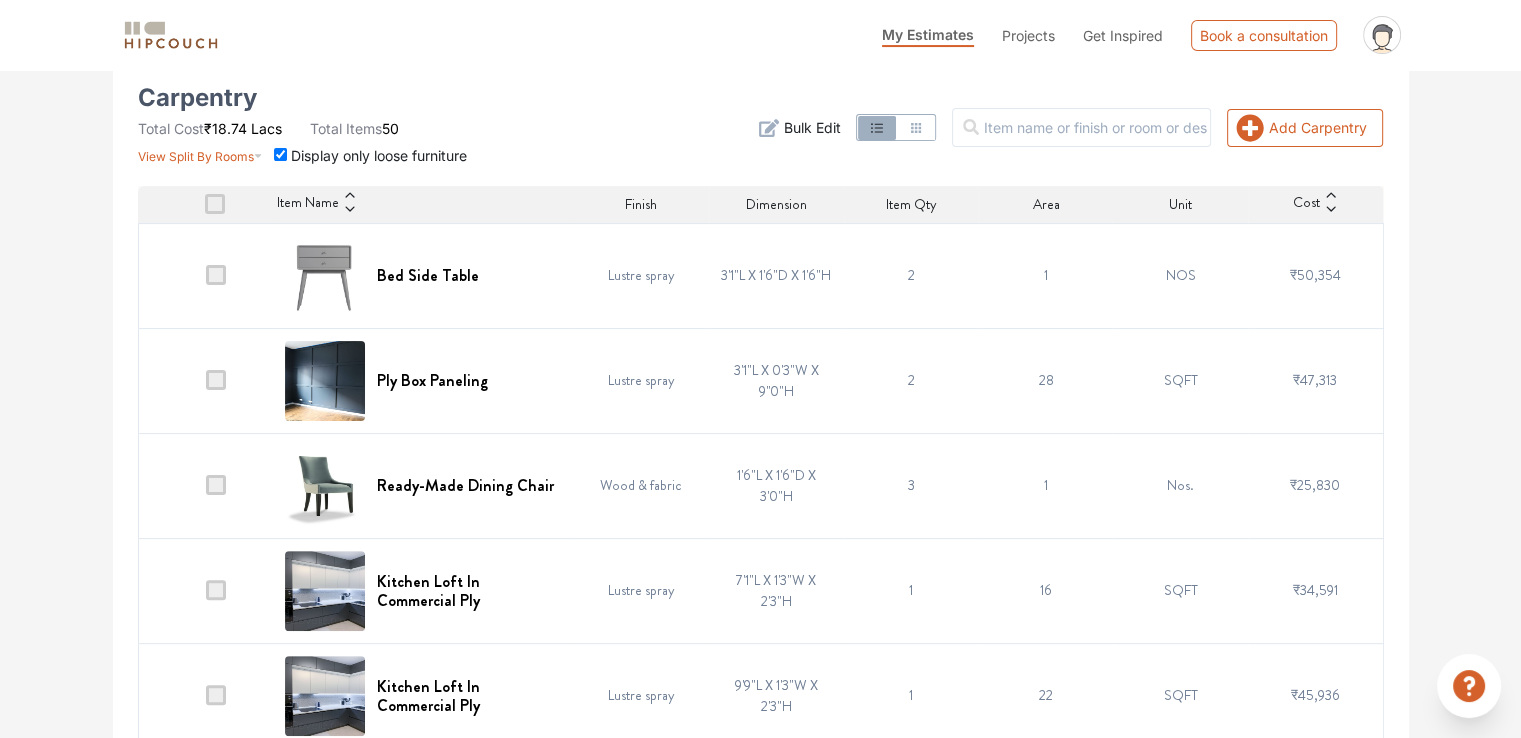 scroll, scrollTop: 0, scrollLeft: 0, axis: both 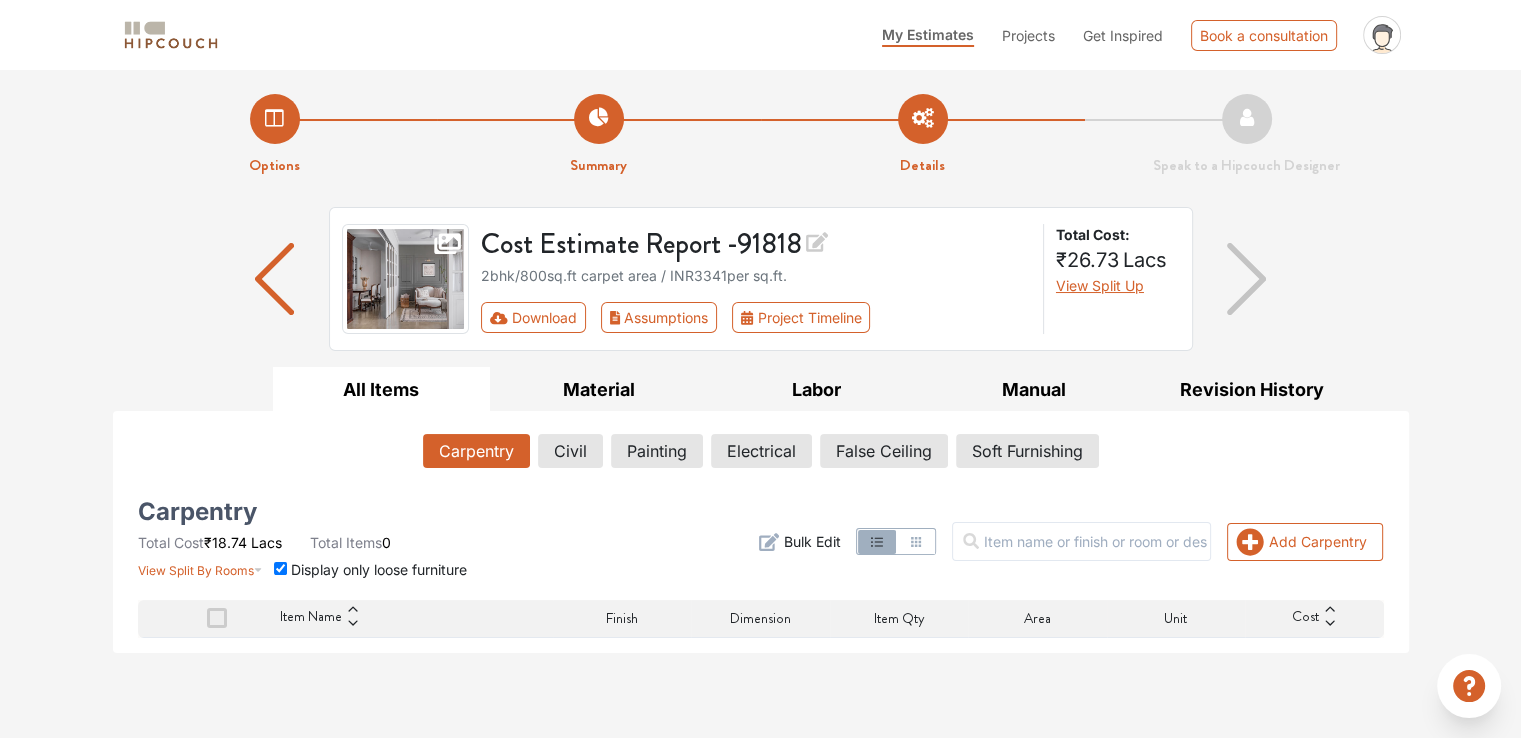 click at bounding box center (280, 568) 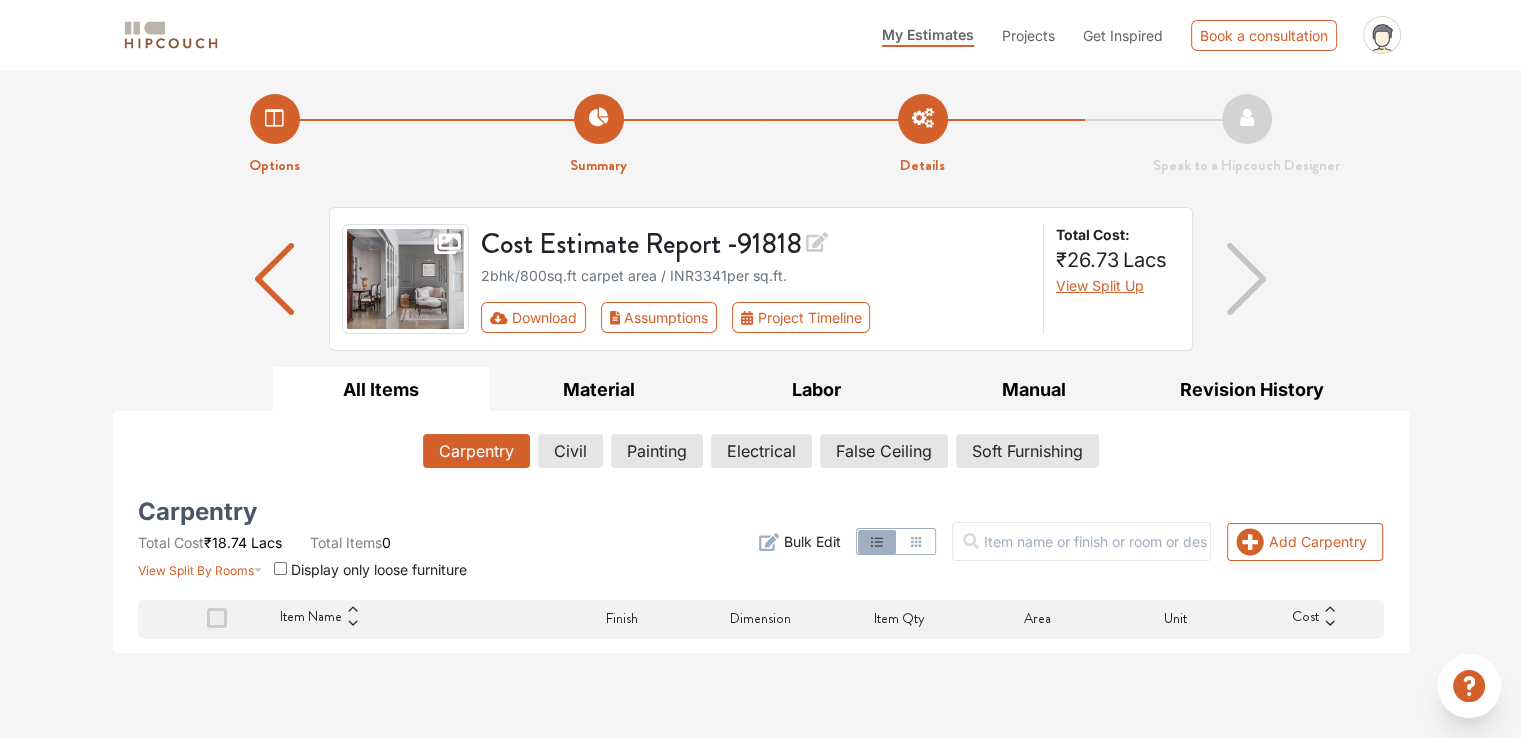 checkbox on "false" 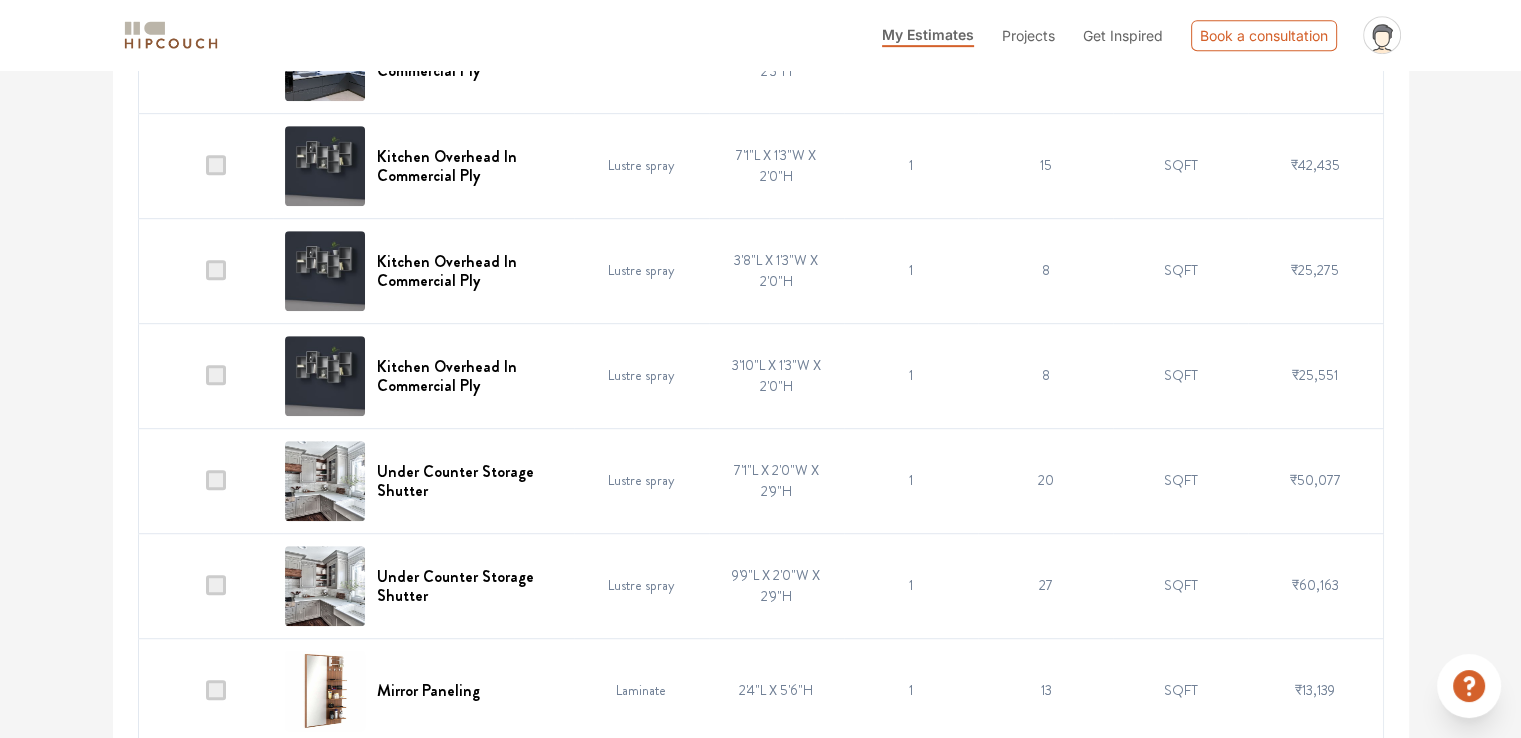 scroll, scrollTop: 1100, scrollLeft: 0, axis: vertical 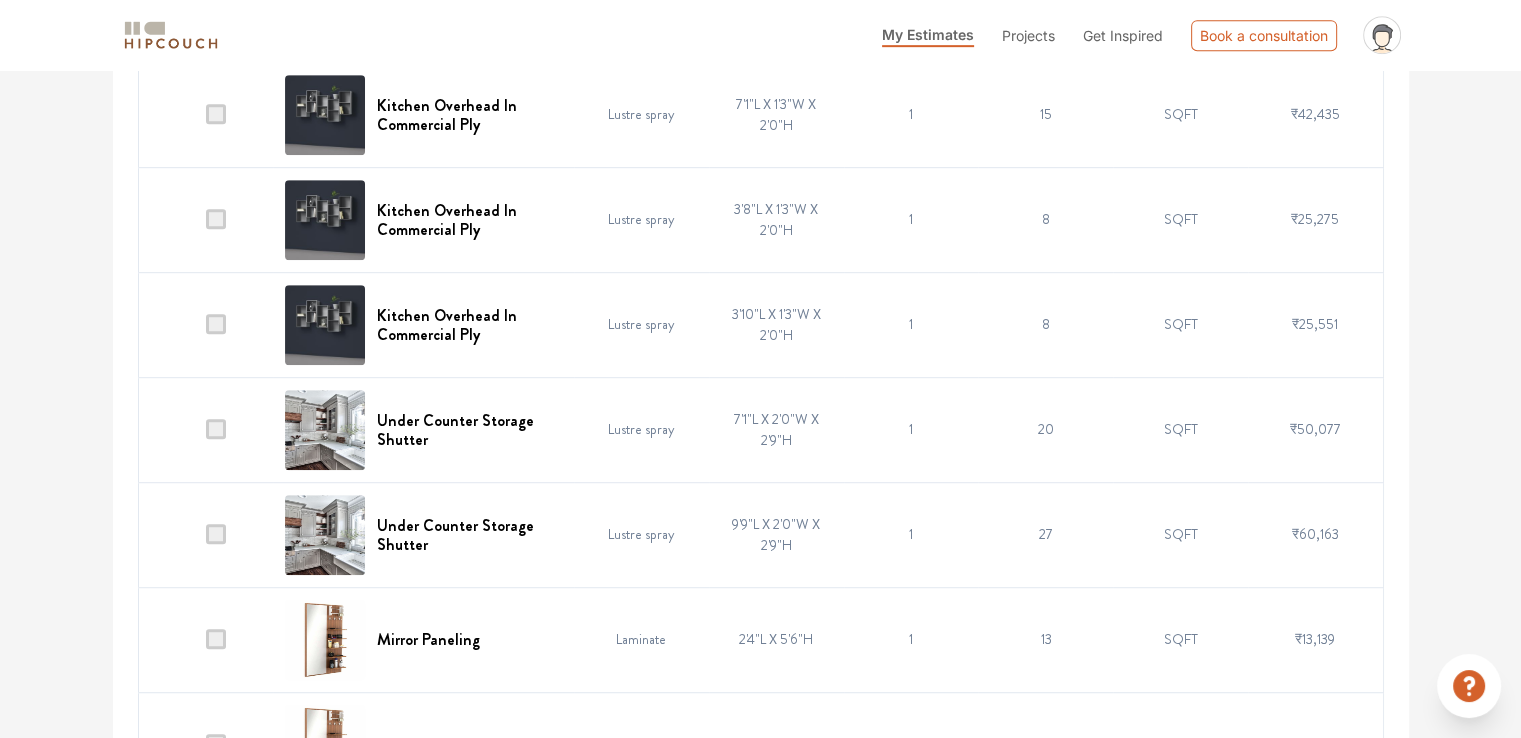 click on "3'10"L X 1'3"W X 2'0"H" at bounding box center (776, 324) 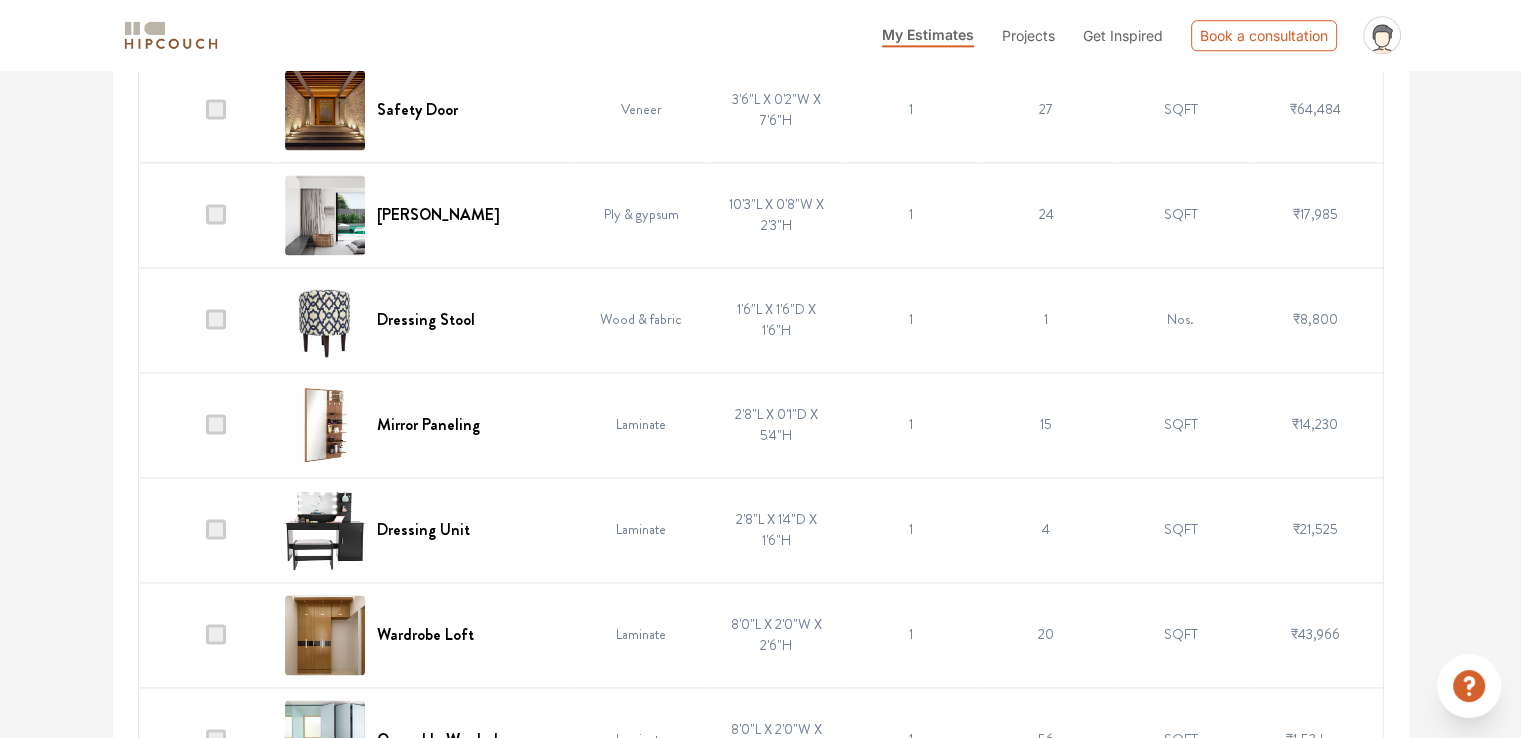 scroll, scrollTop: 2900, scrollLeft: 0, axis: vertical 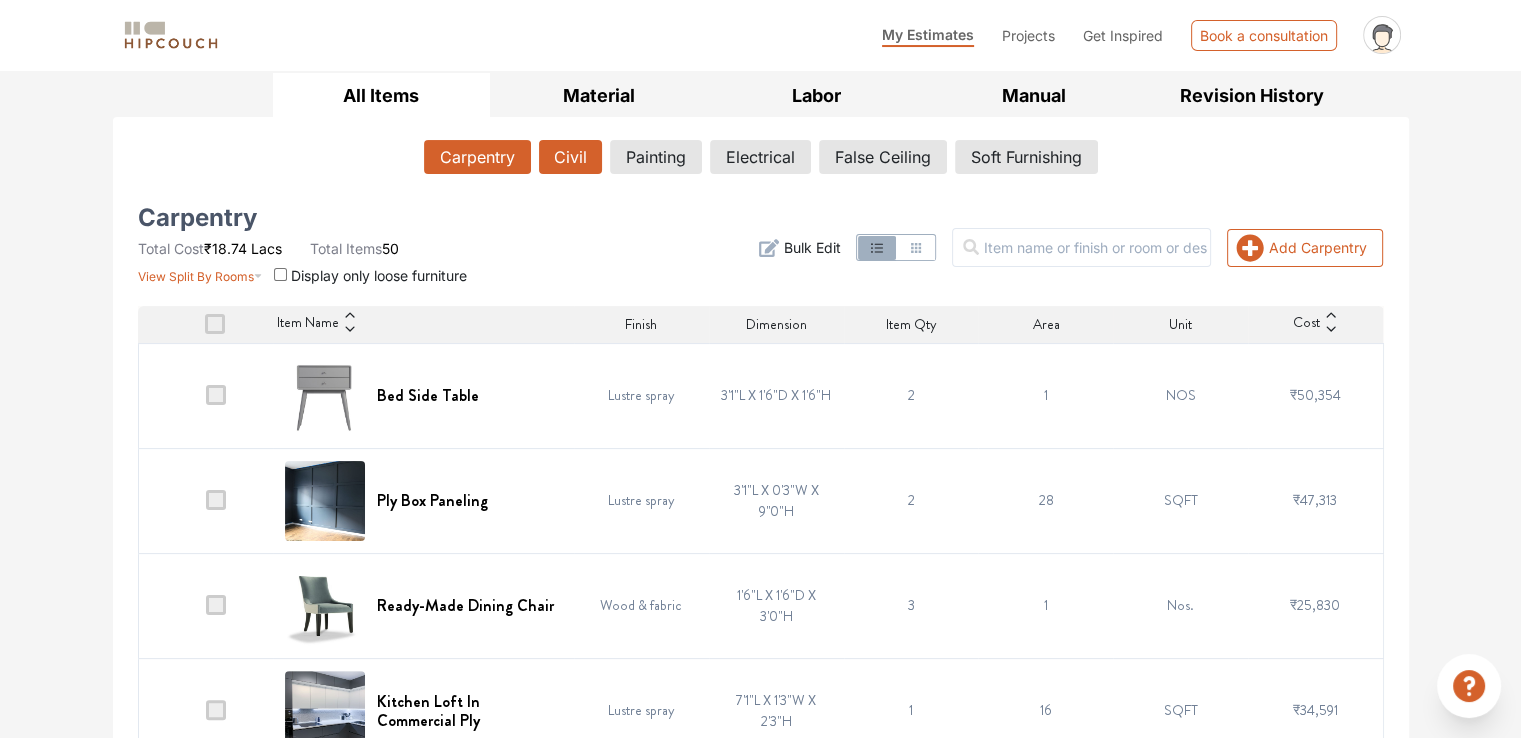 click on "Civil" at bounding box center [570, 157] 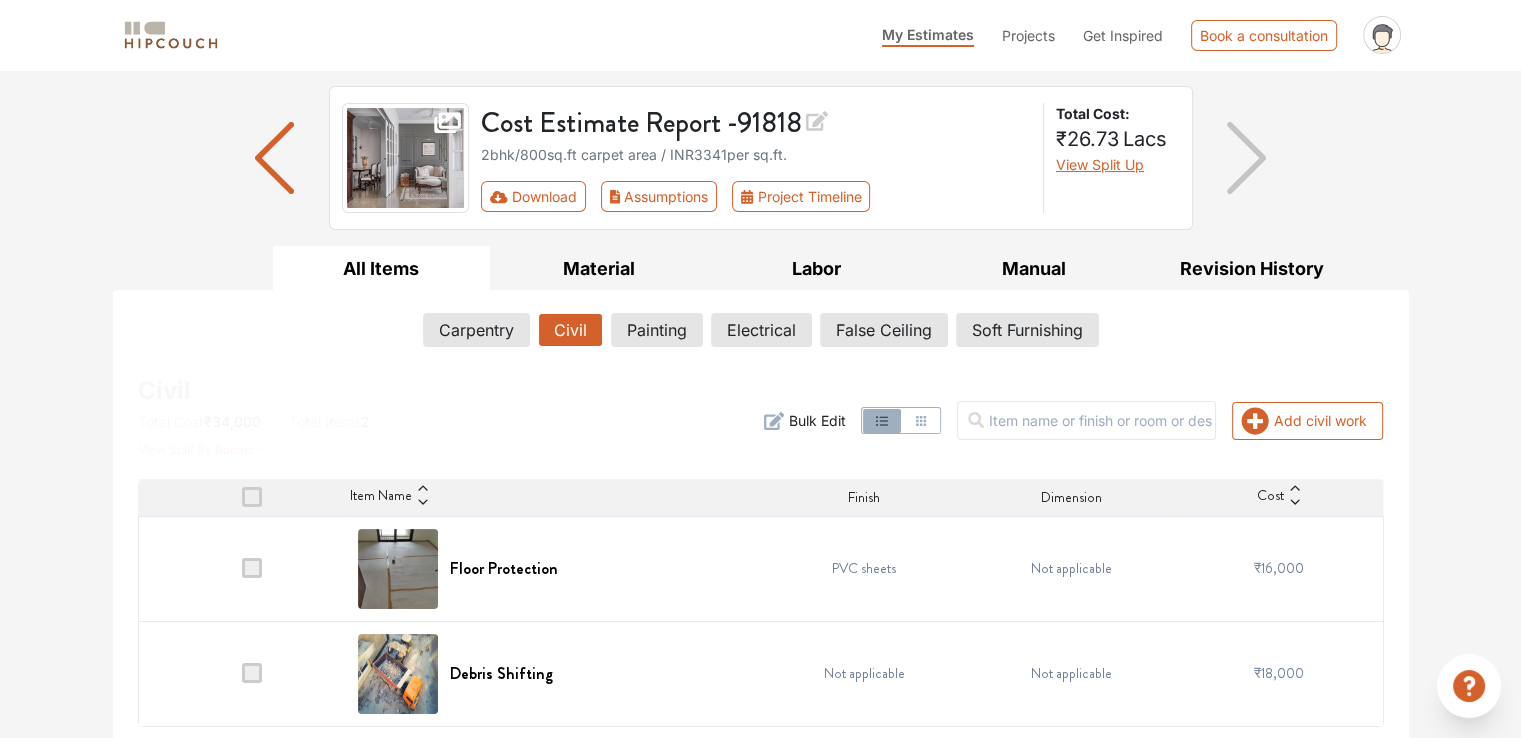 scroll, scrollTop: 124, scrollLeft: 0, axis: vertical 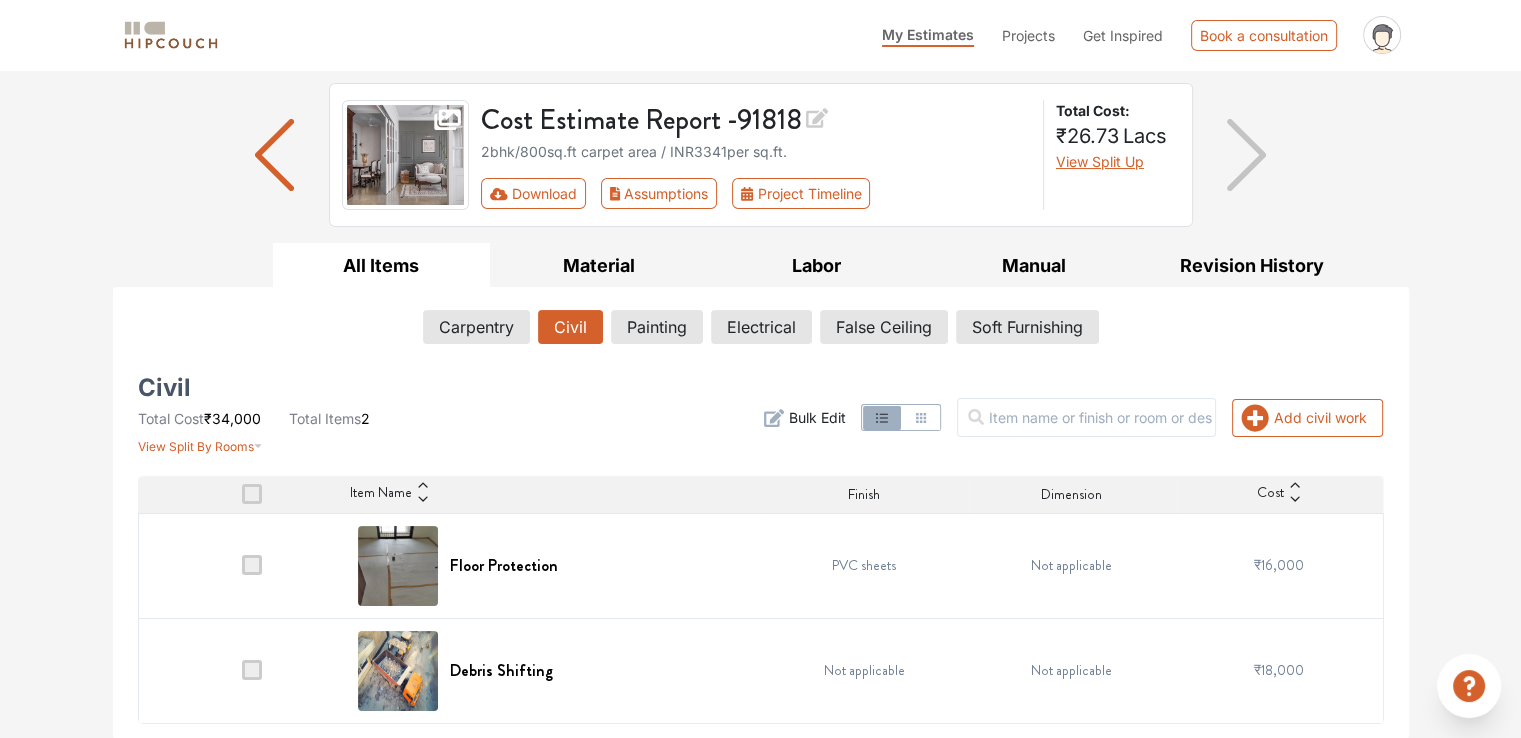 click on "Carpentry Civil Painting Electrical False Ceiling Soft Furnishing" at bounding box center (761, 331) 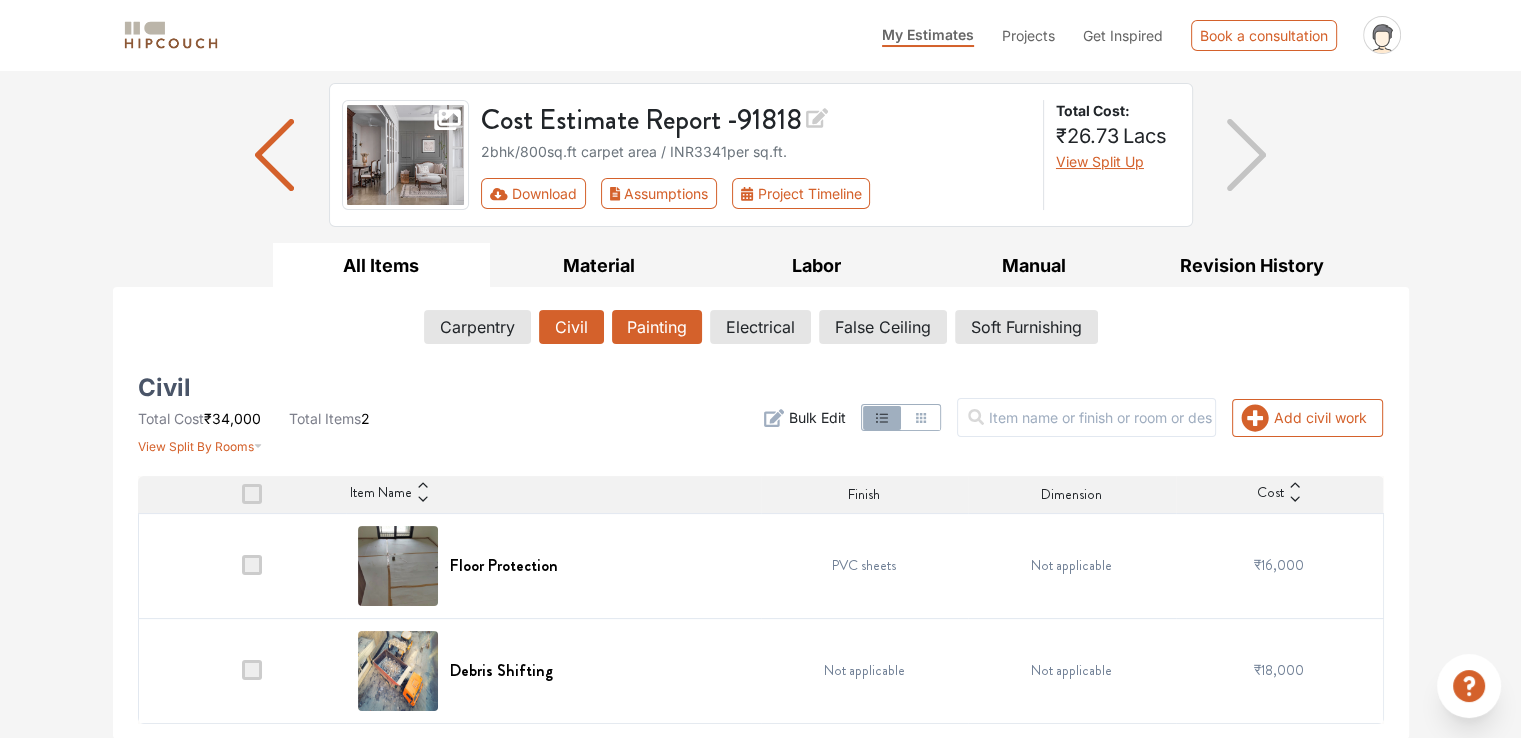 click on "Painting" at bounding box center (657, 327) 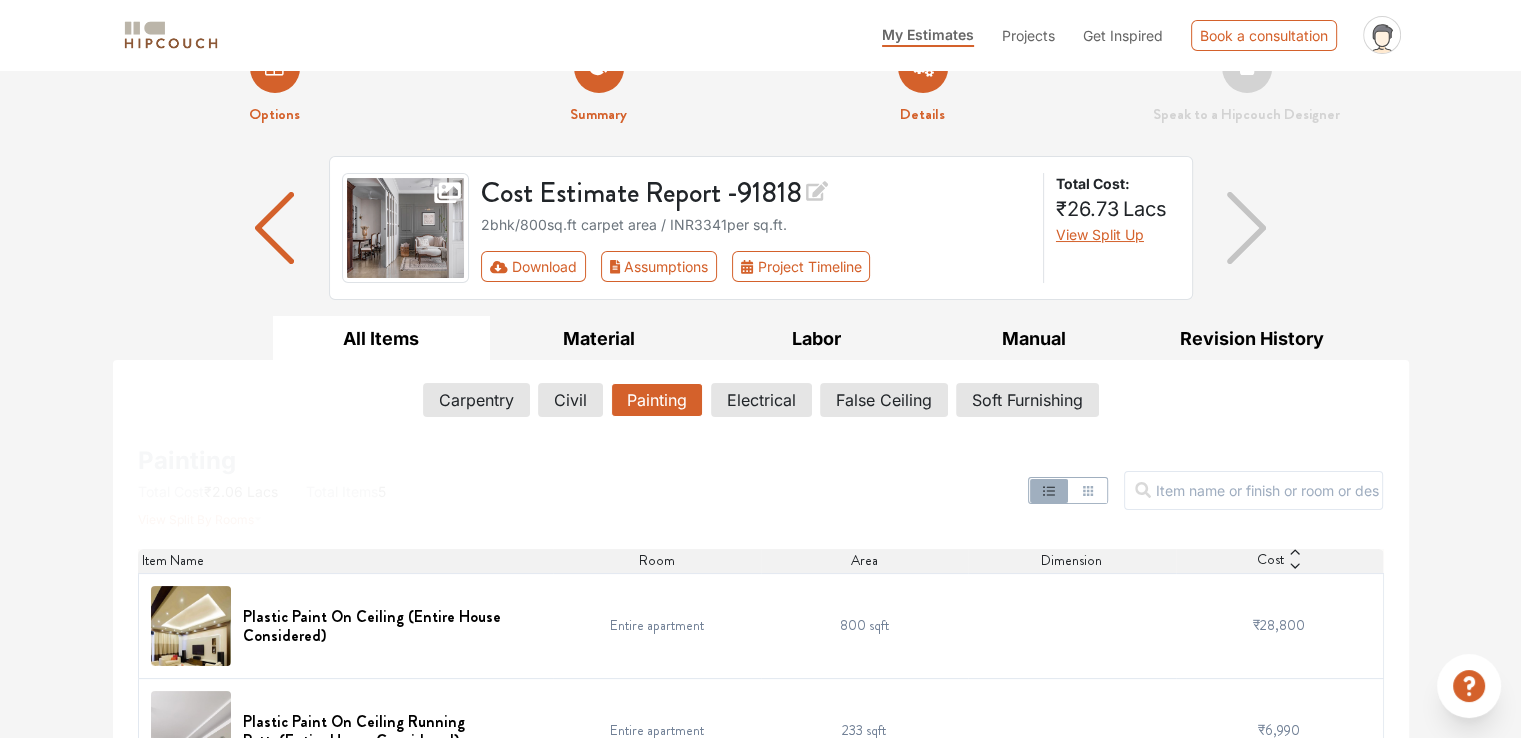 scroll, scrollTop: 25, scrollLeft: 0, axis: vertical 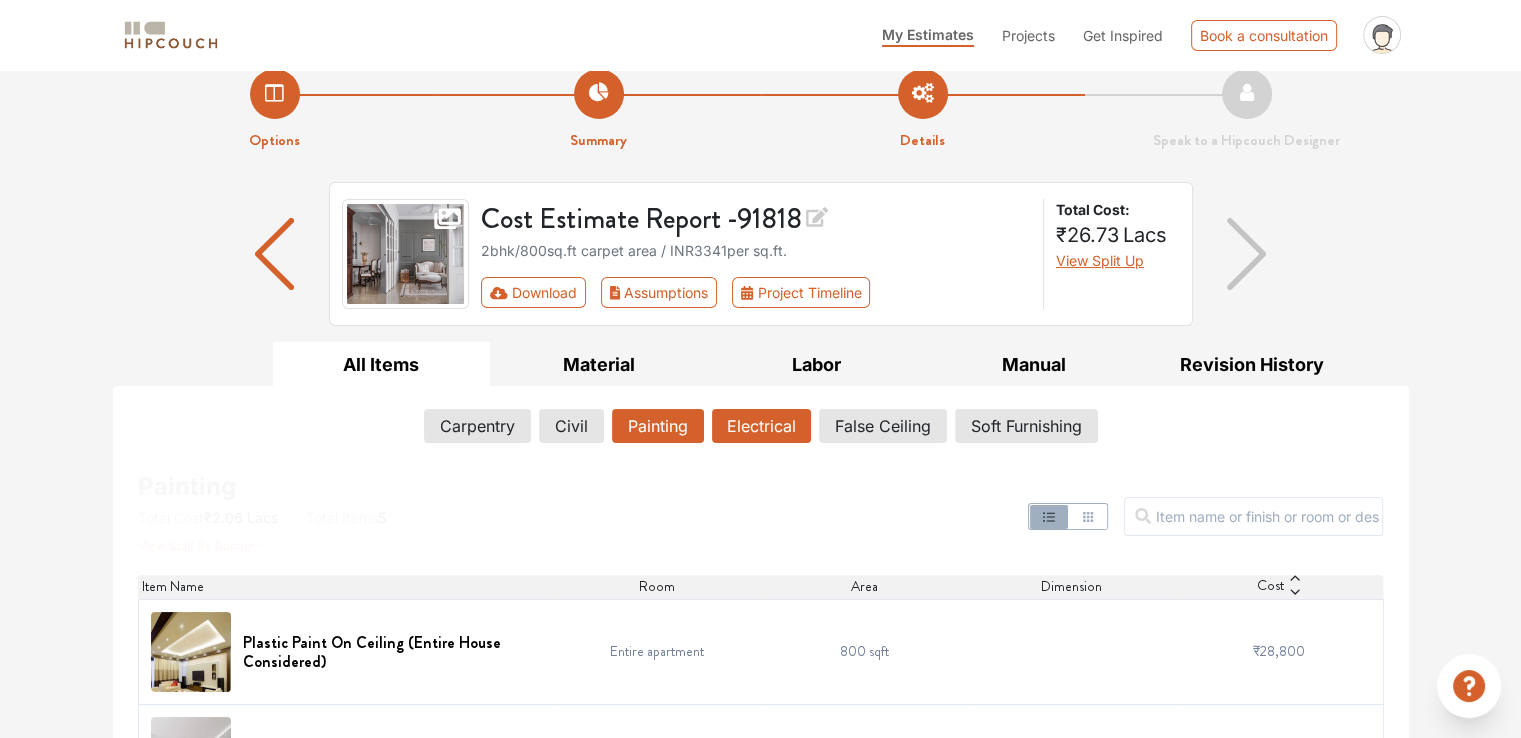 click on "Electrical" at bounding box center [761, 426] 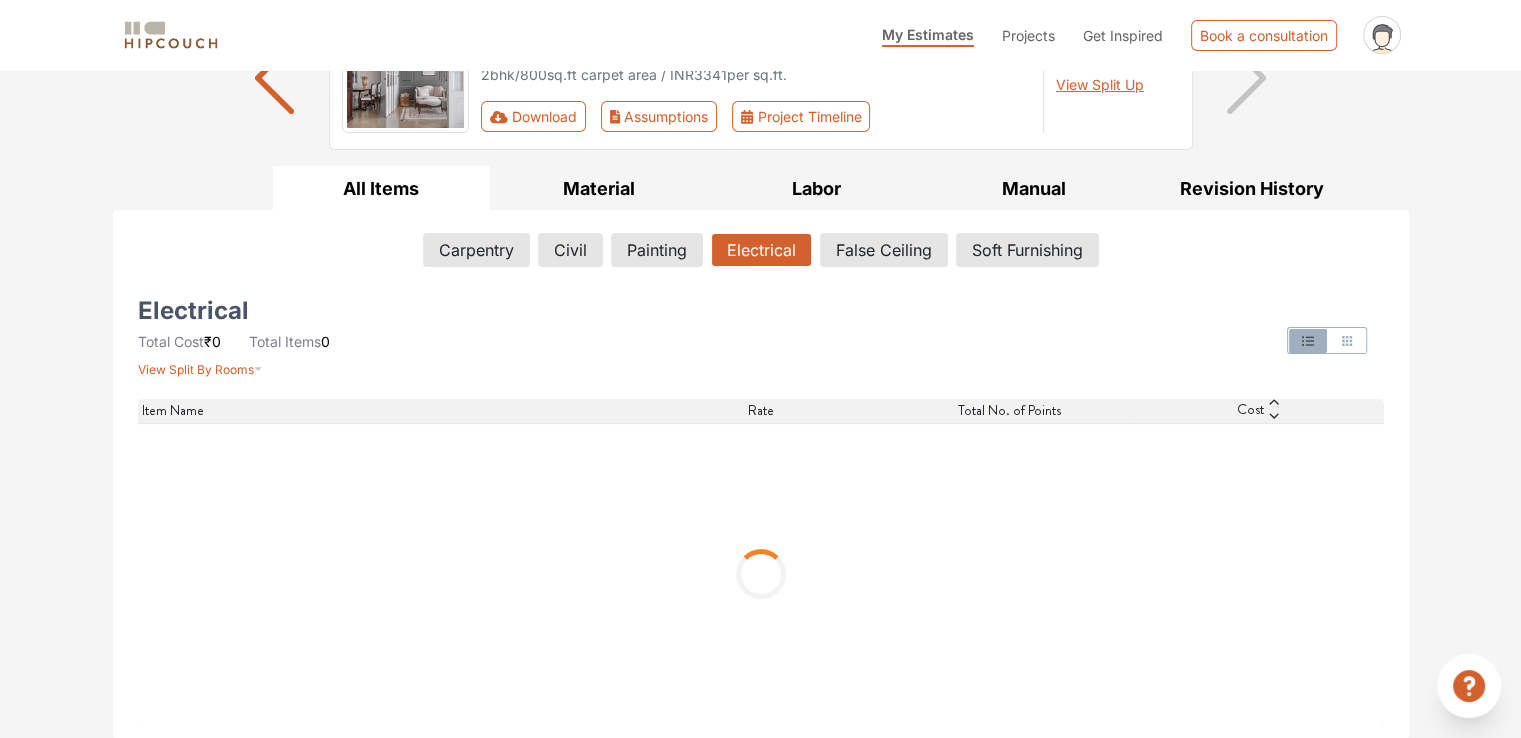 scroll, scrollTop: 6, scrollLeft: 0, axis: vertical 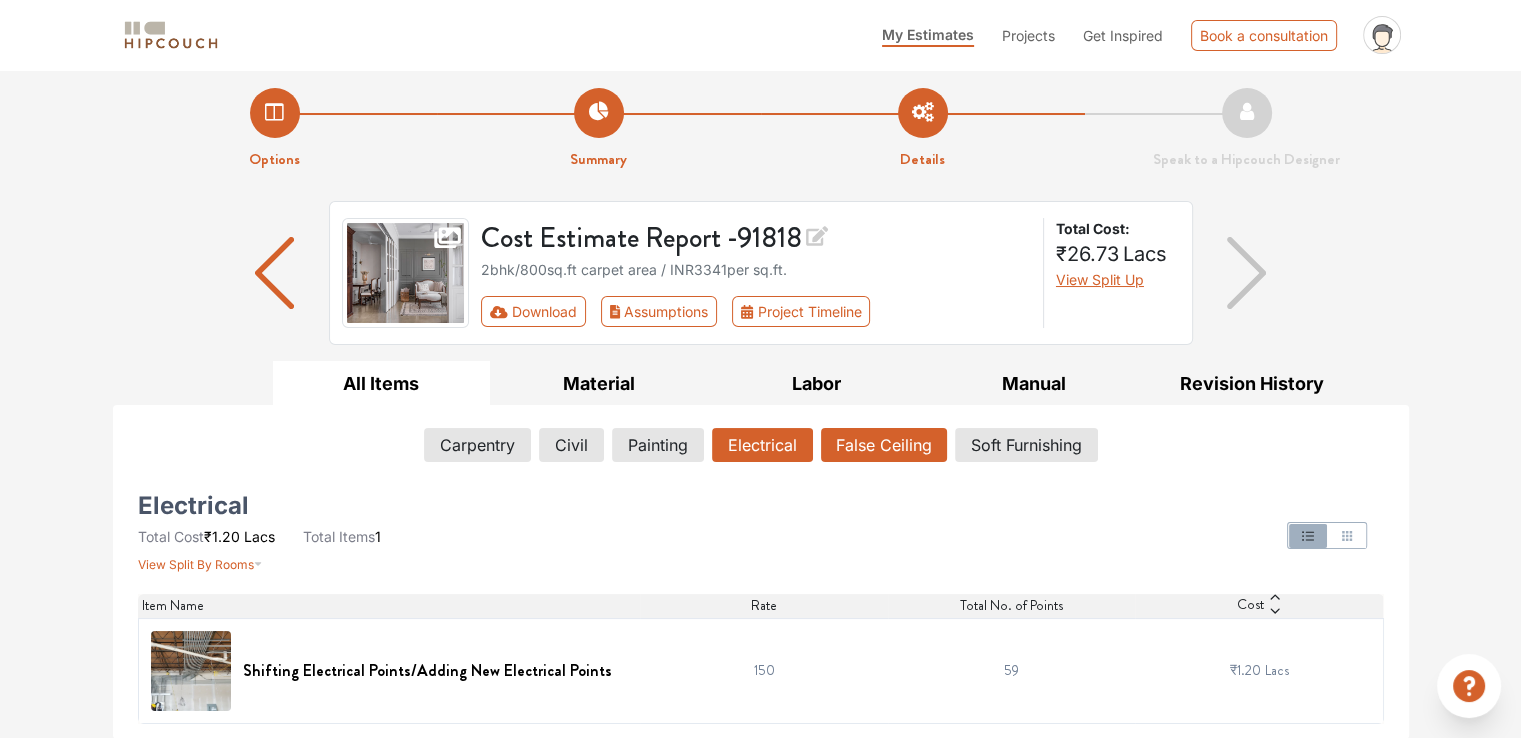 click on "False Ceiling" at bounding box center [884, 445] 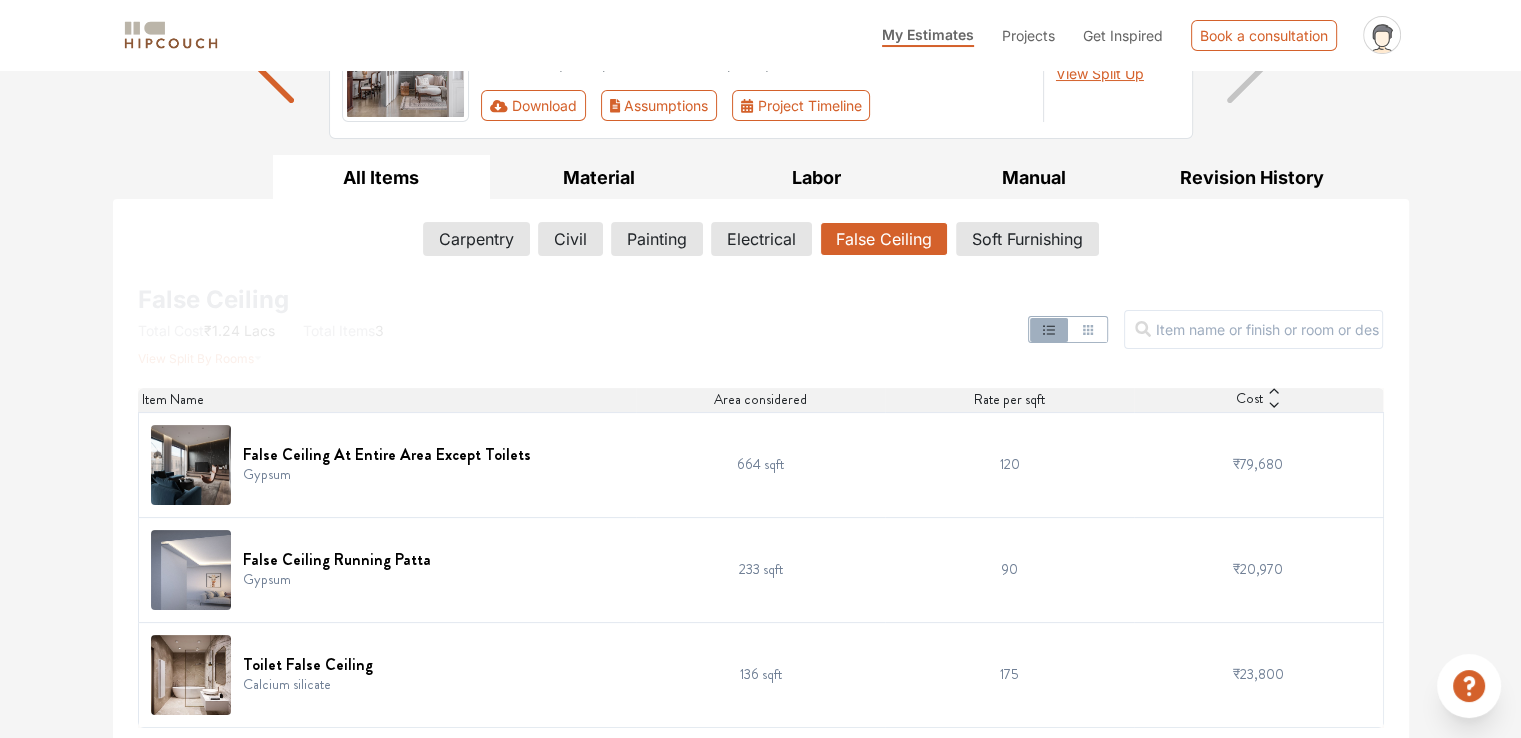scroll, scrollTop: 216, scrollLeft: 0, axis: vertical 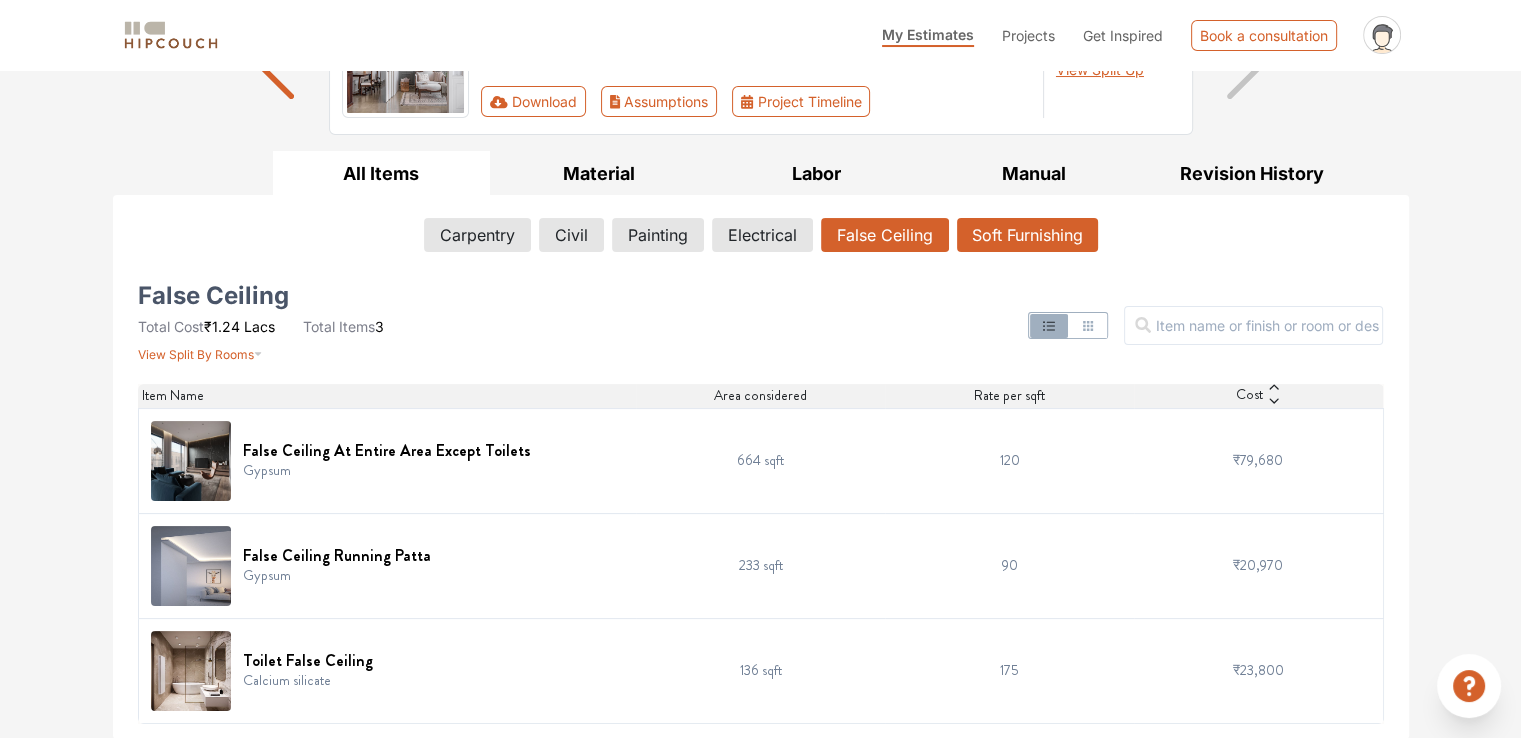 click on "Soft Furnishing" at bounding box center [1027, 235] 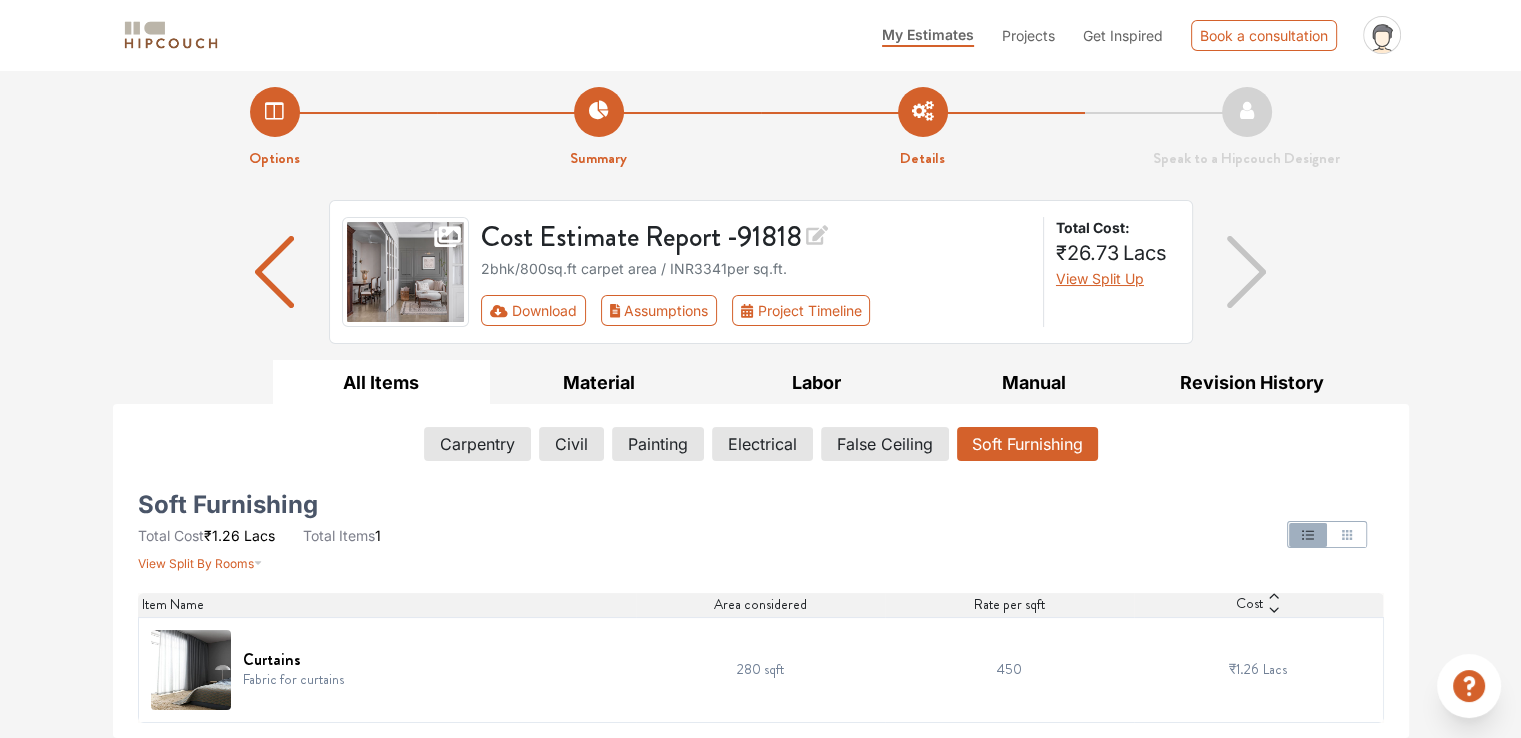 scroll, scrollTop: 6, scrollLeft: 0, axis: vertical 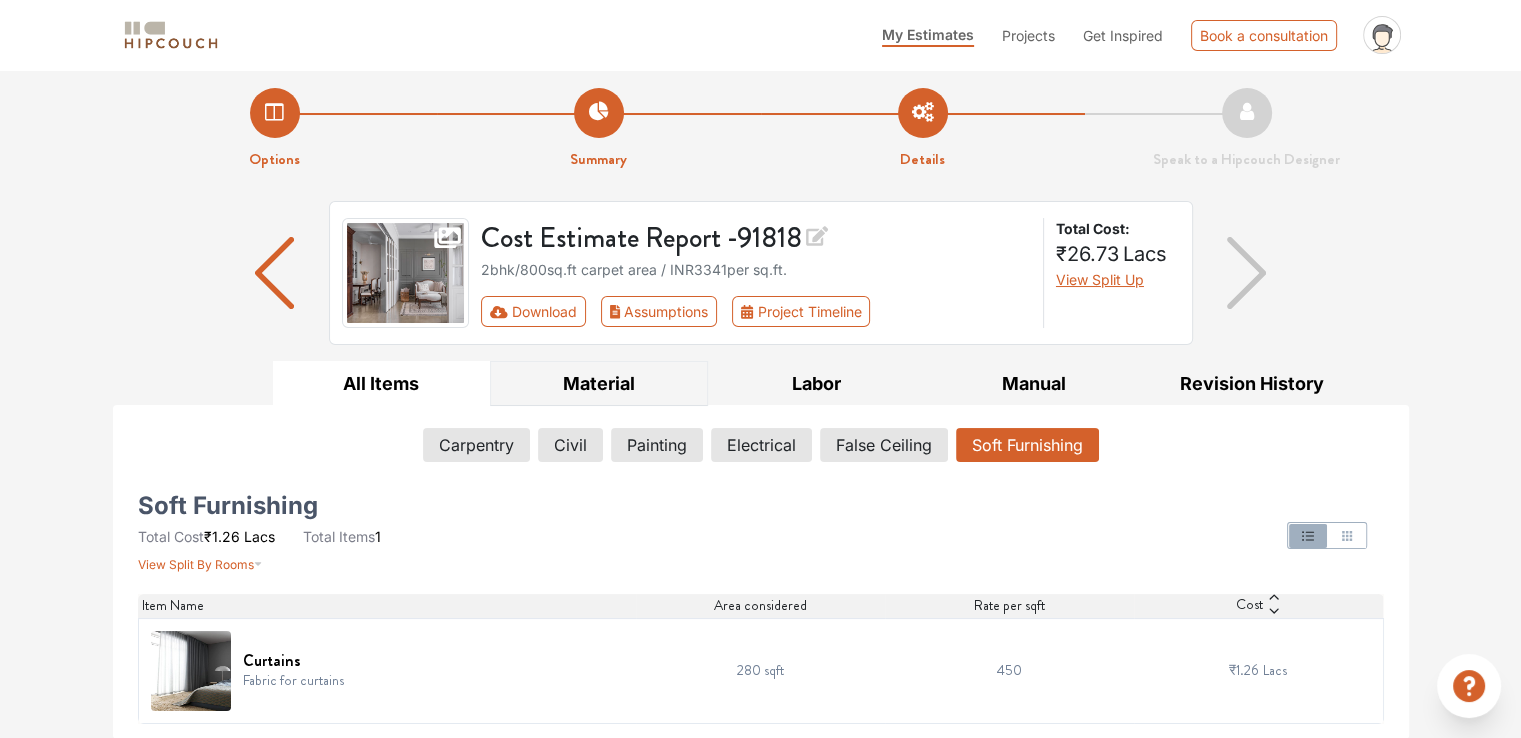 click on "Material" at bounding box center [599, 383] 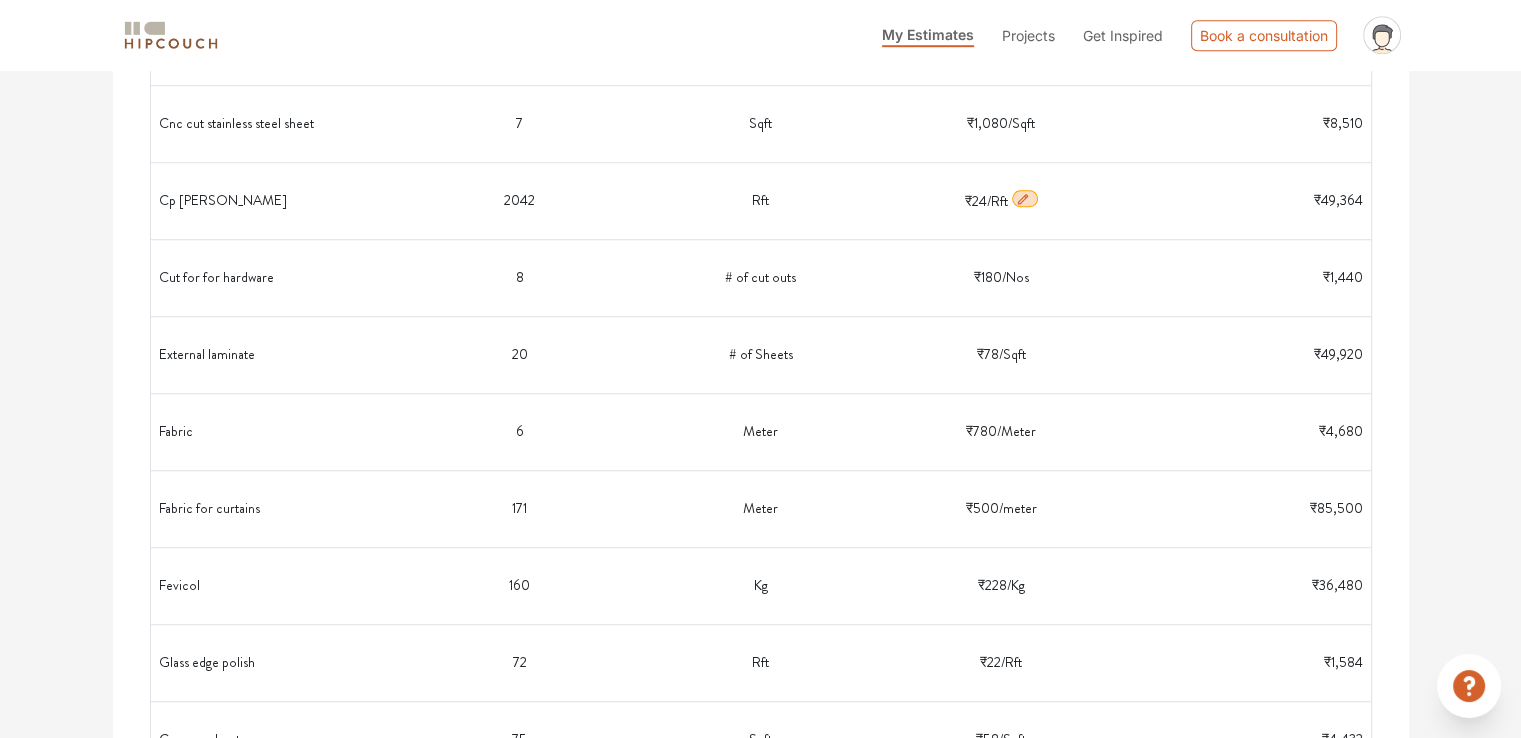 scroll, scrollTop: 1606, scrollLeft: 0, axis: vertical 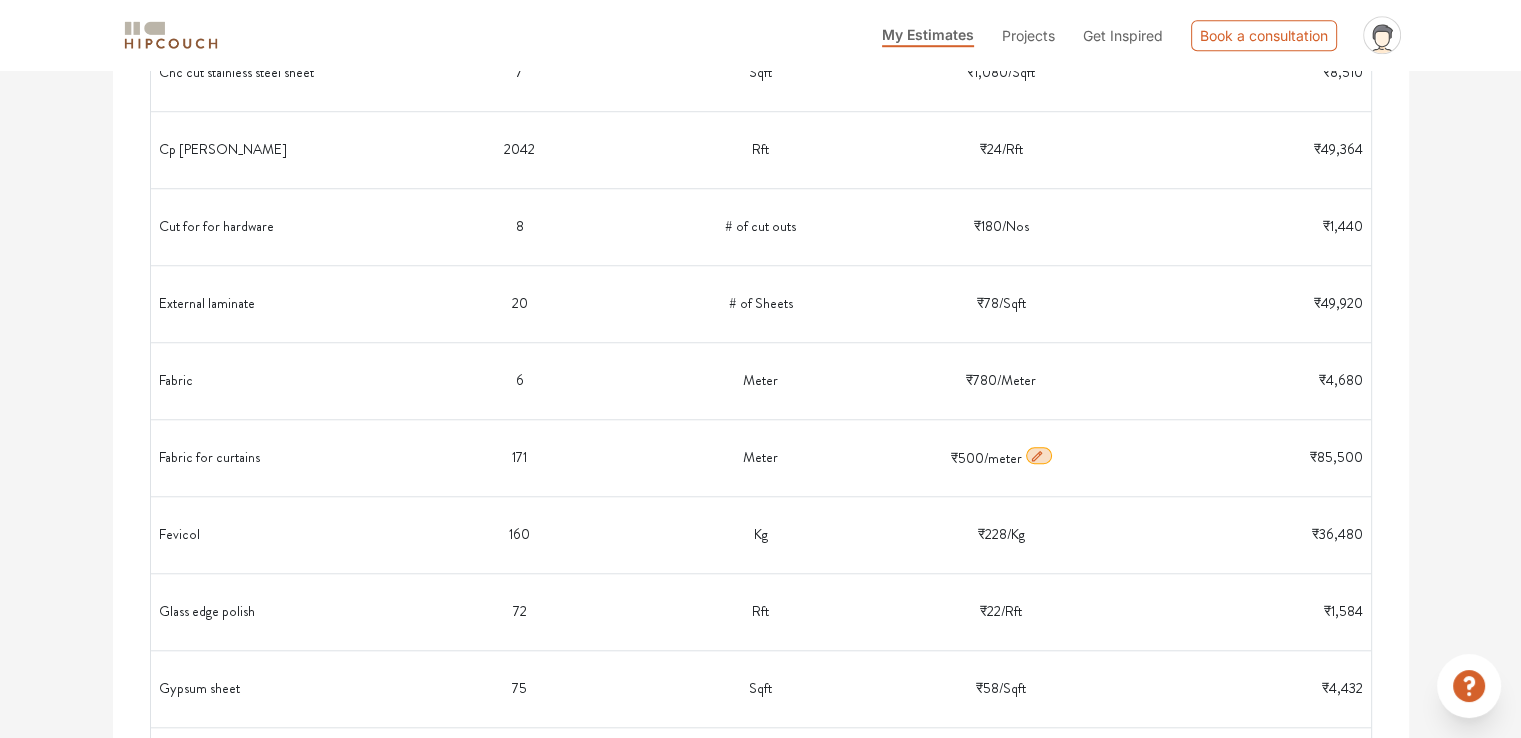 click at bounding box center (1039, 456) 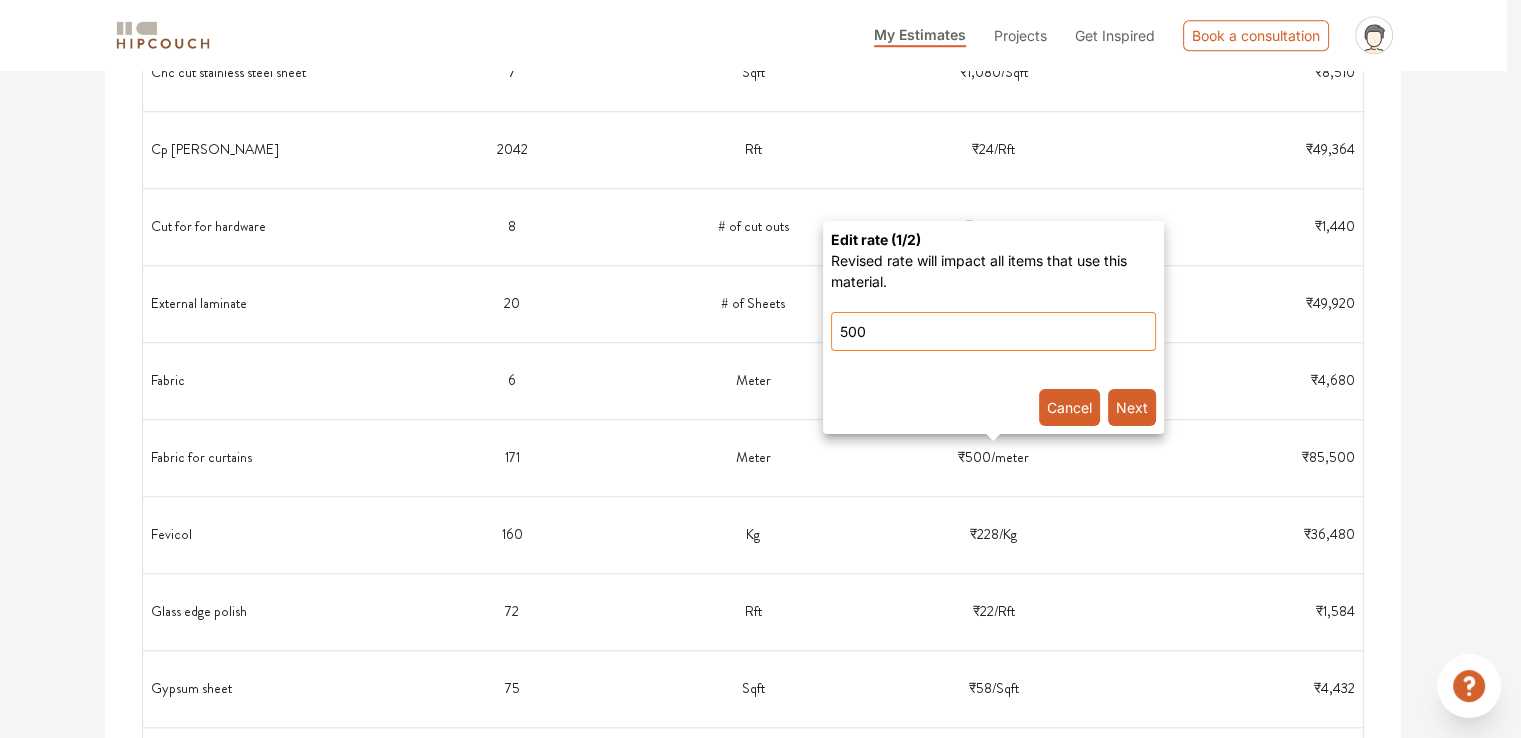 drag, startPoint x: 845, startPoint y: 327, endPoint x: 832, endPoint y: 329, distance: 13.152946 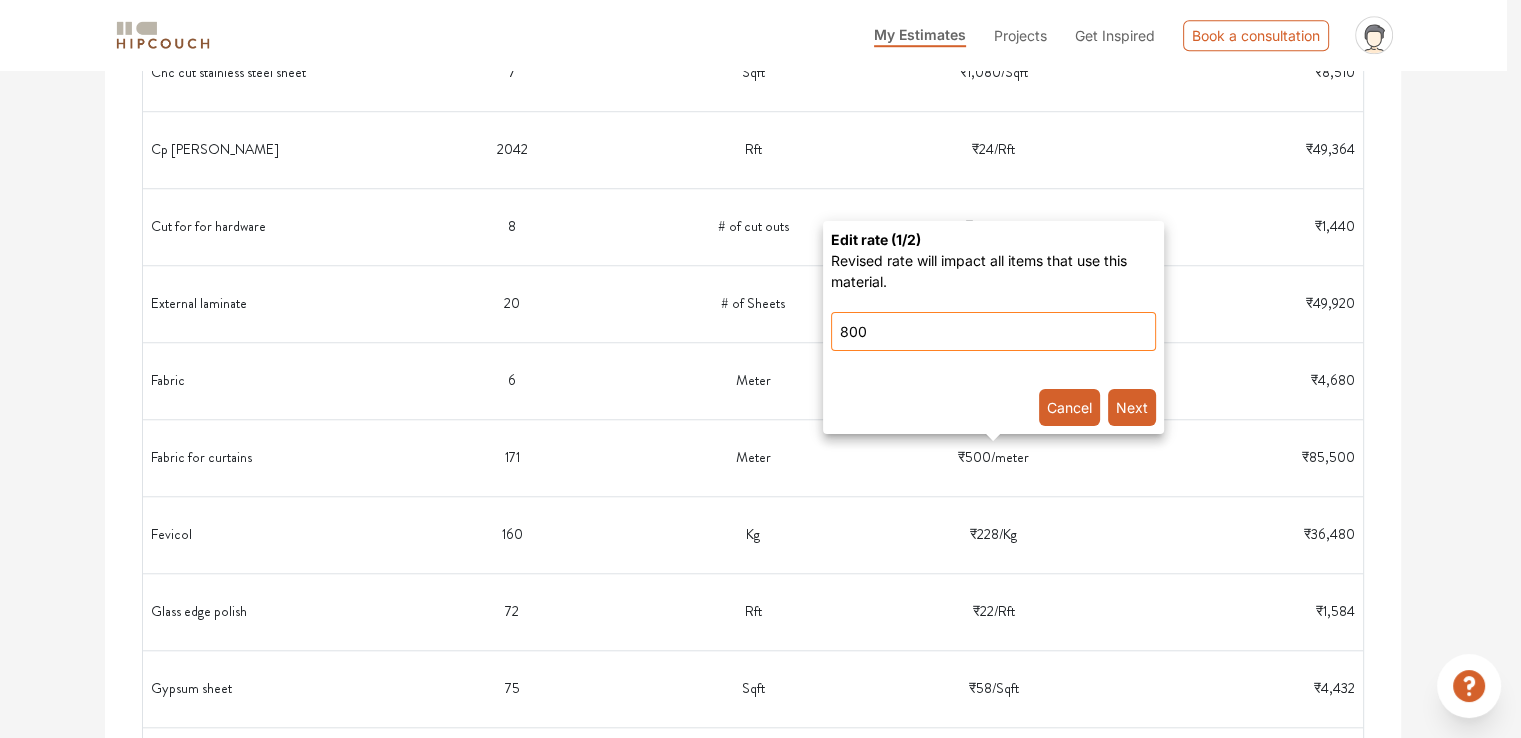 type on "800" 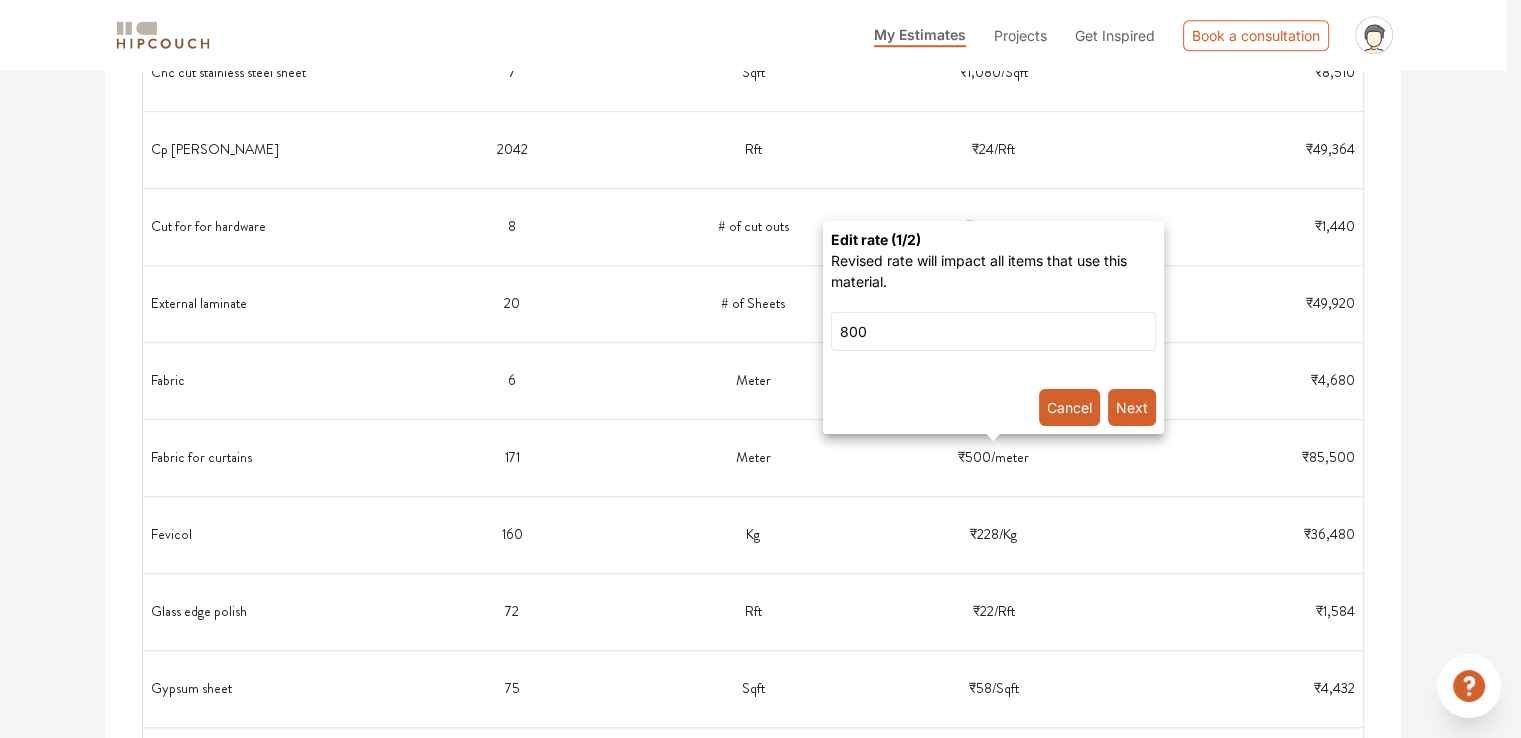 click on "Next" at bounding box center [1132, 407] 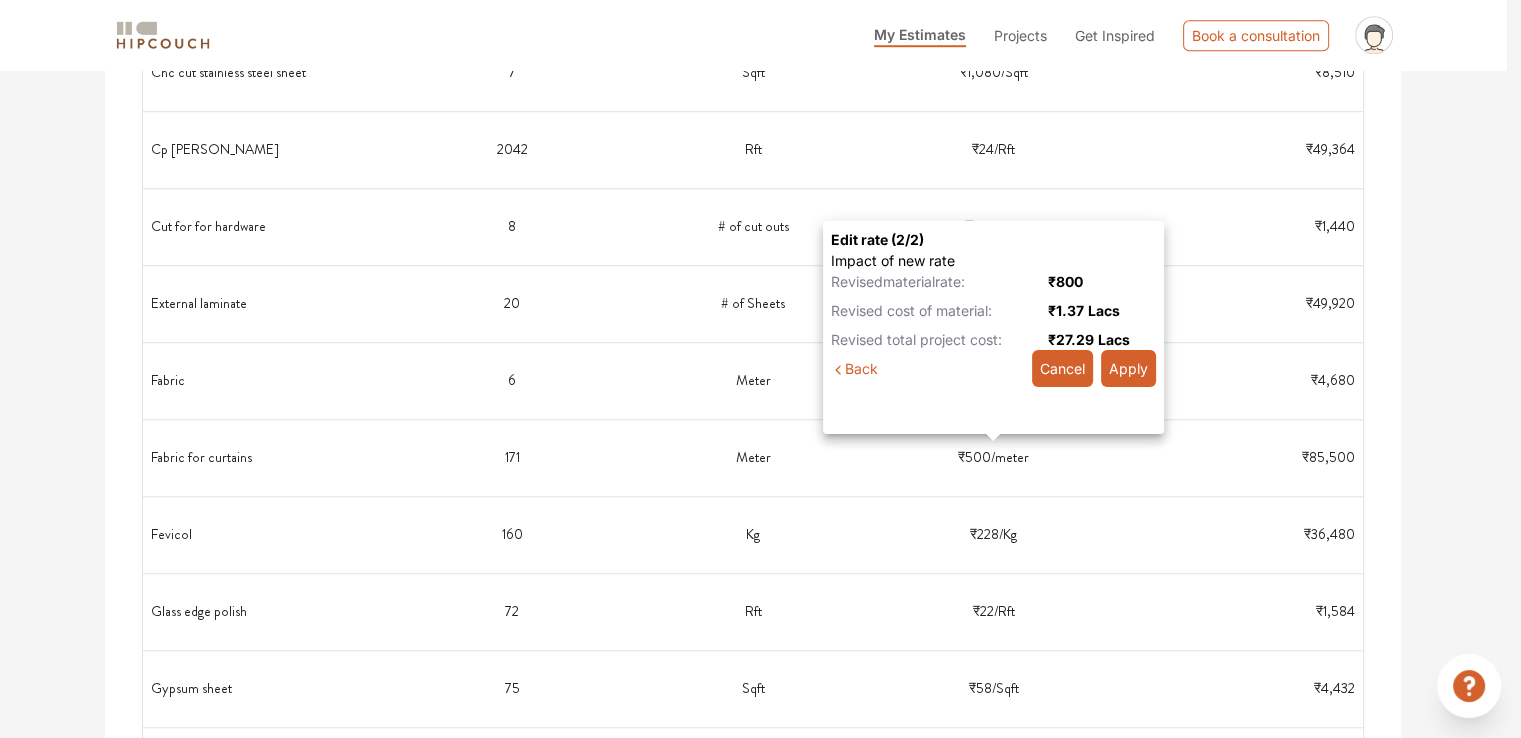 click on "Apply" at bounding box center [1128, 368] 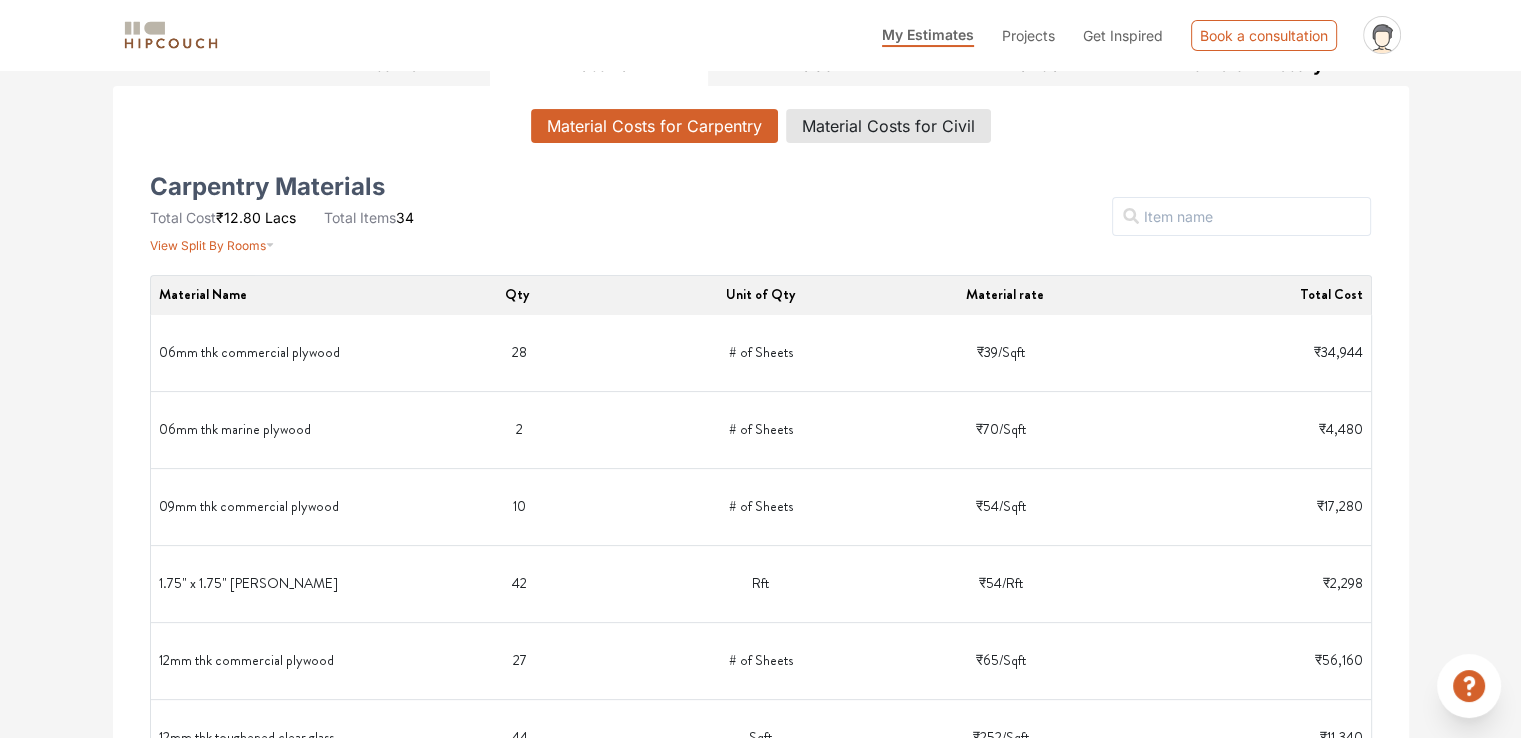 scroll, scrollTop: 0, scrollLeft: 0, axis: both 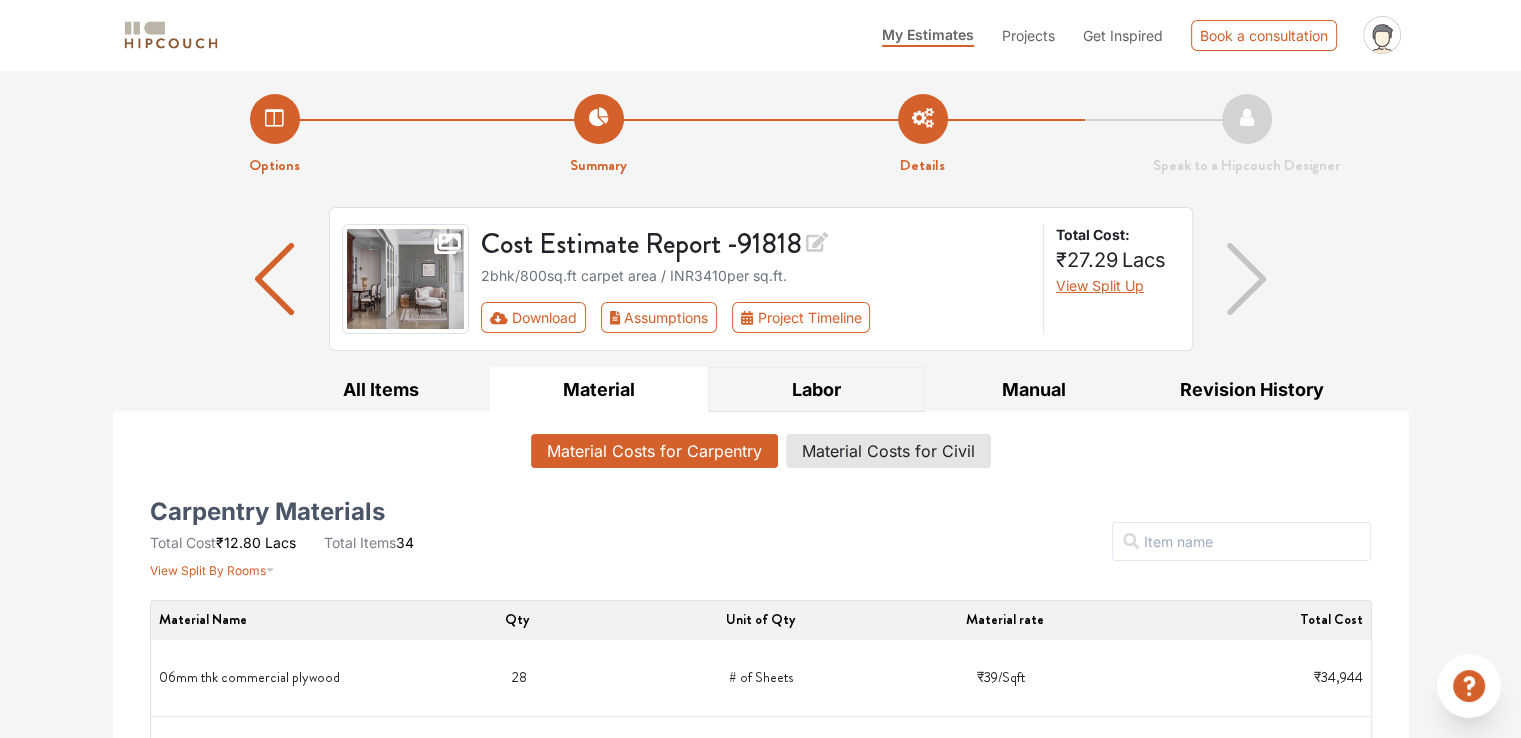 click on "Labor" at bounding box center (817, 389) 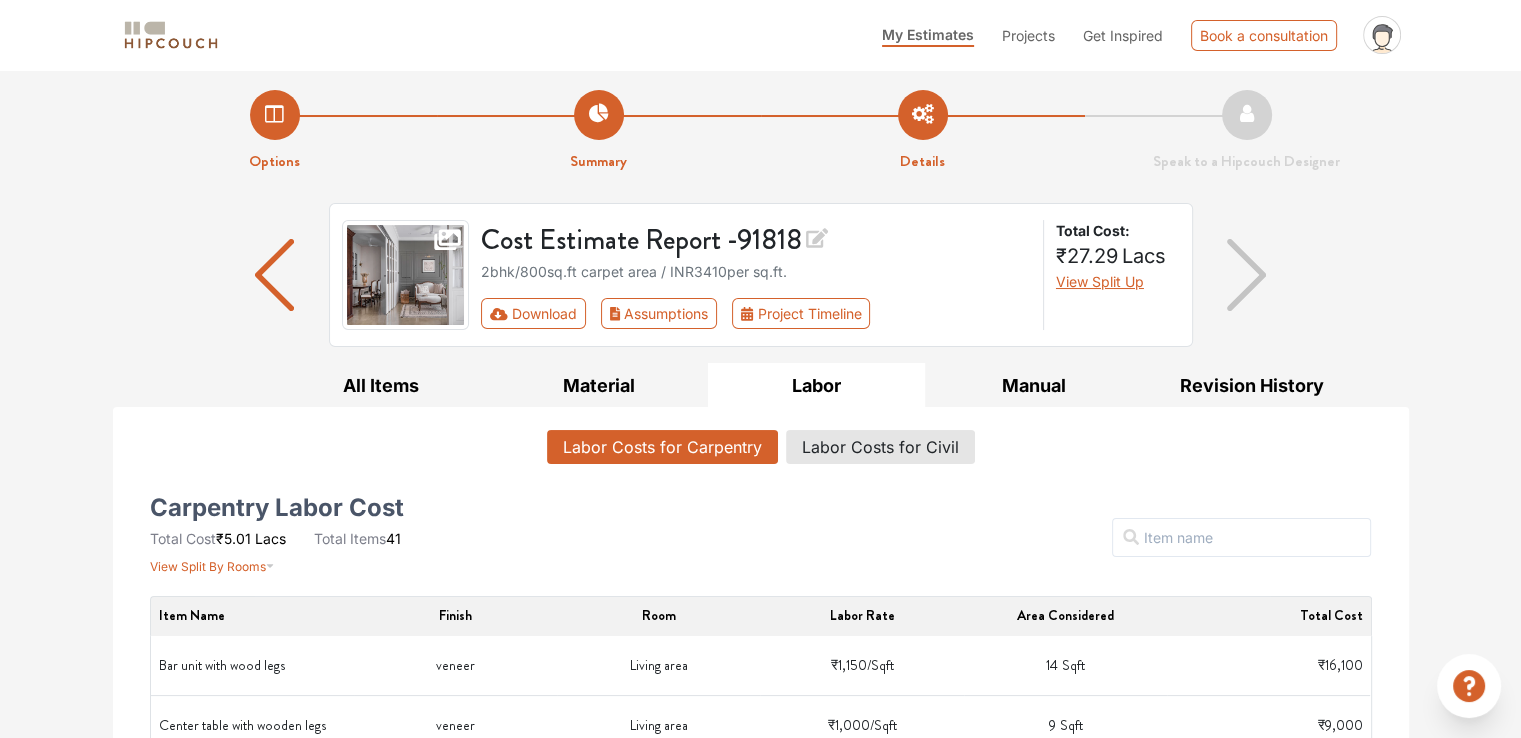 scroll, scrollTop: 0, scrollLeft: 0, axis: both 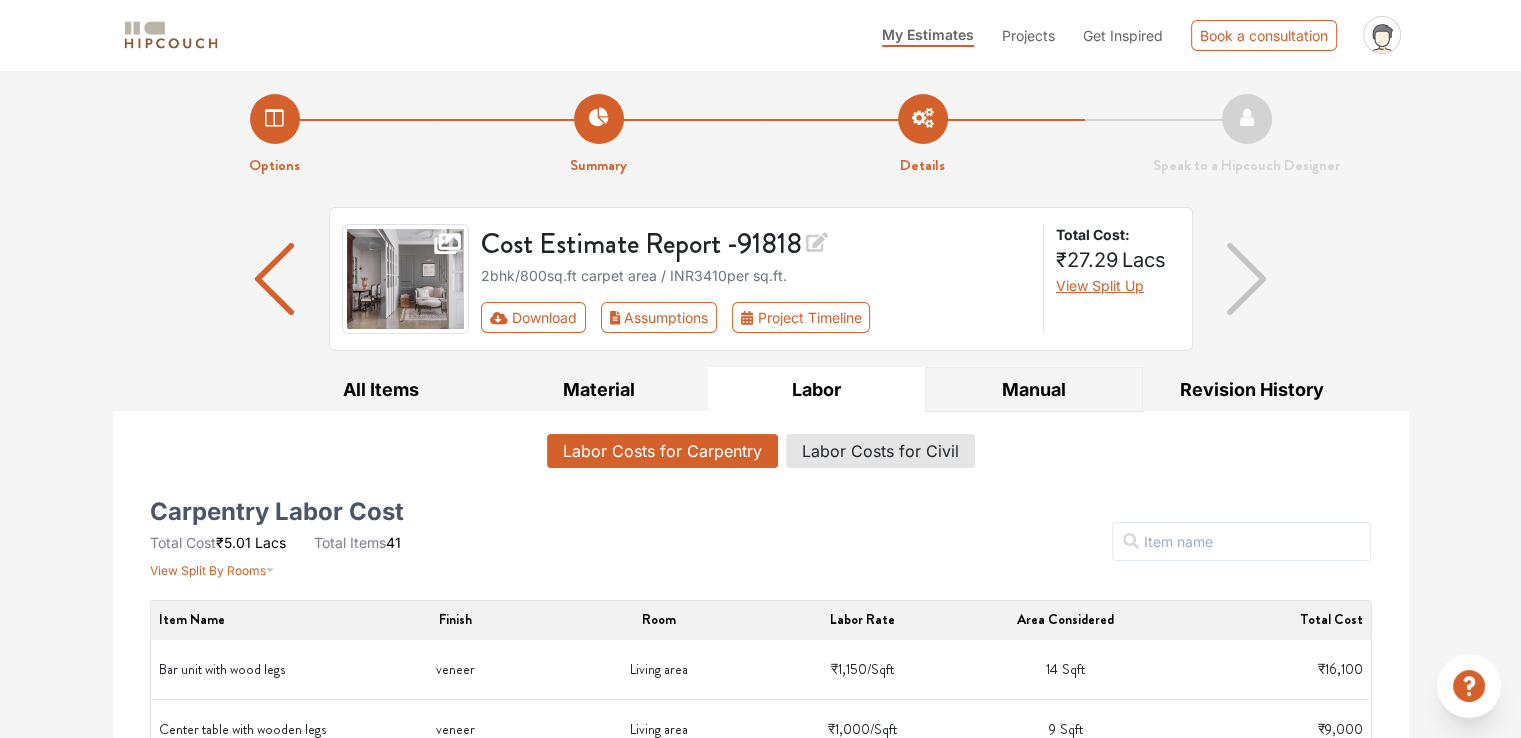 click on "Manual" at bounding box center [1034, 389] 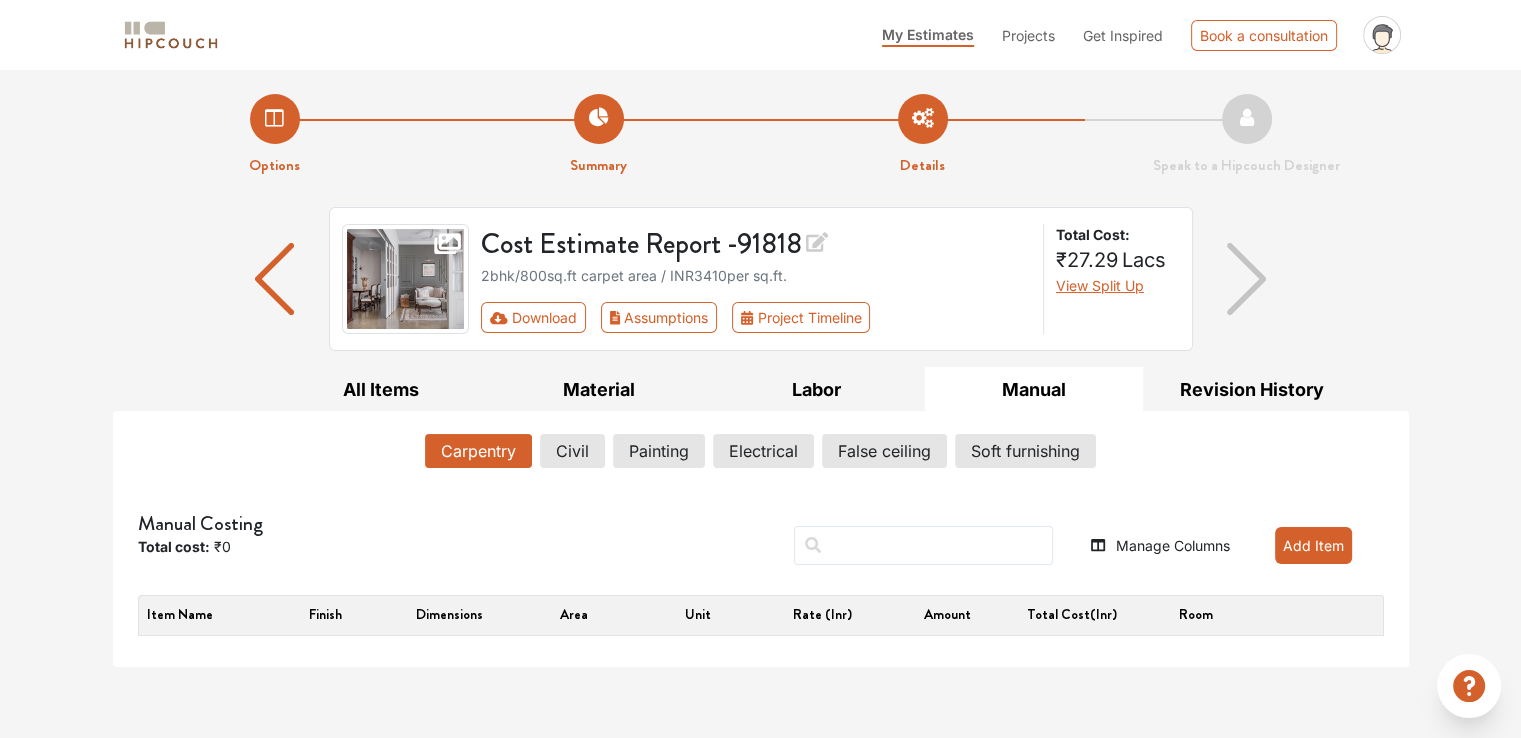 click on "Add Item" at bounding box center (1313, 545) 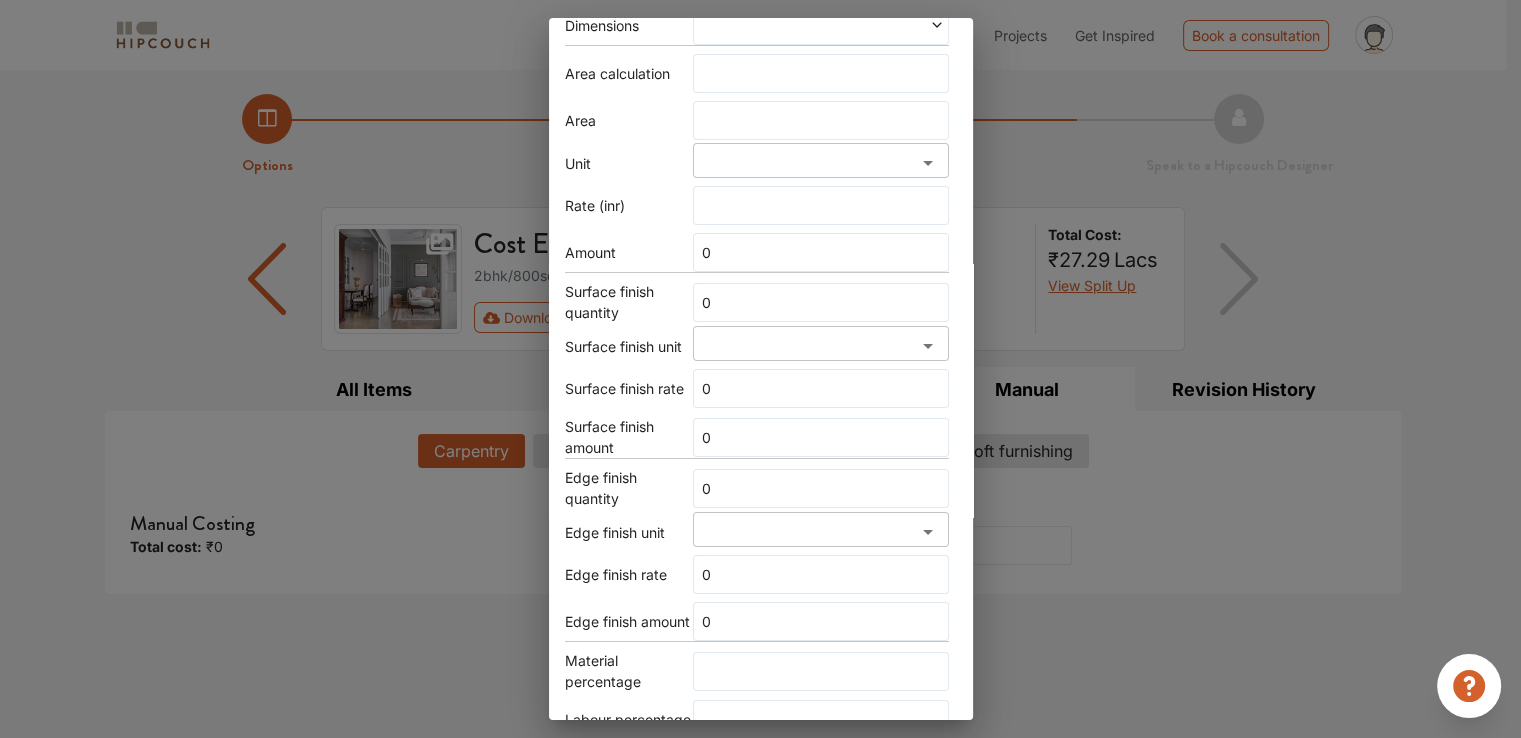 scroll, scrollTop: 0, scrollLeft: 0, axis: both 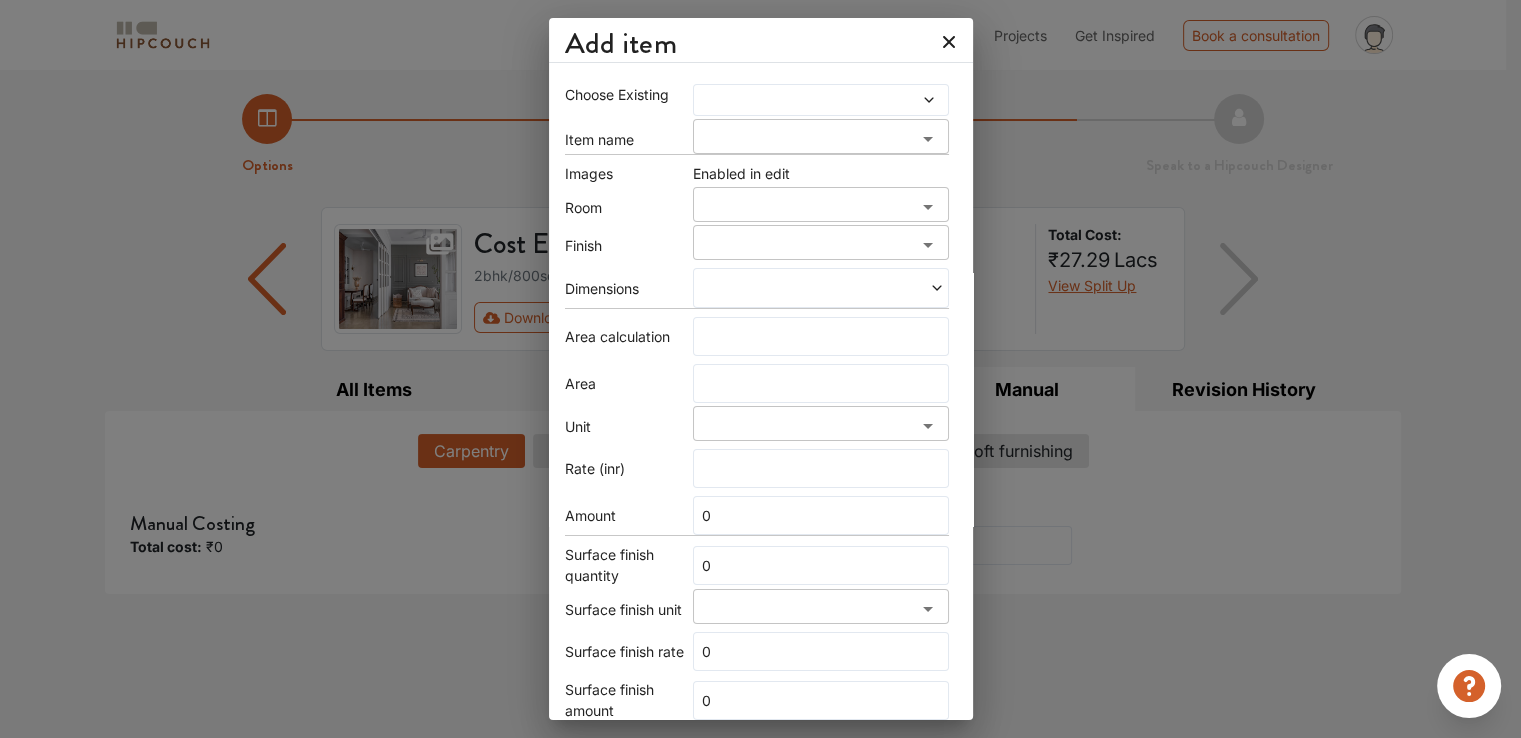 click 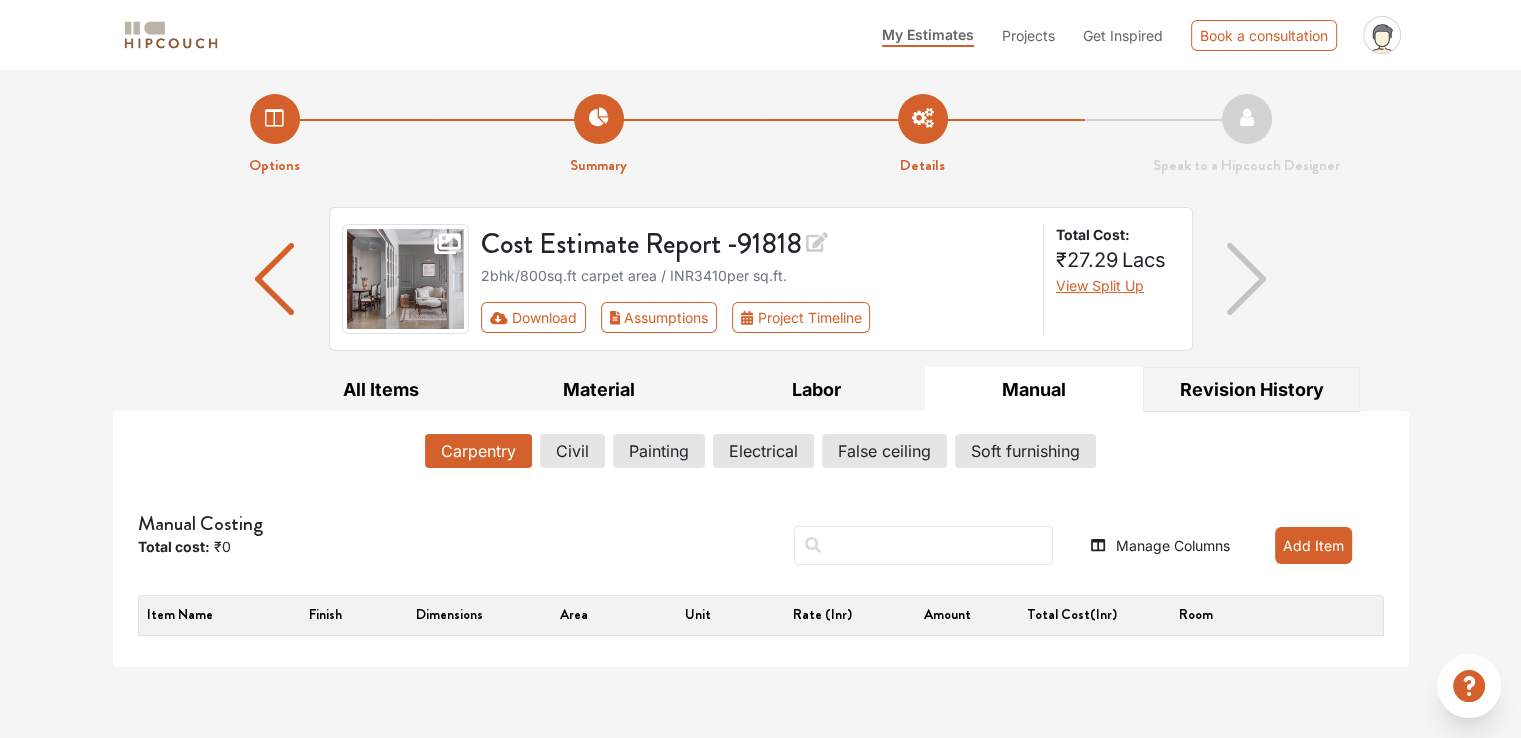 click on "Revision History" at bounding box center (1252, 389) 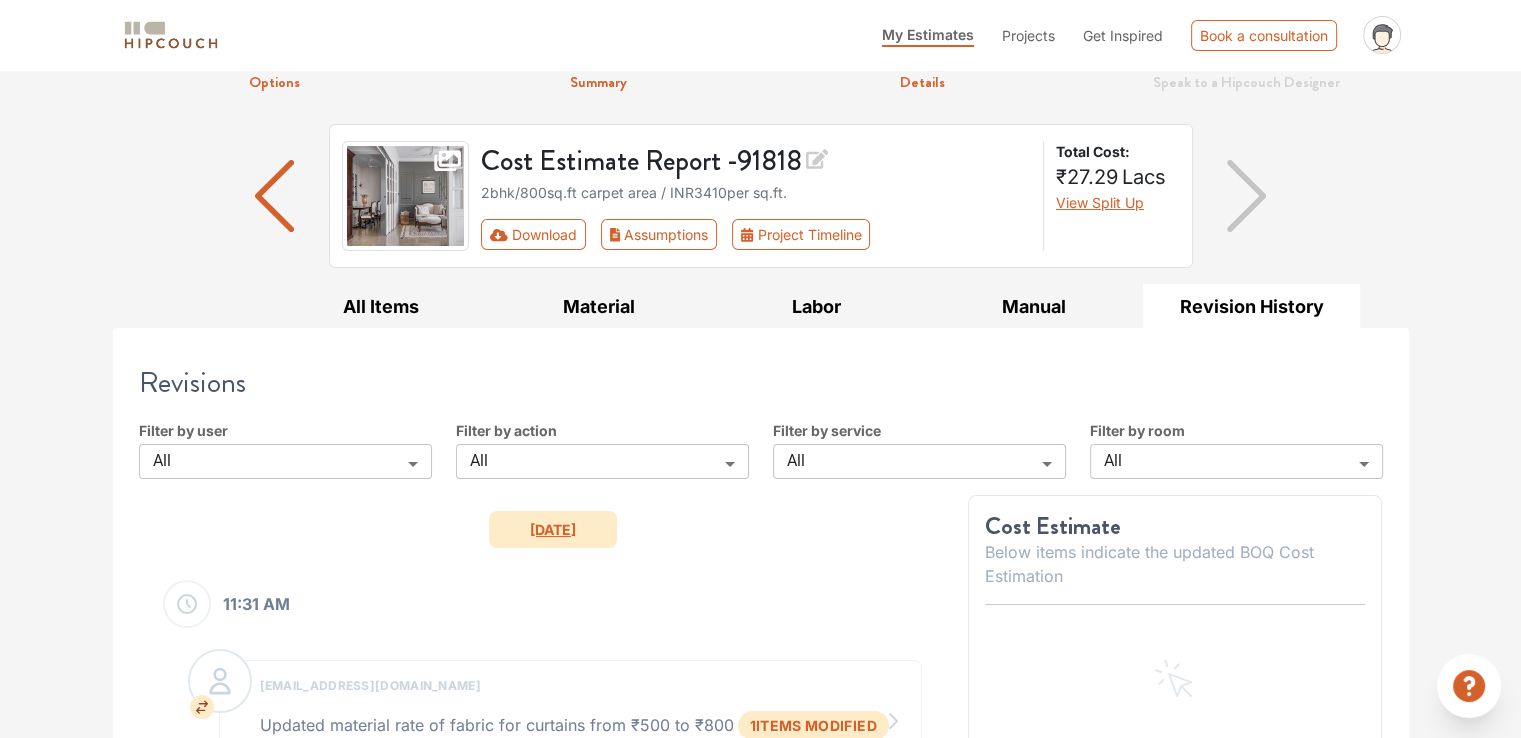 scroll, scrollTop: 0, scrollLeft: 0, axis: both 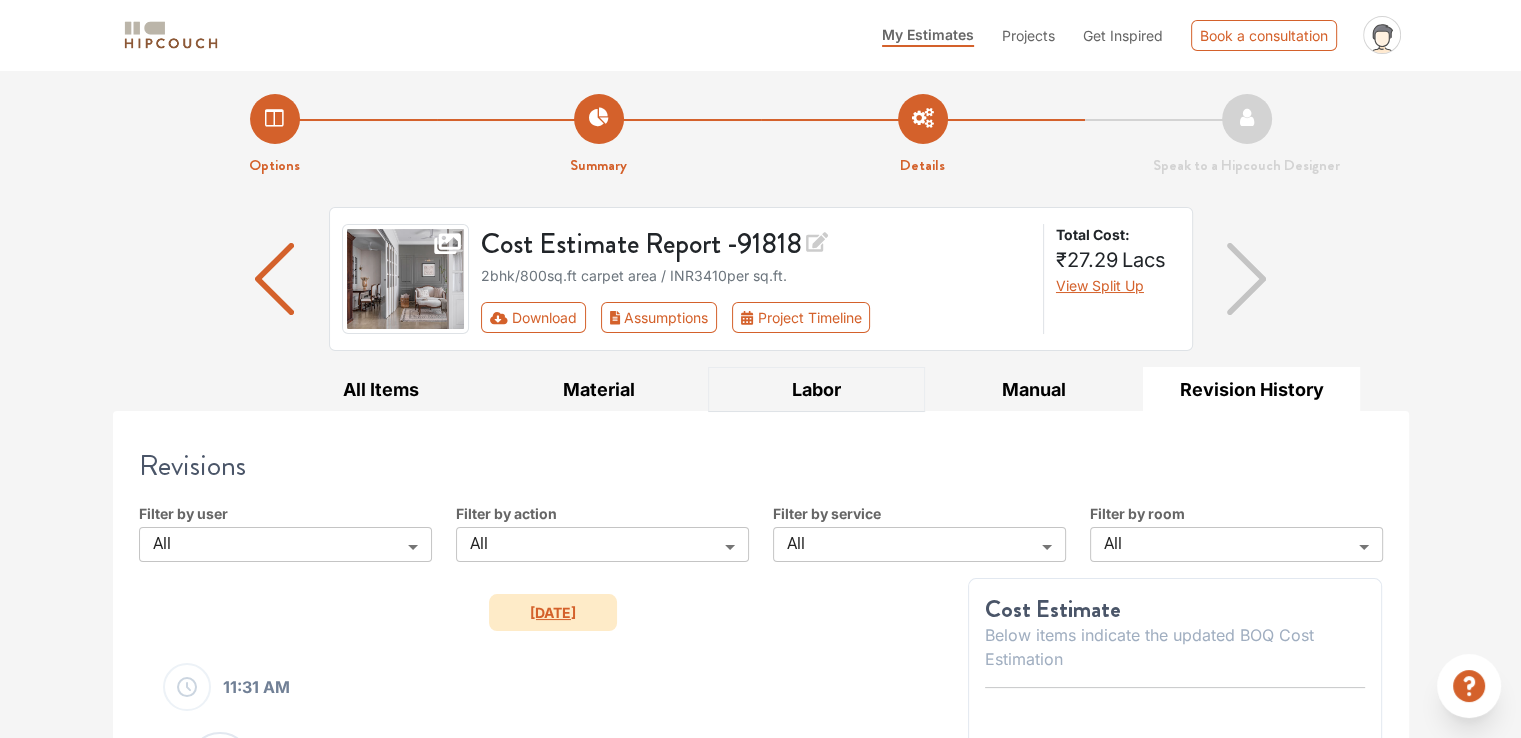 click on "Labor" at bounding box center (817, 389) 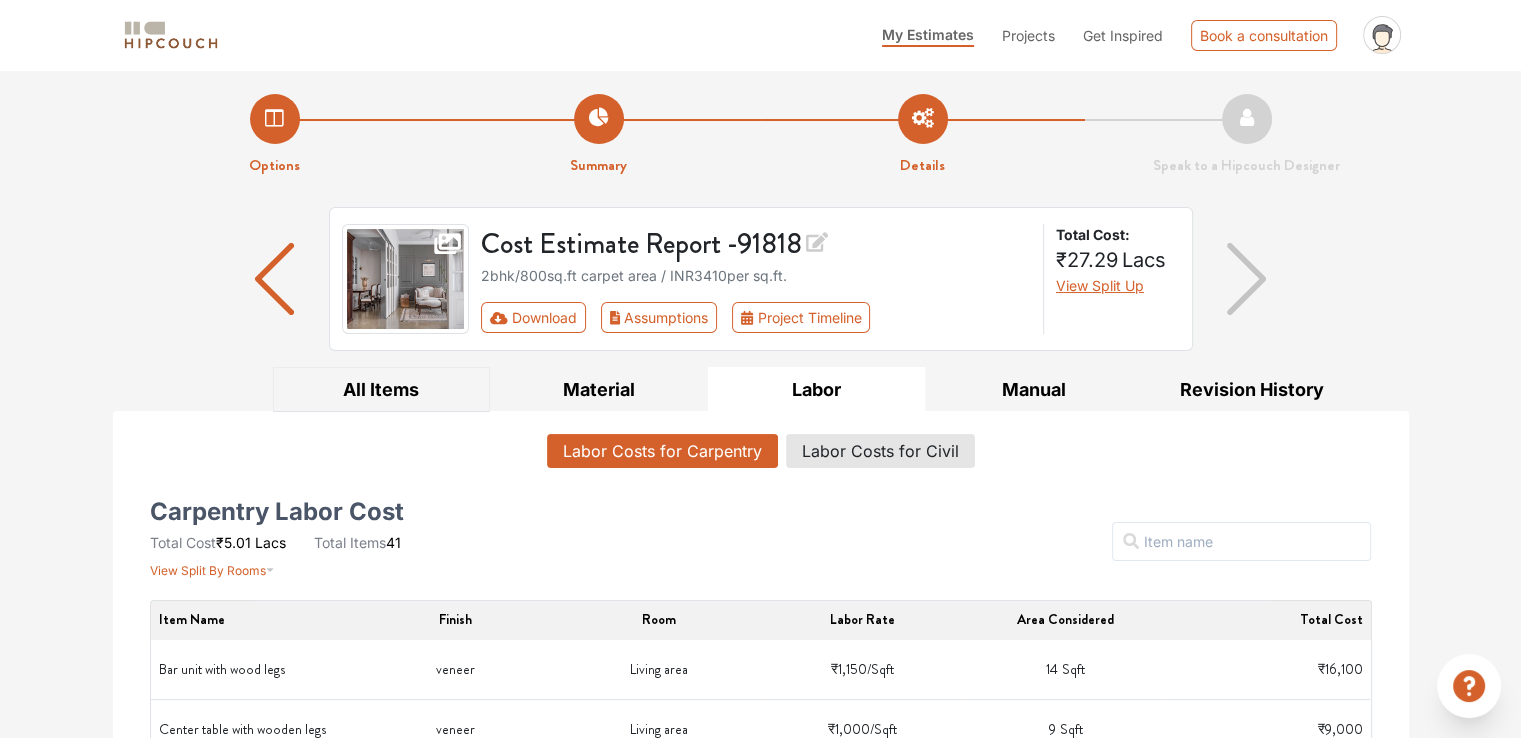 click on "All Items" at bounding box center [382, 389] 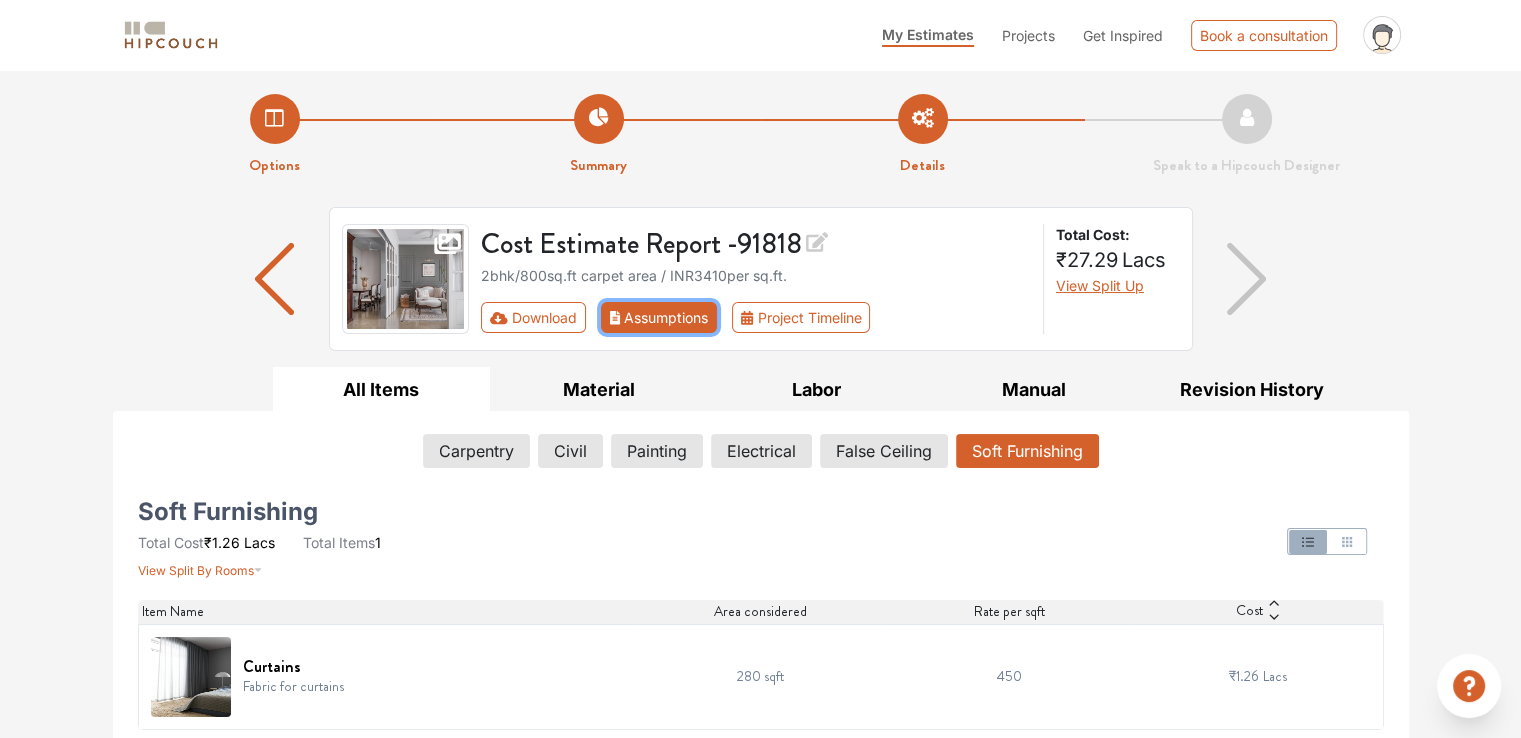 click on "Assumptions" at bounding box center (659, 317) 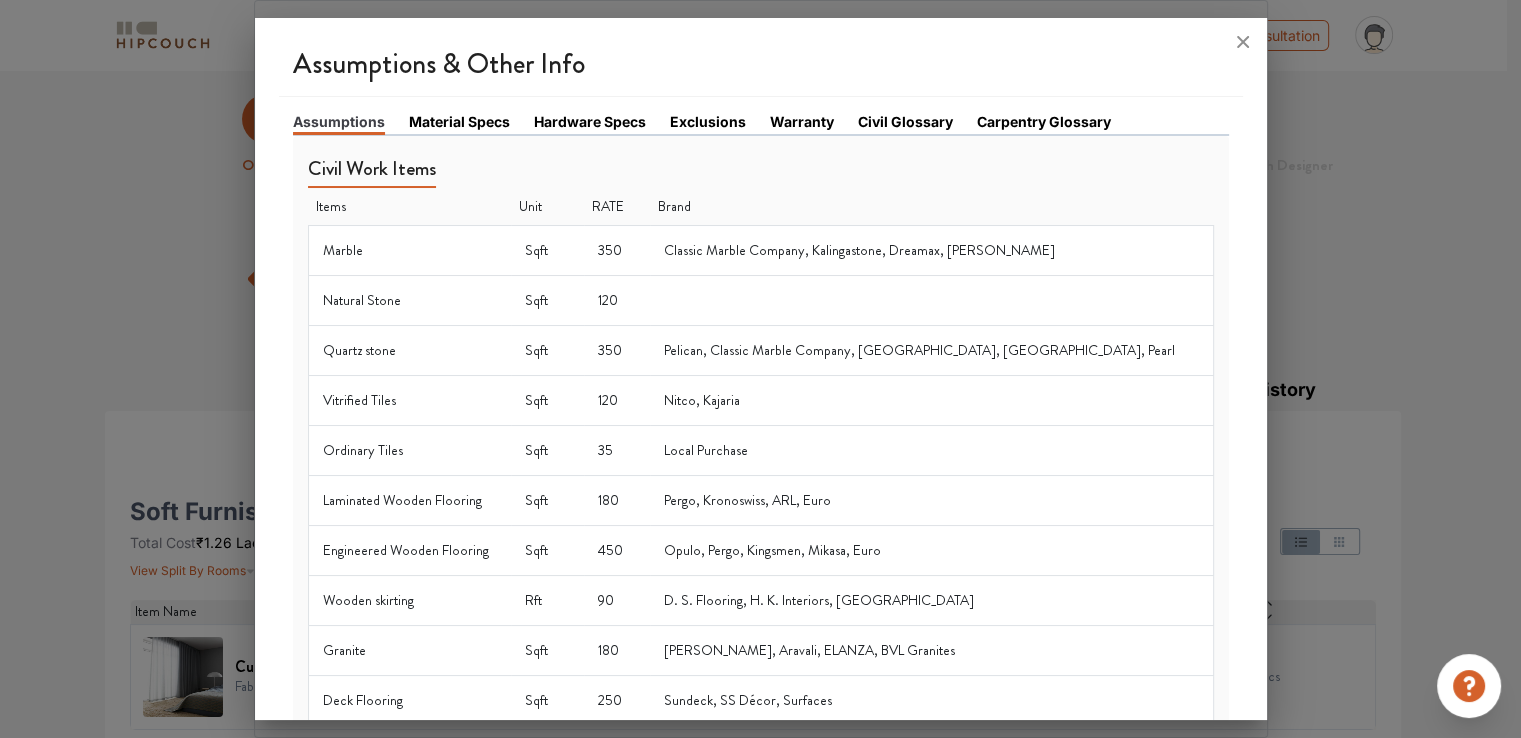click on "Material Specs" at bounding box center (459, 121) 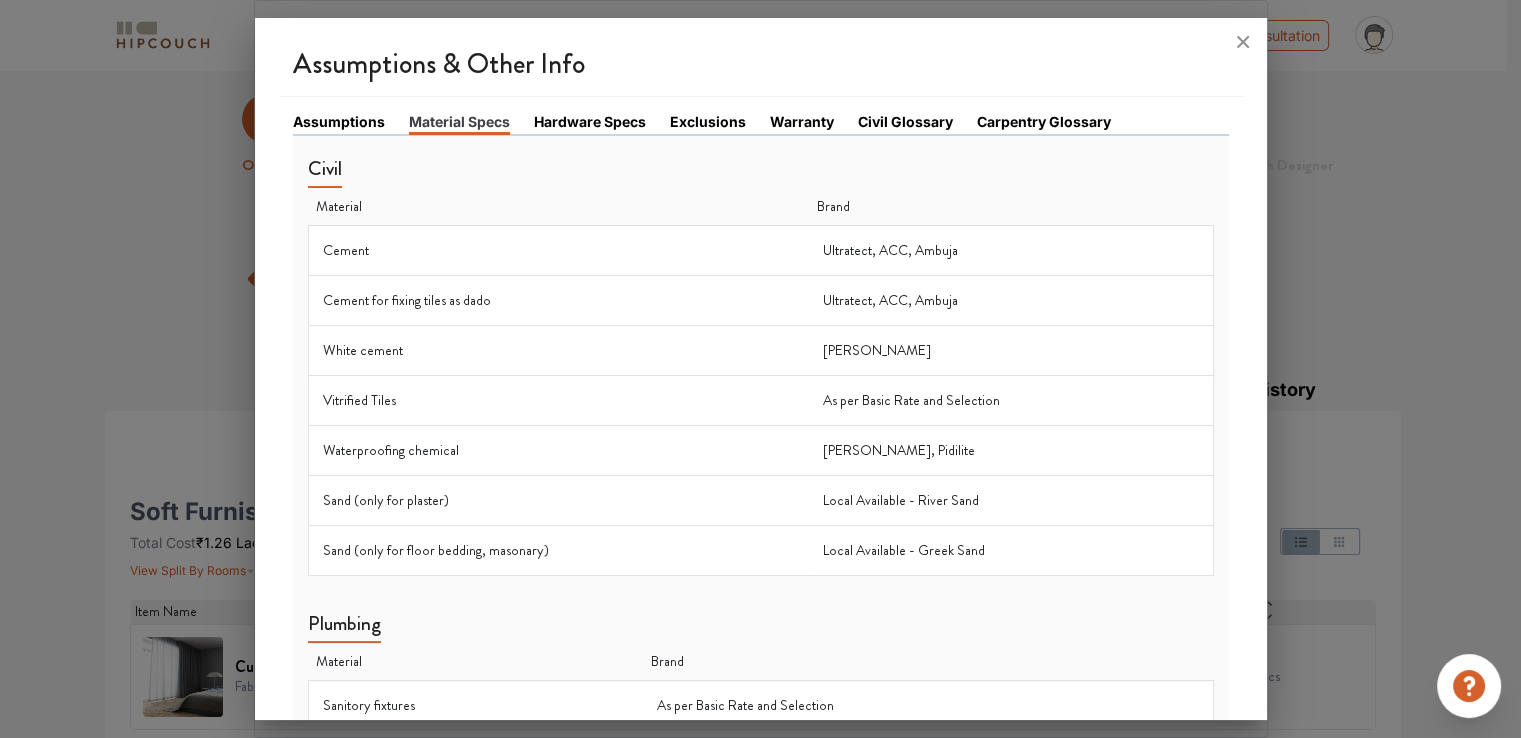 click on "Hardware Specs" at bounding box center [590, 121] 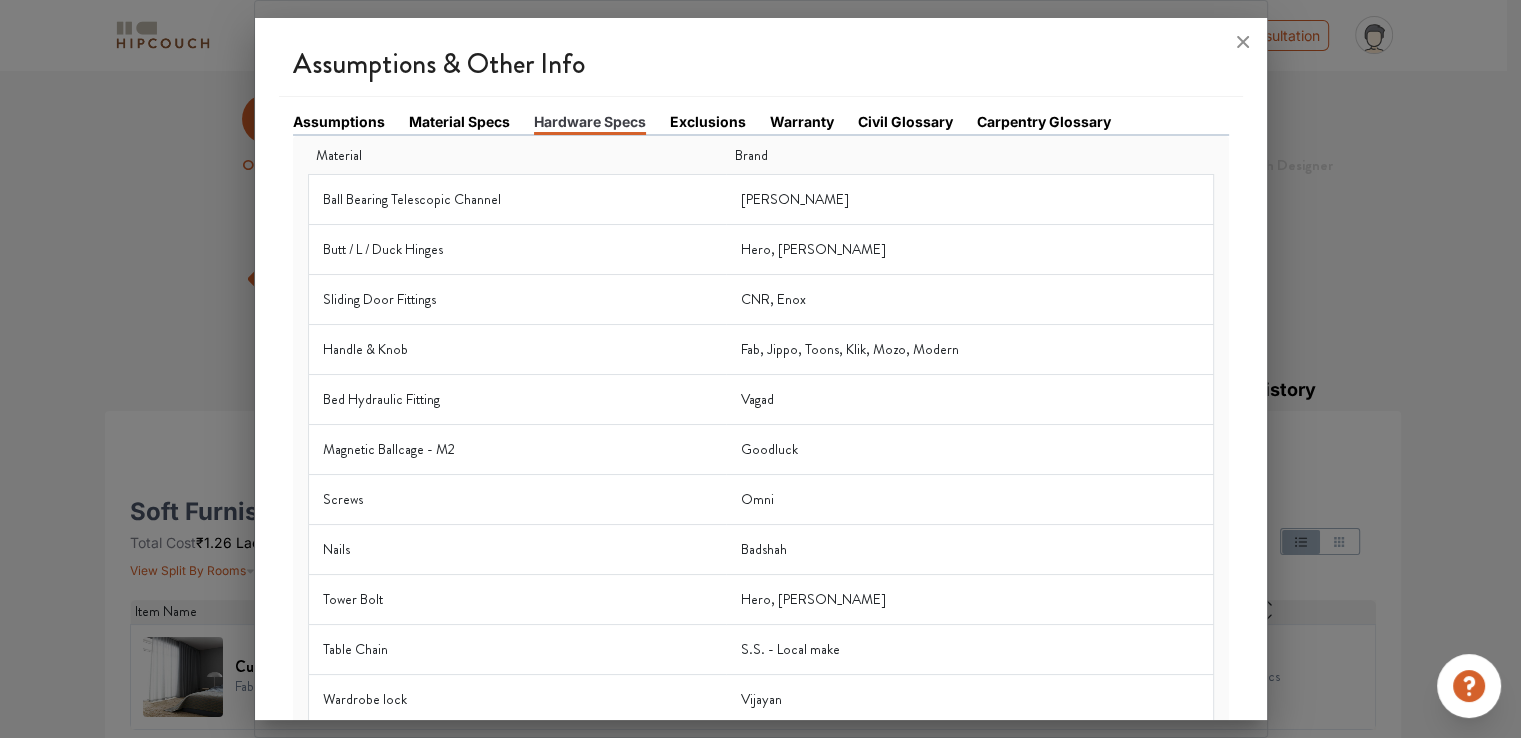 click on "Assumptions" at bounding box center (351, 122) 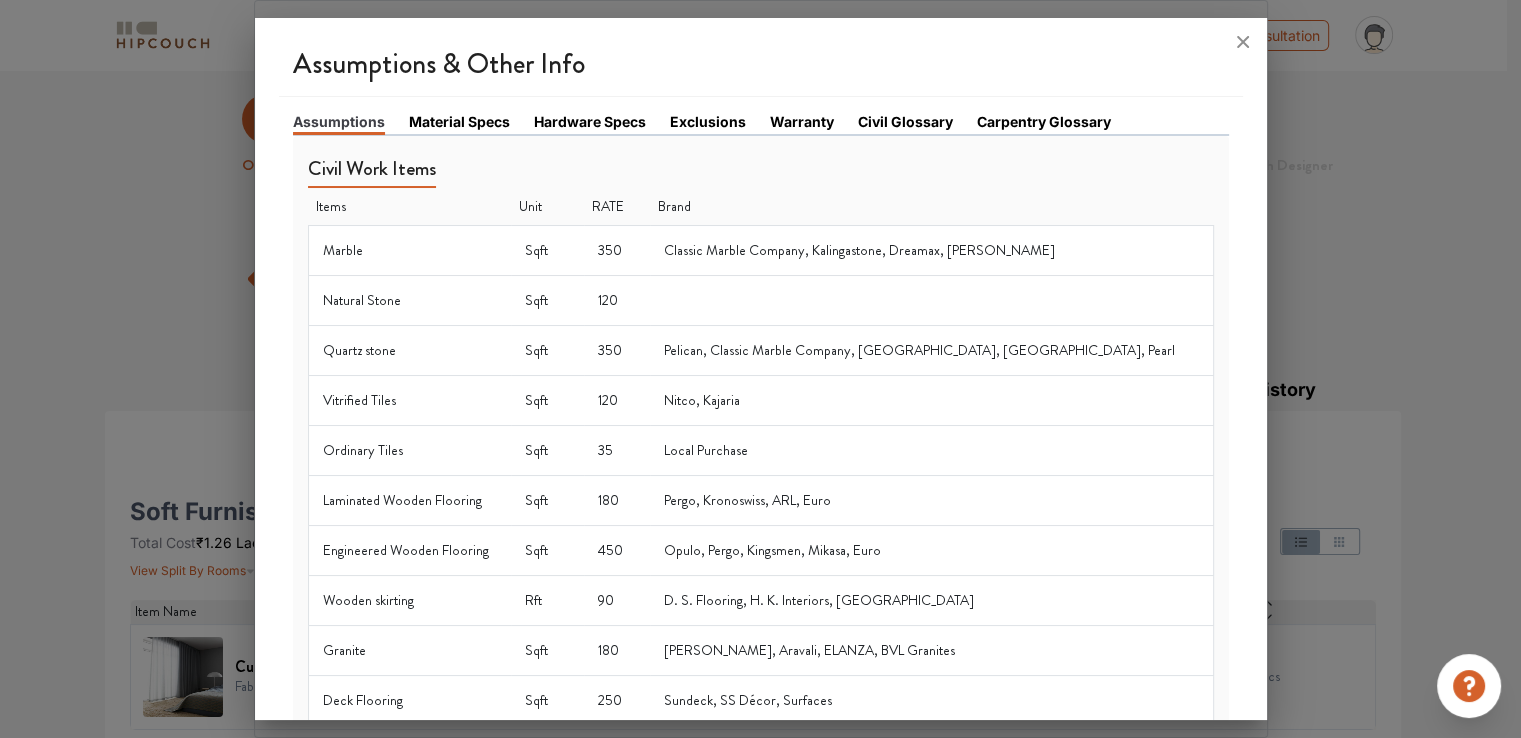 click on "Material Specs" at bounding box center [459, 121] 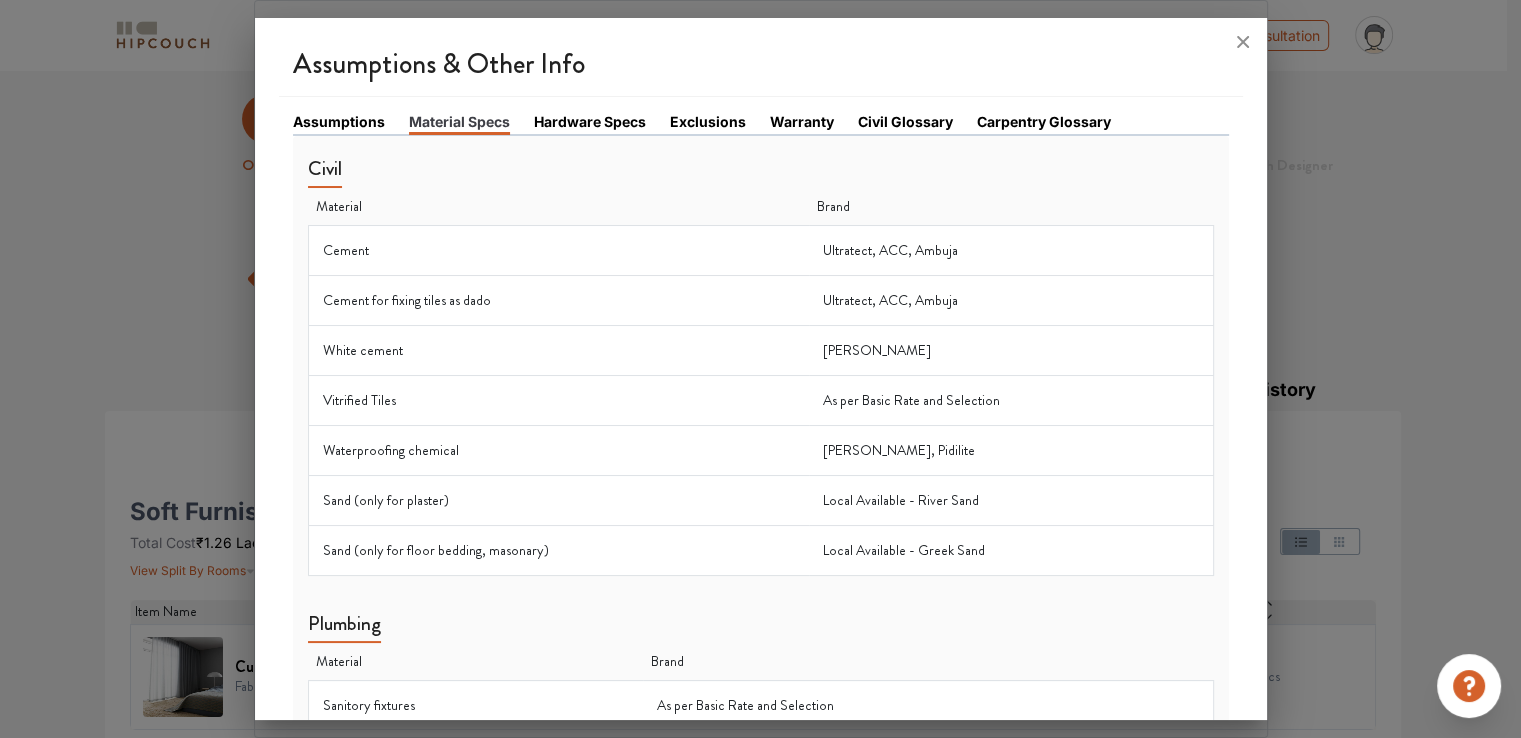scroll, scrollTop: 0, scrollLeft: 0, axis: both 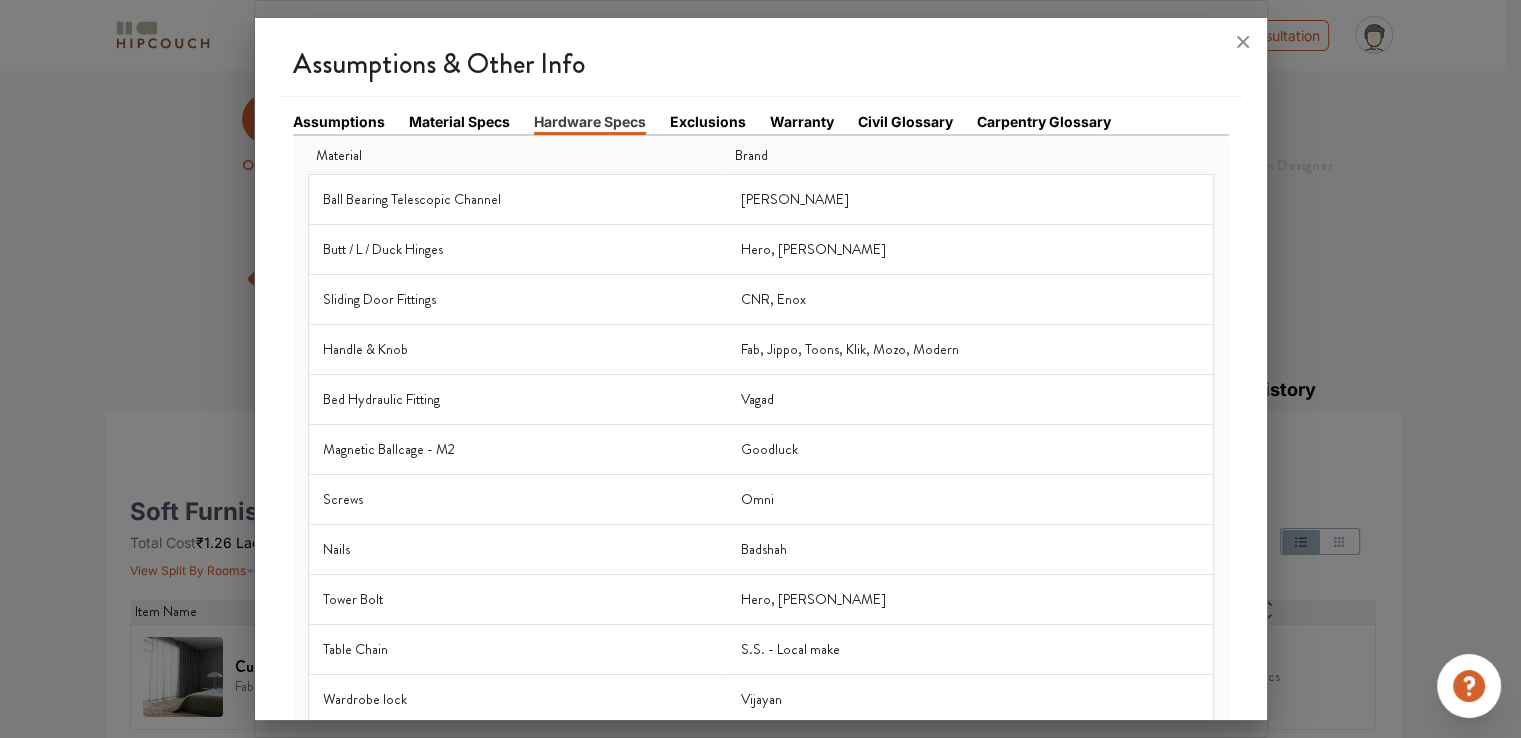 click on "Exclusions" at bounding box center [708, 121] 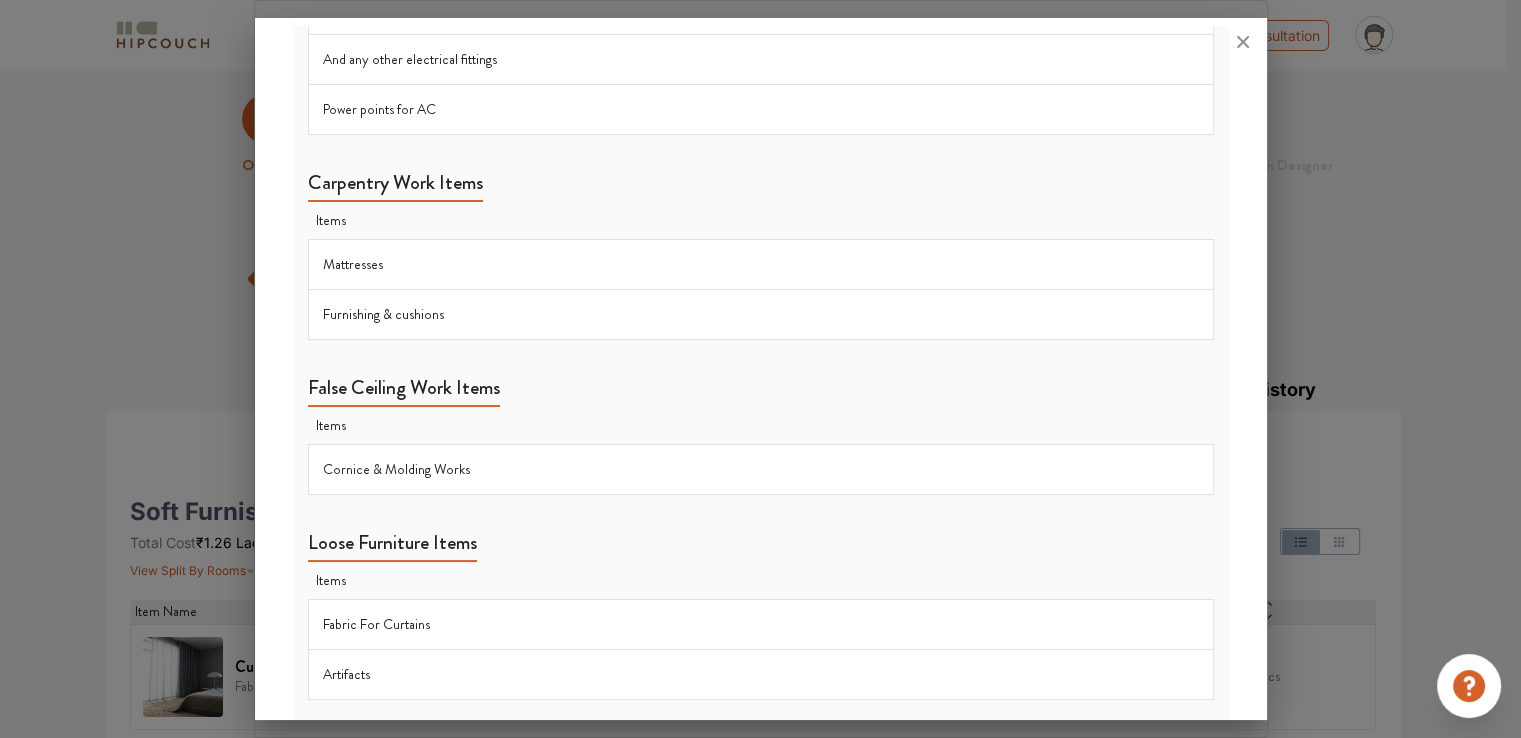 scroll, scrollTop: 1400, scrollLeft: 0, axis: vertical 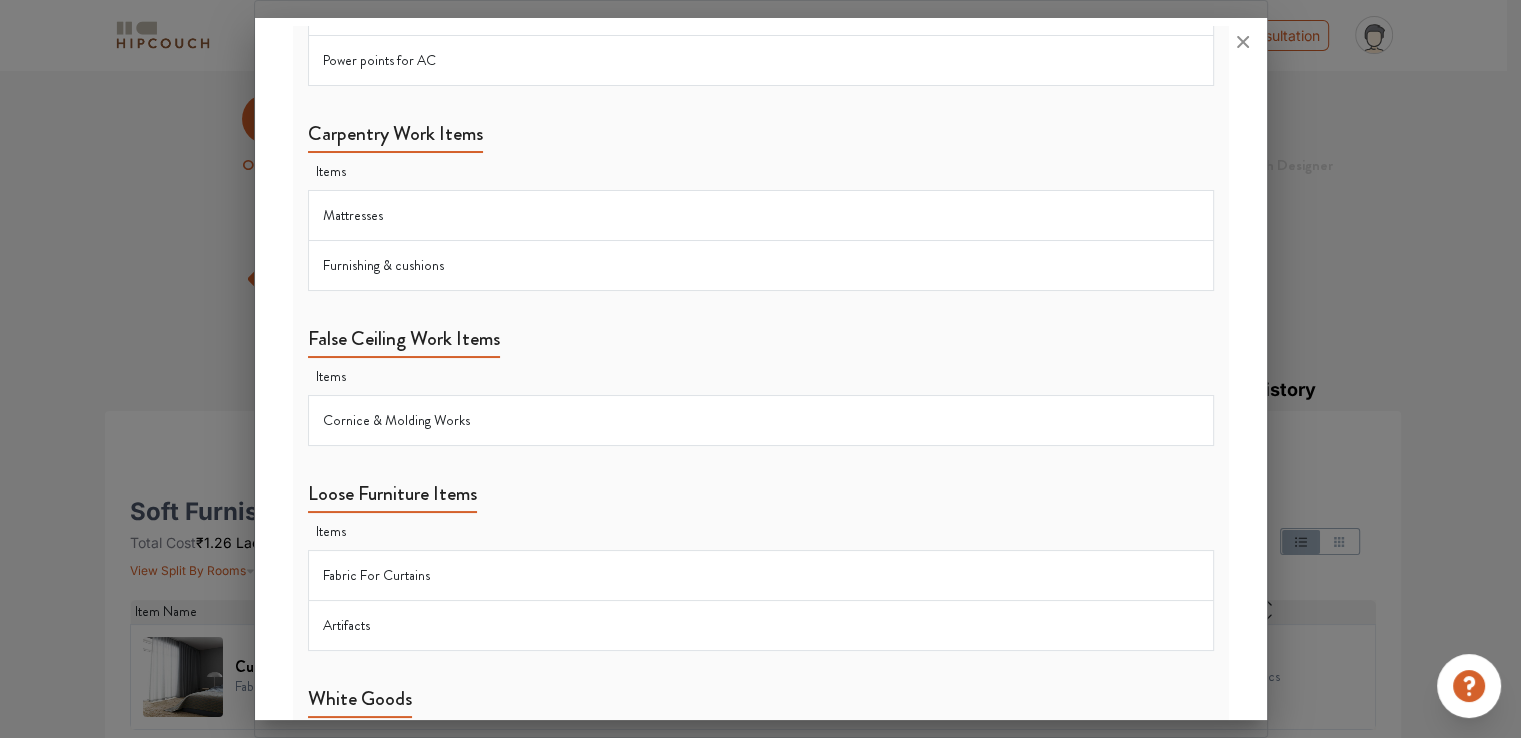 click on "Cornice & Molding Works" at bounding box center (760, 421) 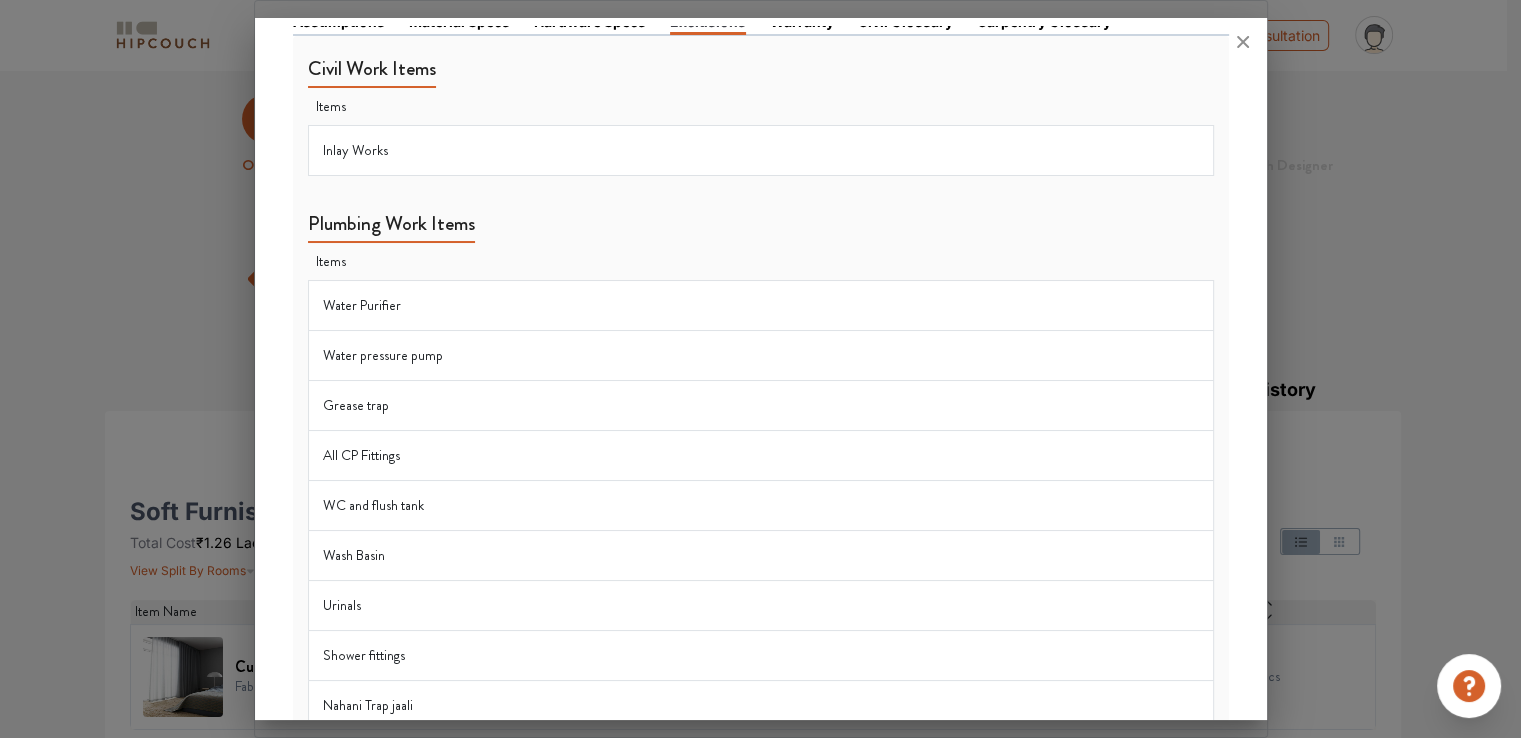 scroll, scrollTop: 0, scrollLeft: 0, axis: both 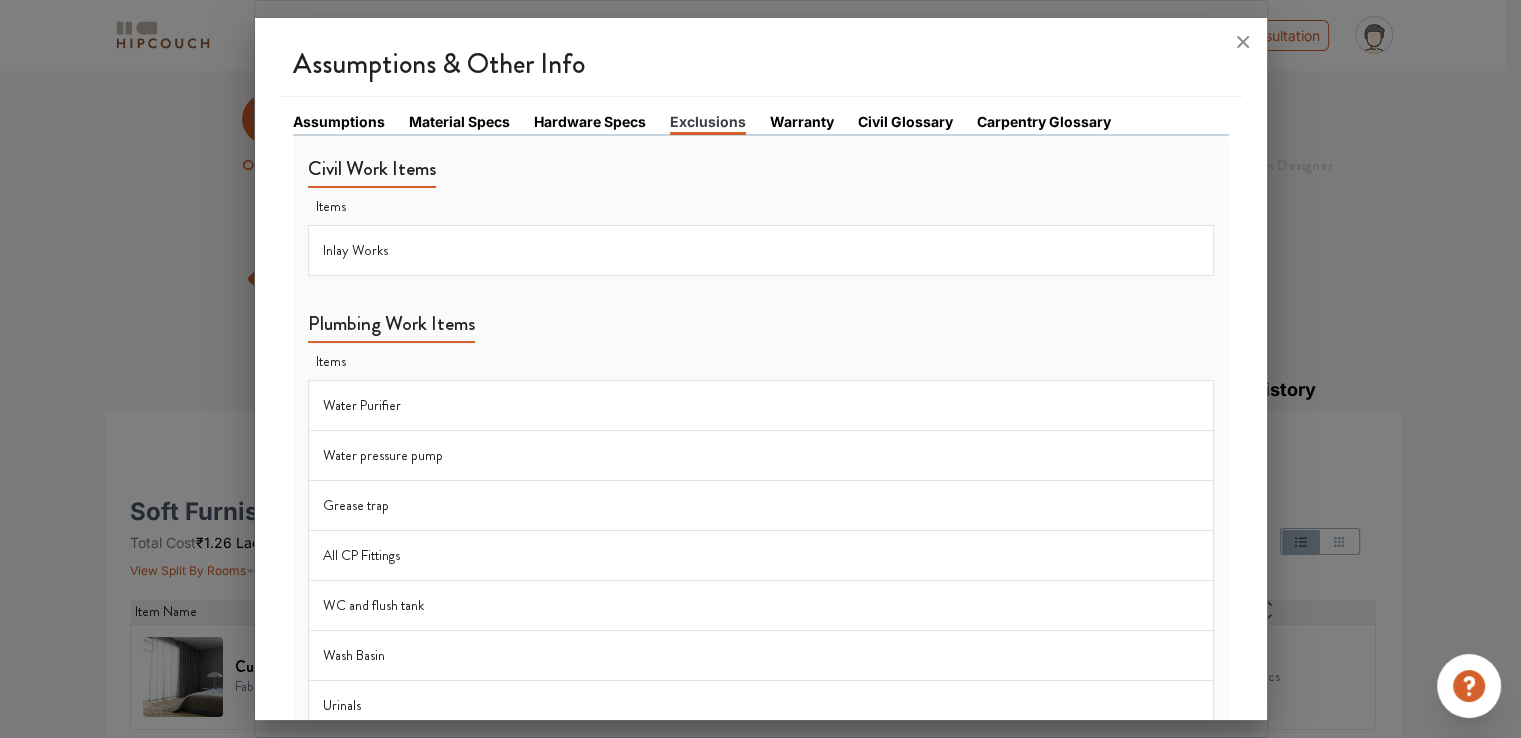 click on "Warranty" at bounding box center [802, 121] 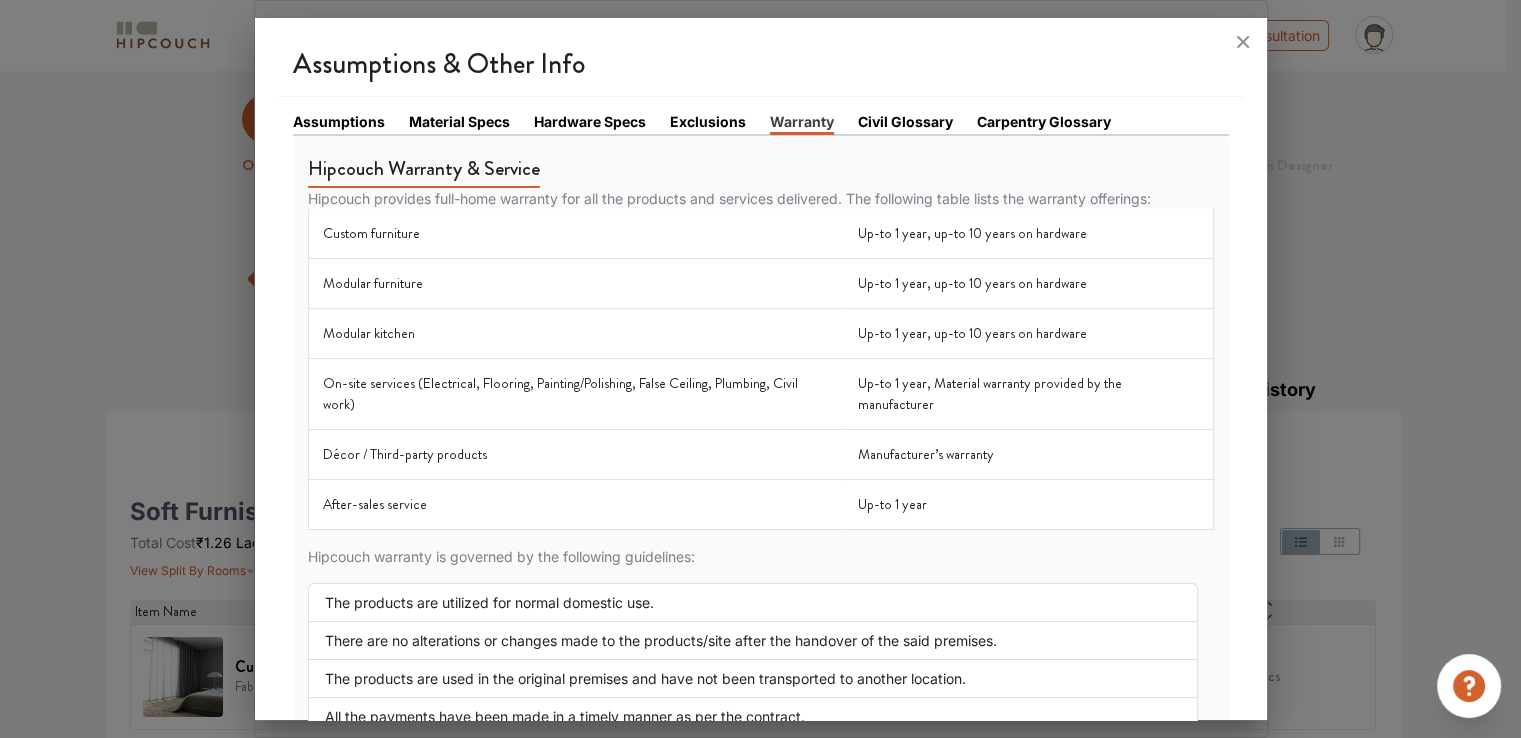 click on "Civil Glossary" at bounding box center (905, 121) 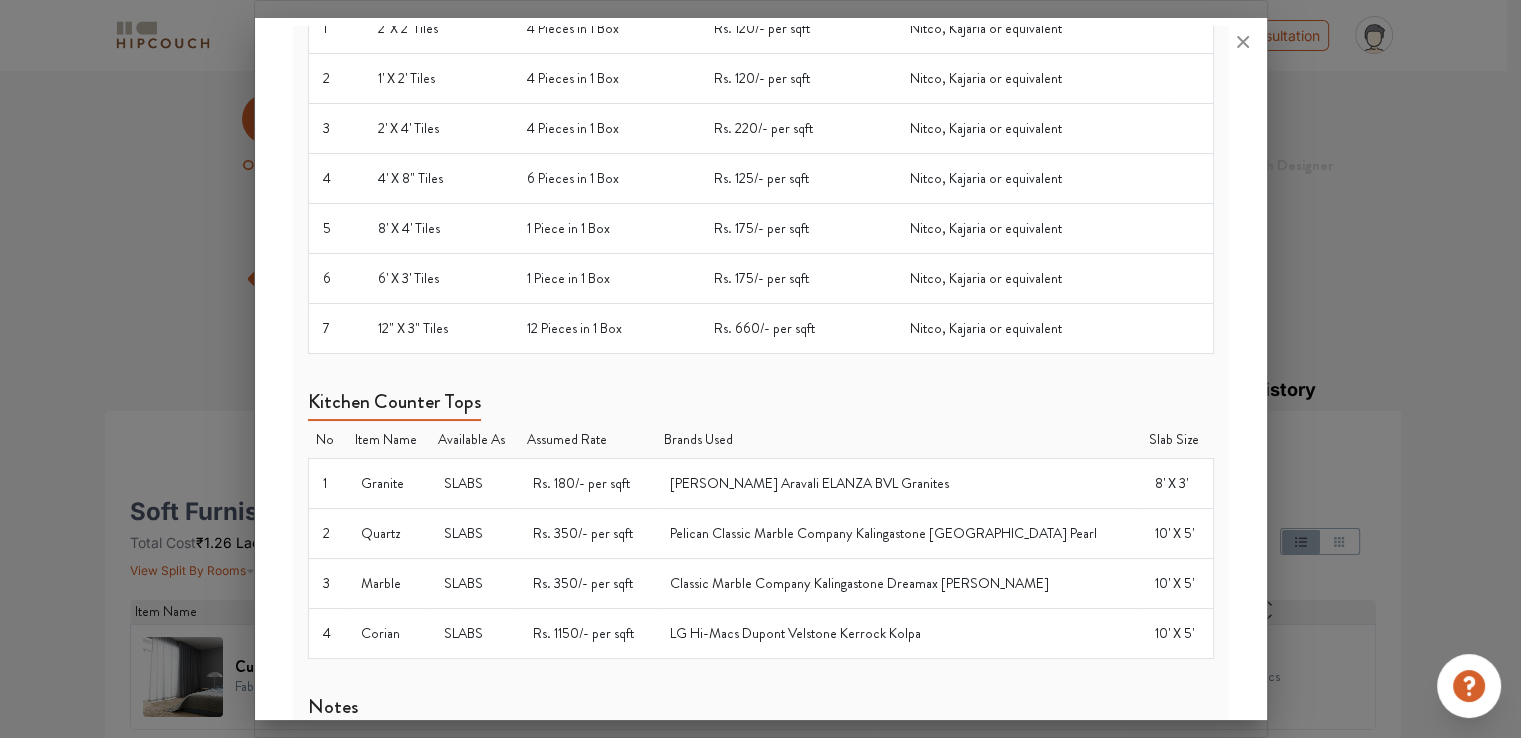 scroll, scrollTop: 1689, scrollLeft: 0, axis: vertical 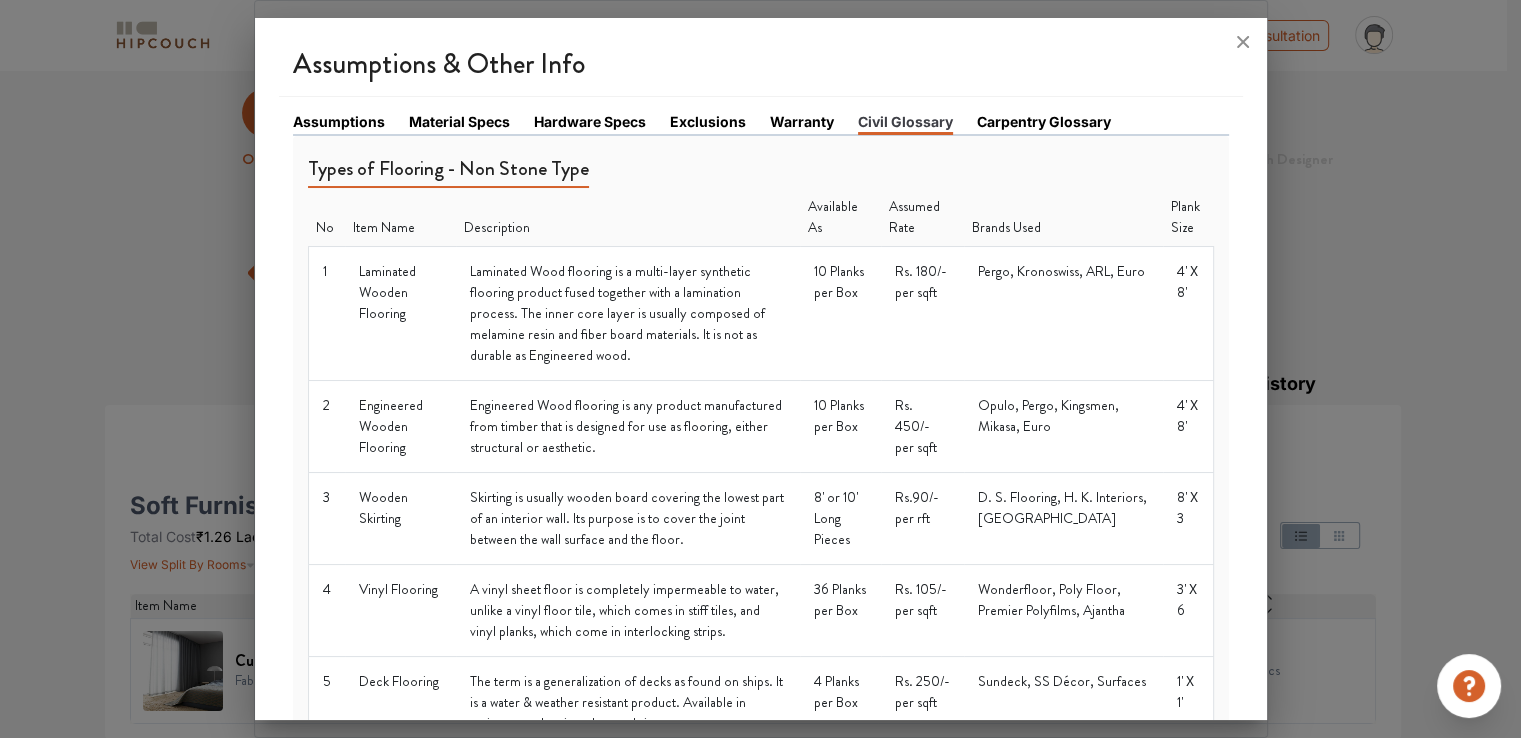 click on "Carpentry Glossary" at bounding box center (1044, 121) 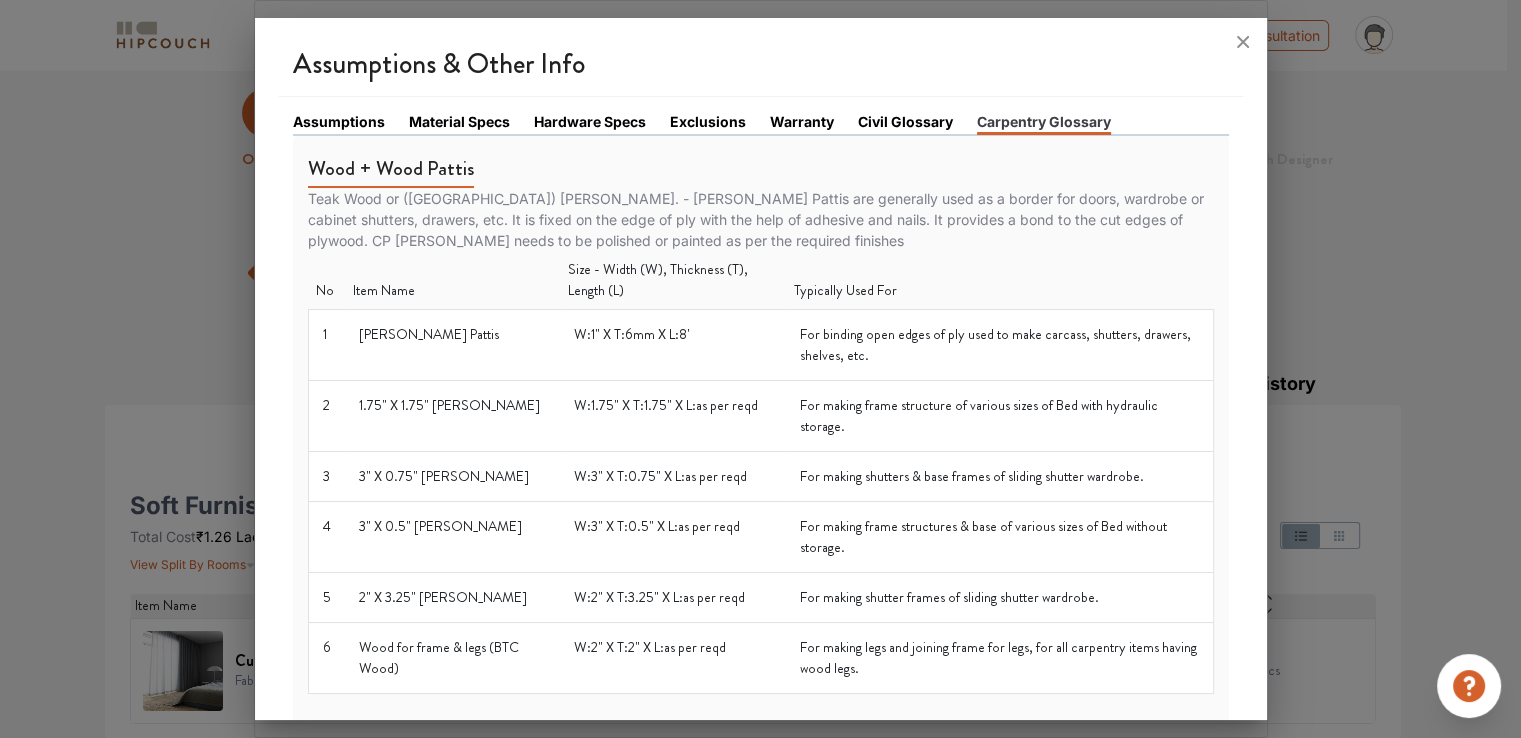click on "Civil Glossary" at bounding box center (905, 121) 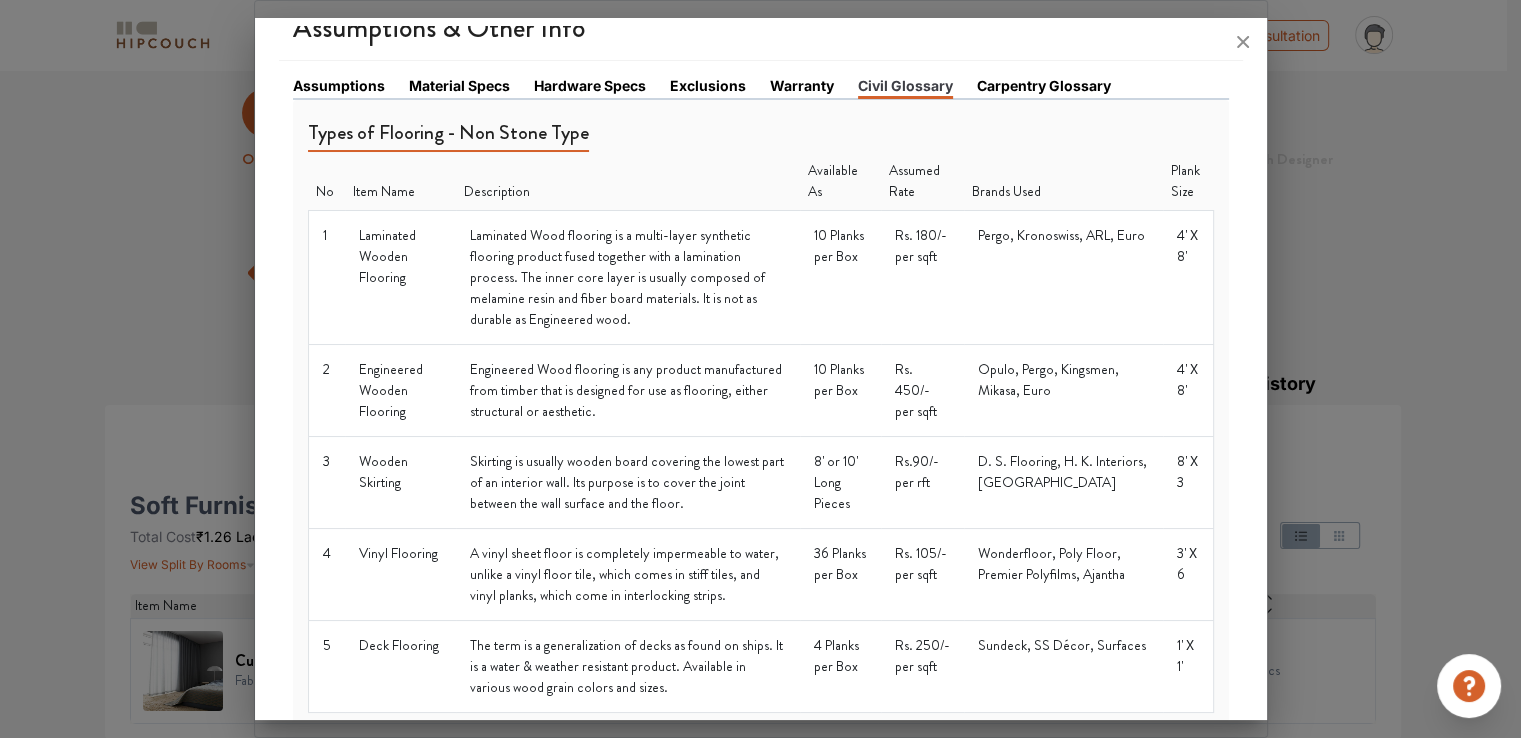 scroll, scrollTop: 0, scrollLeft: 0, axis: both 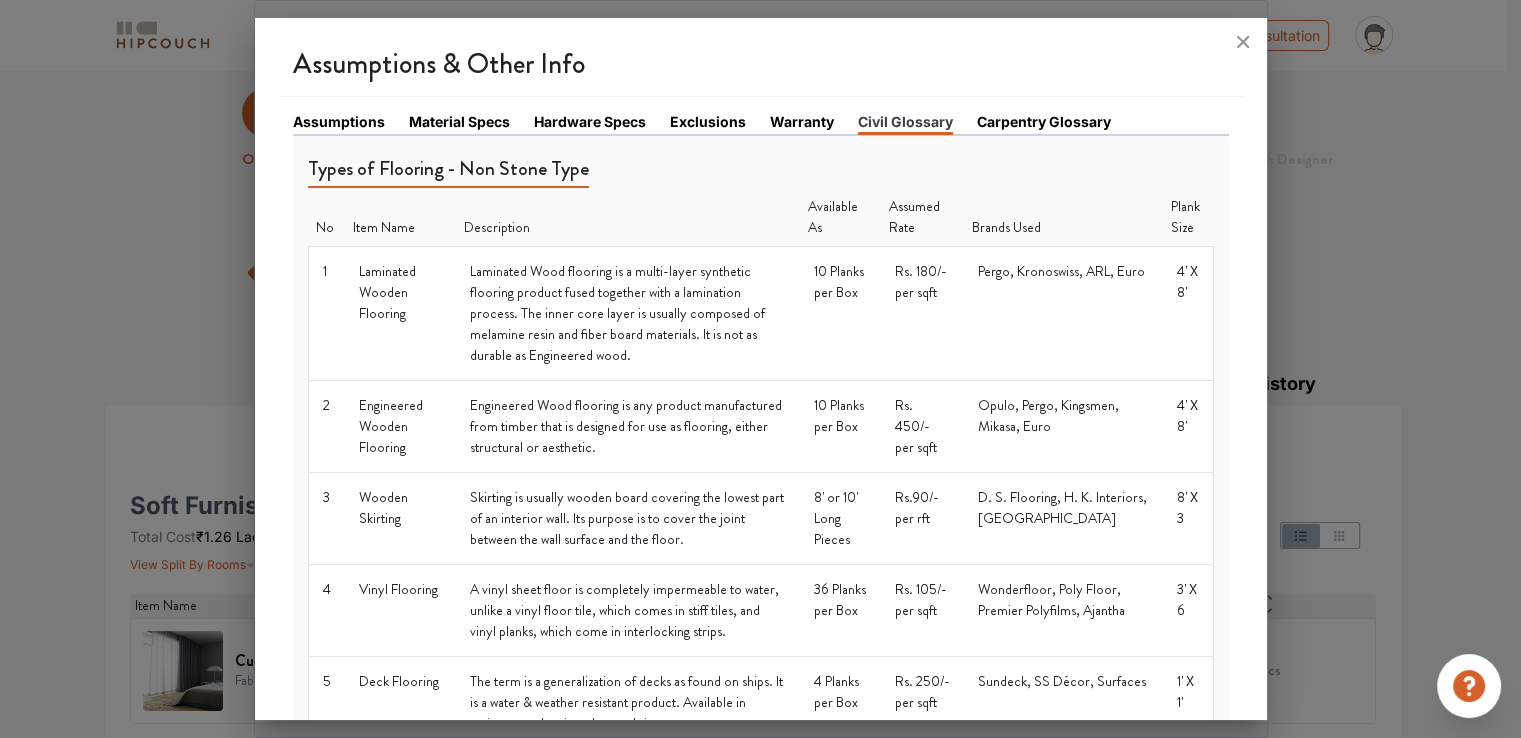 click on "Carpentry Glossary" at bounding box center [1044, 121] 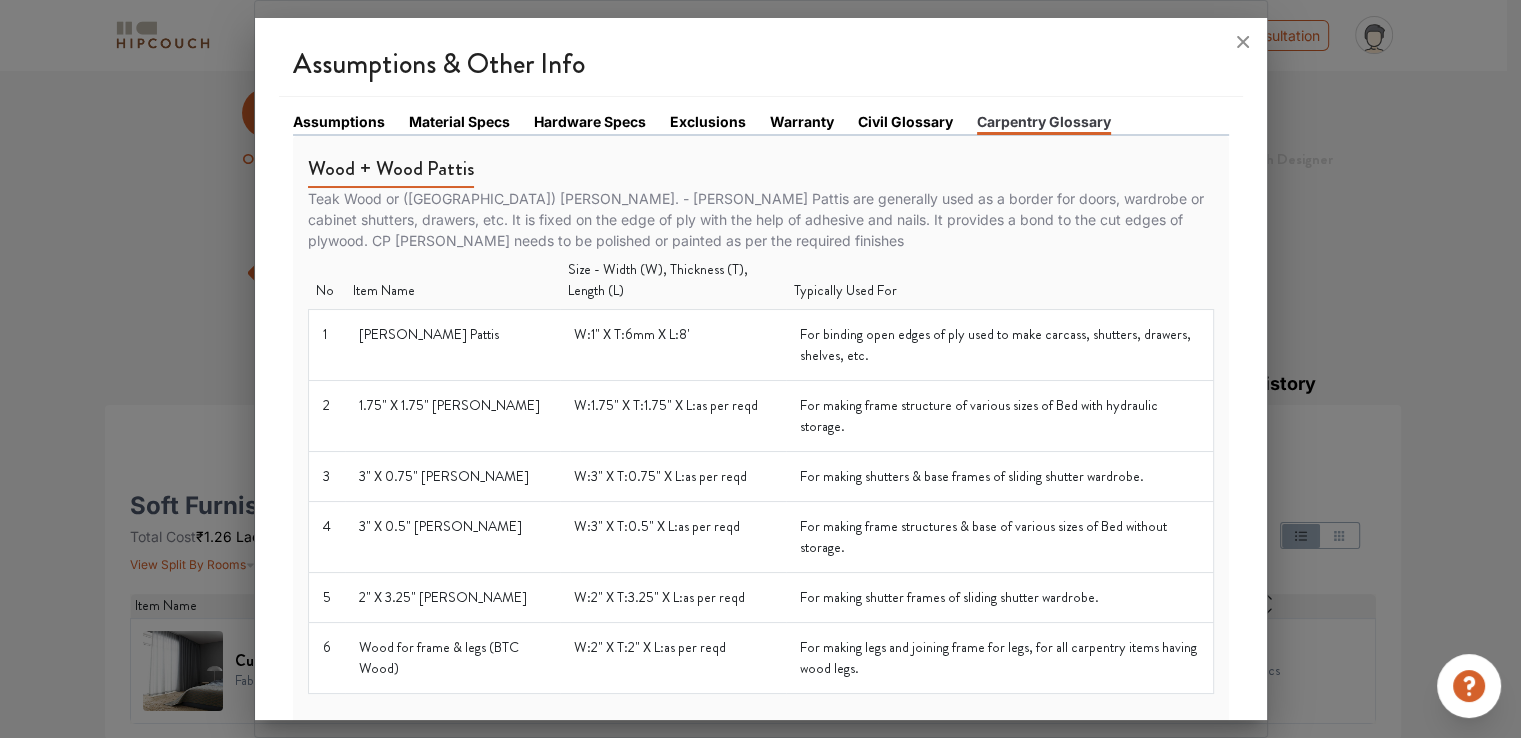 click on "Exclusions" at bounding box center (708, 121) 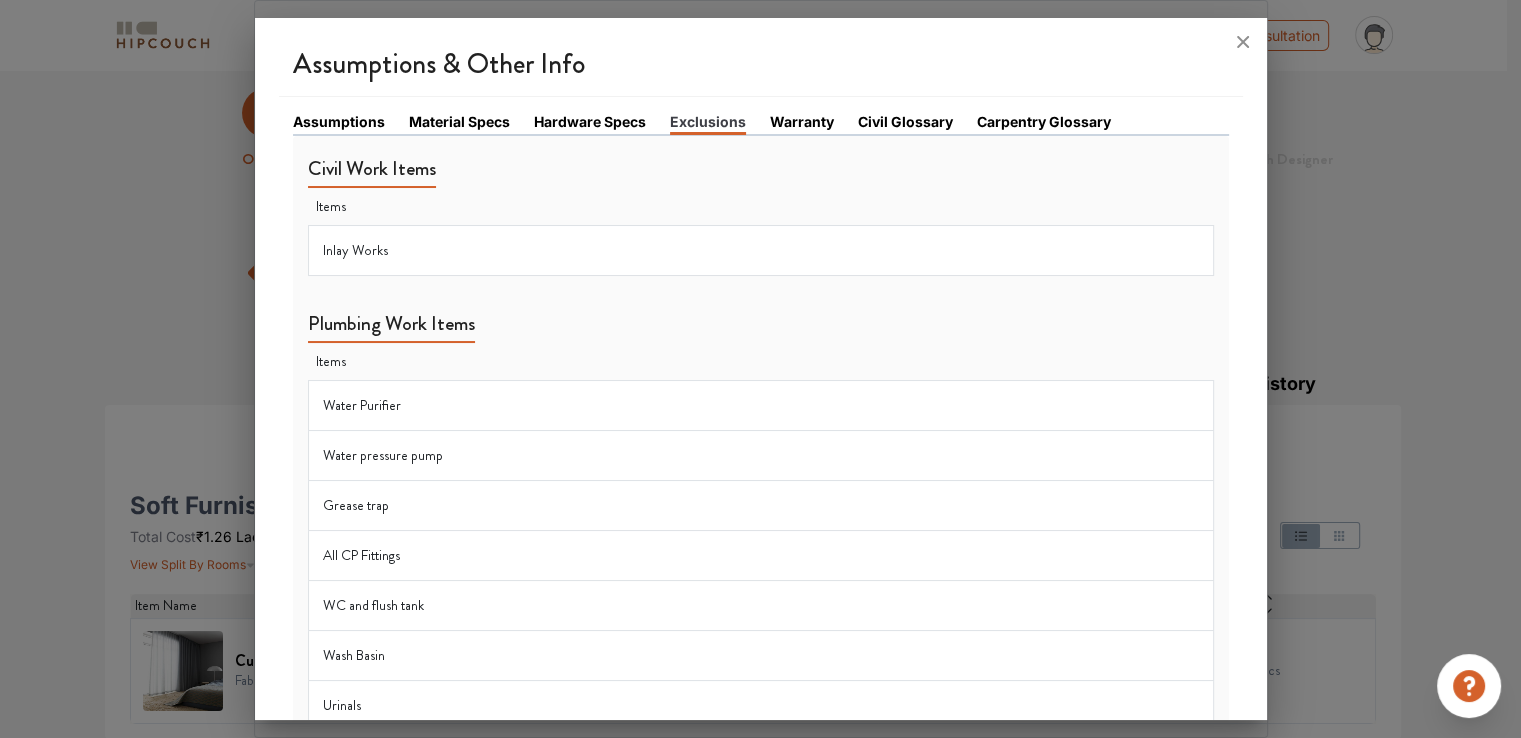 click on "Hardware Specs" at bounding box center (590, 121) 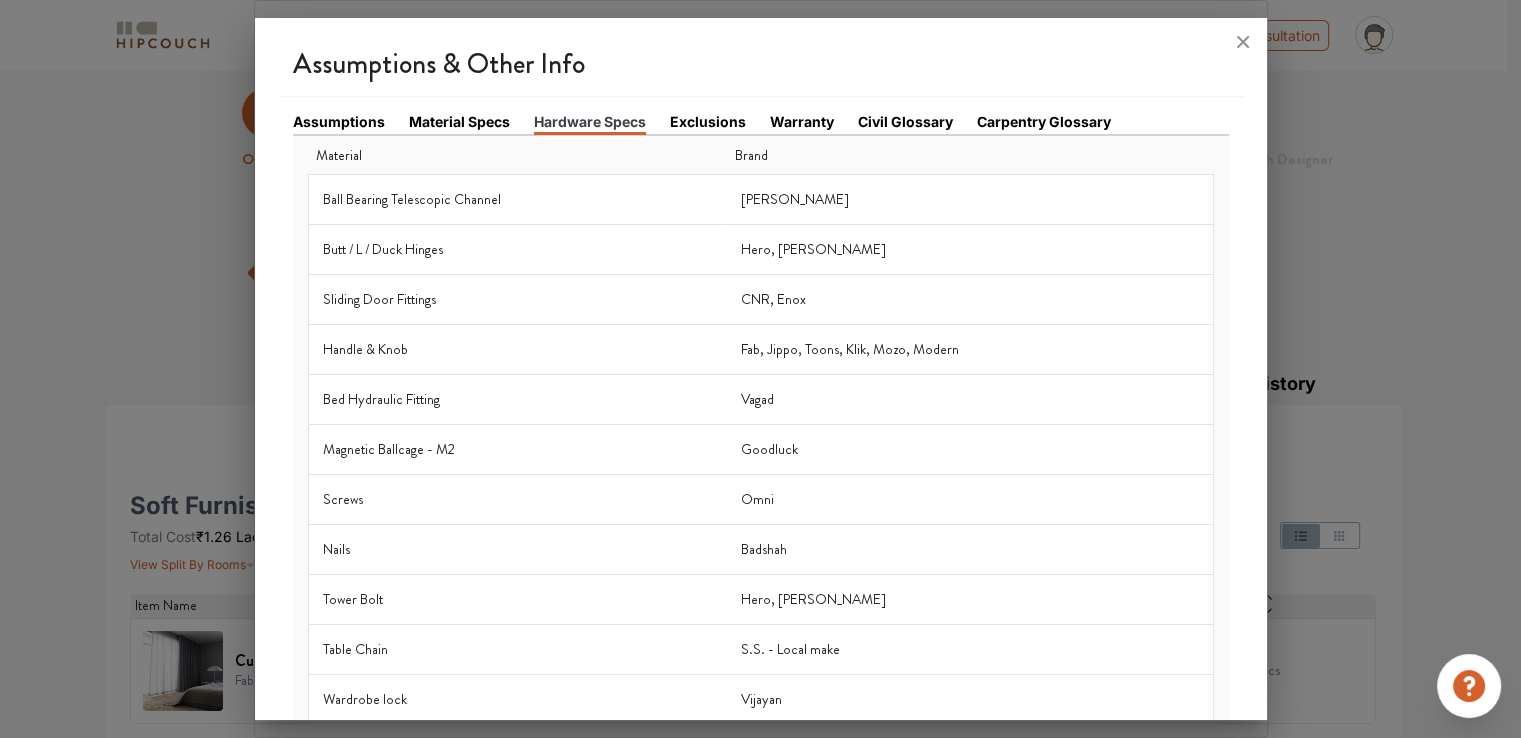 click on "Material Specs" at bounding box center (471, 122) 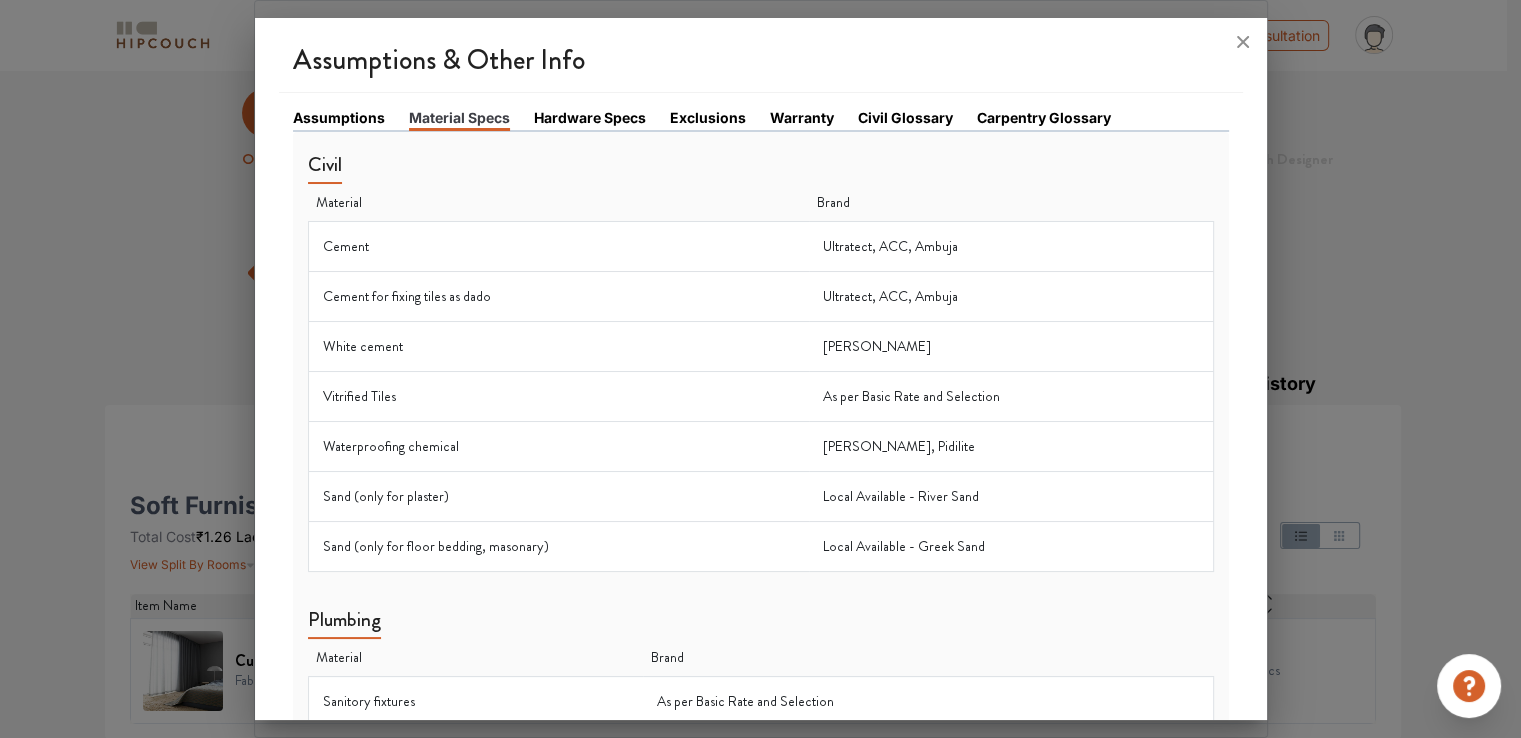 scroll, scrollTop: 0, scrollLeft: 0, axis: both 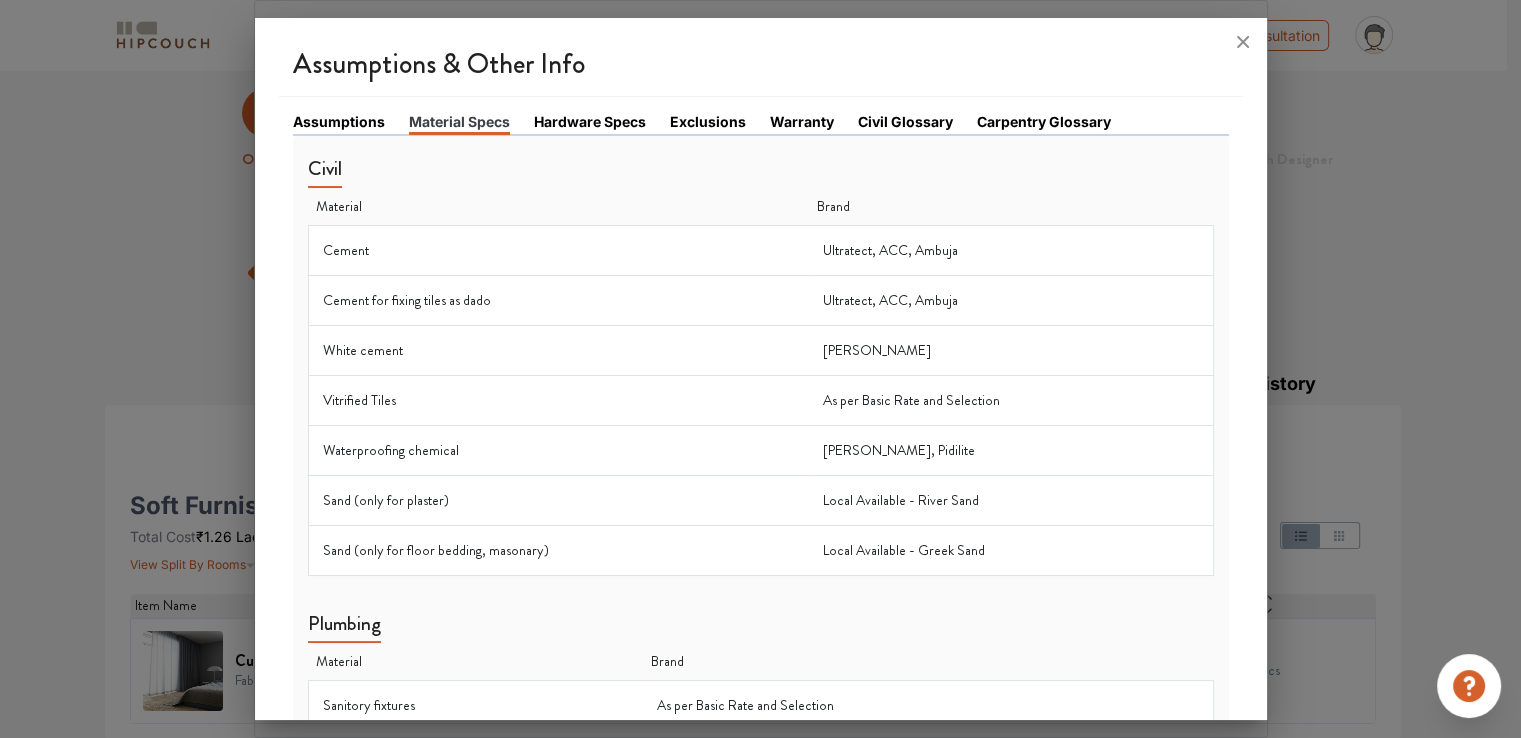 click on "Assumptions" at bounding box center [339, 121] 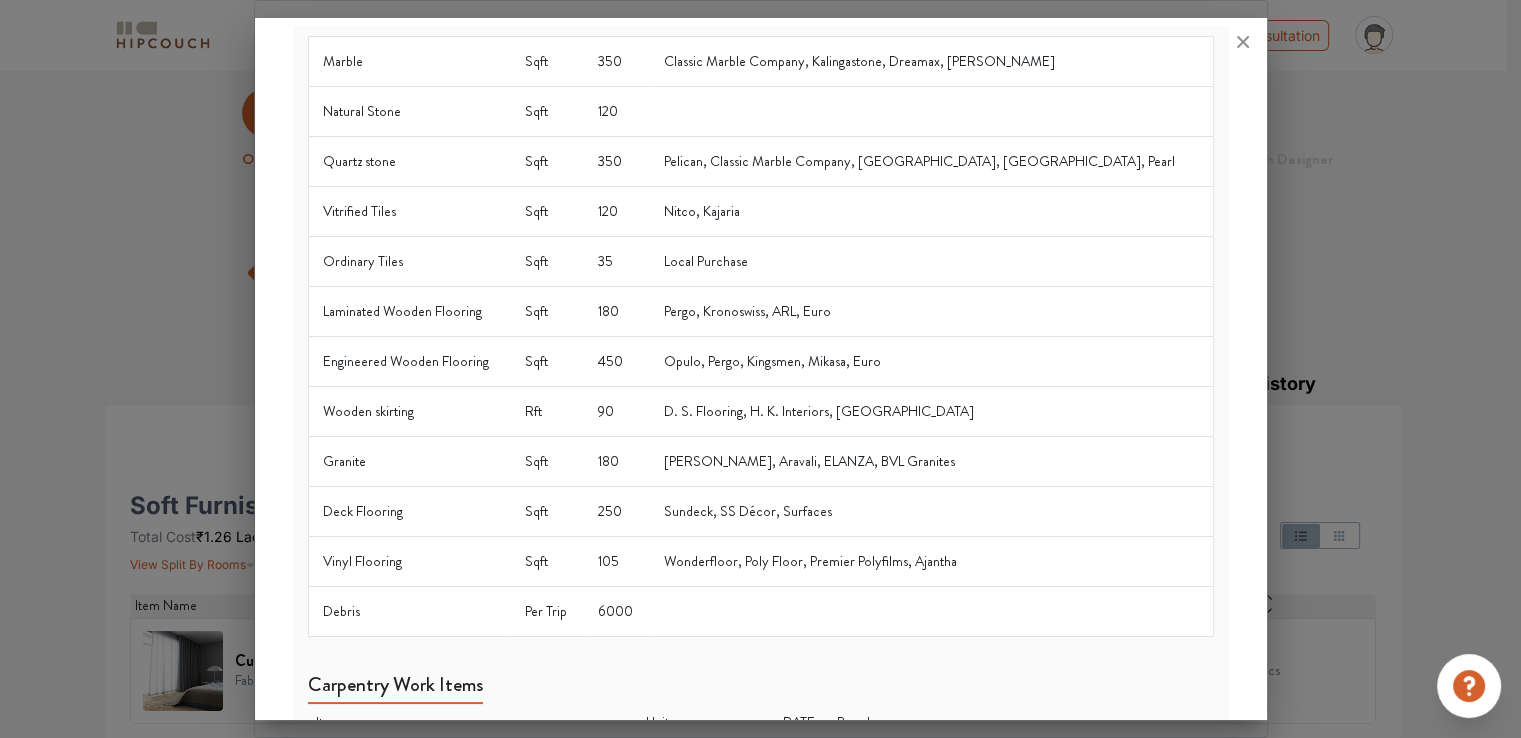 scroll, scrollTop: 200, scrollLeft: 0, axis: vertical 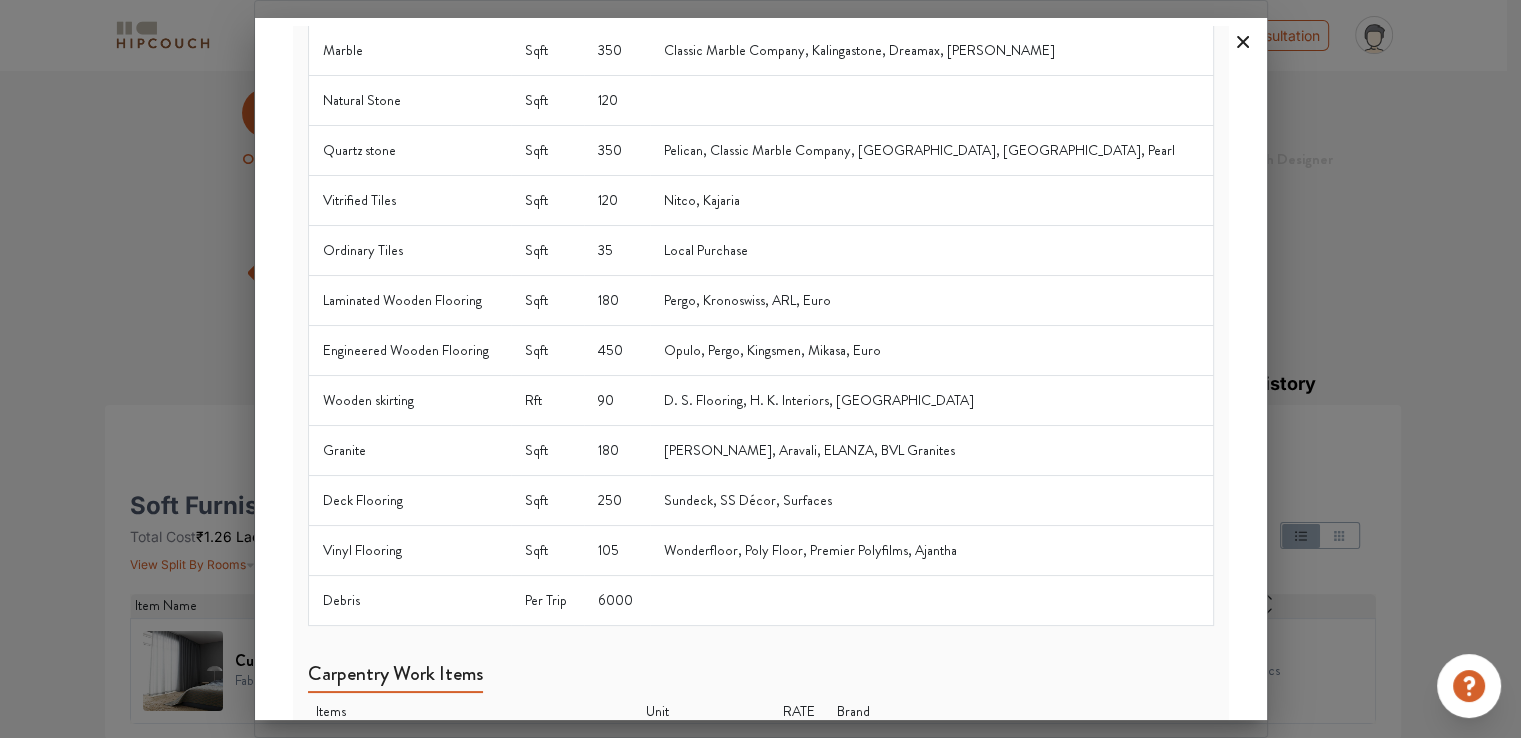 click 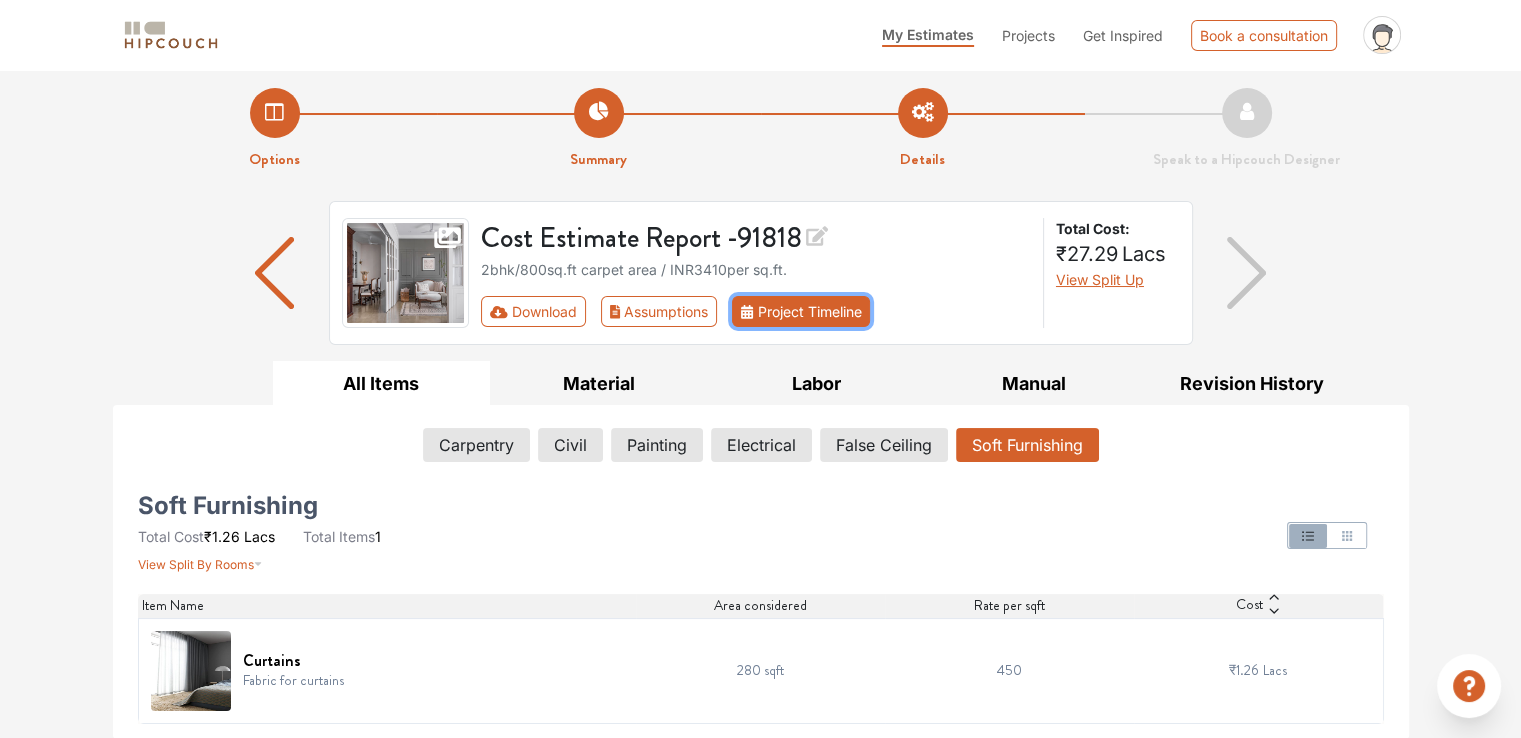 click on "Project Timeline" at bounding box center (801, 311) 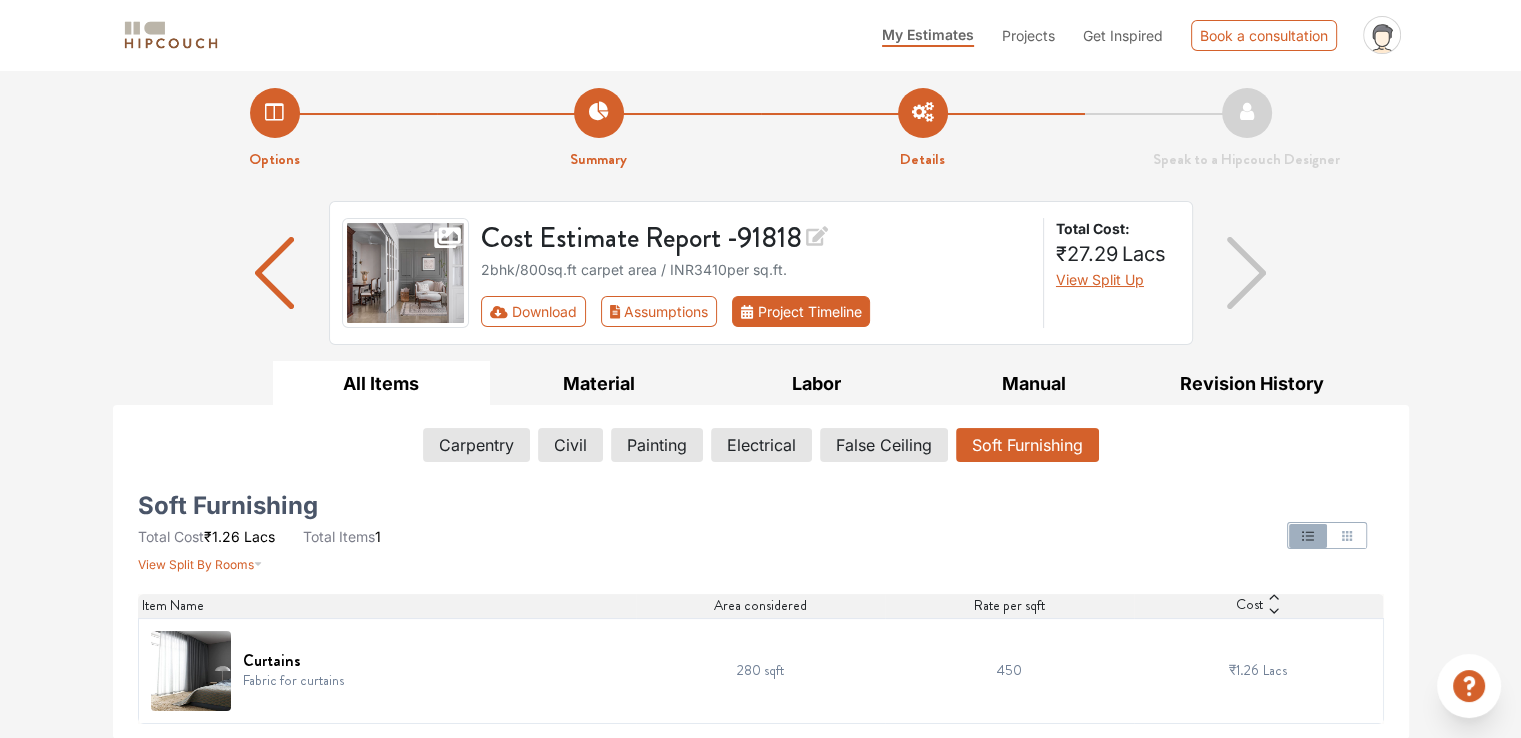 scroll, scrollTop: 0, scrollLeft: 0, axis: both 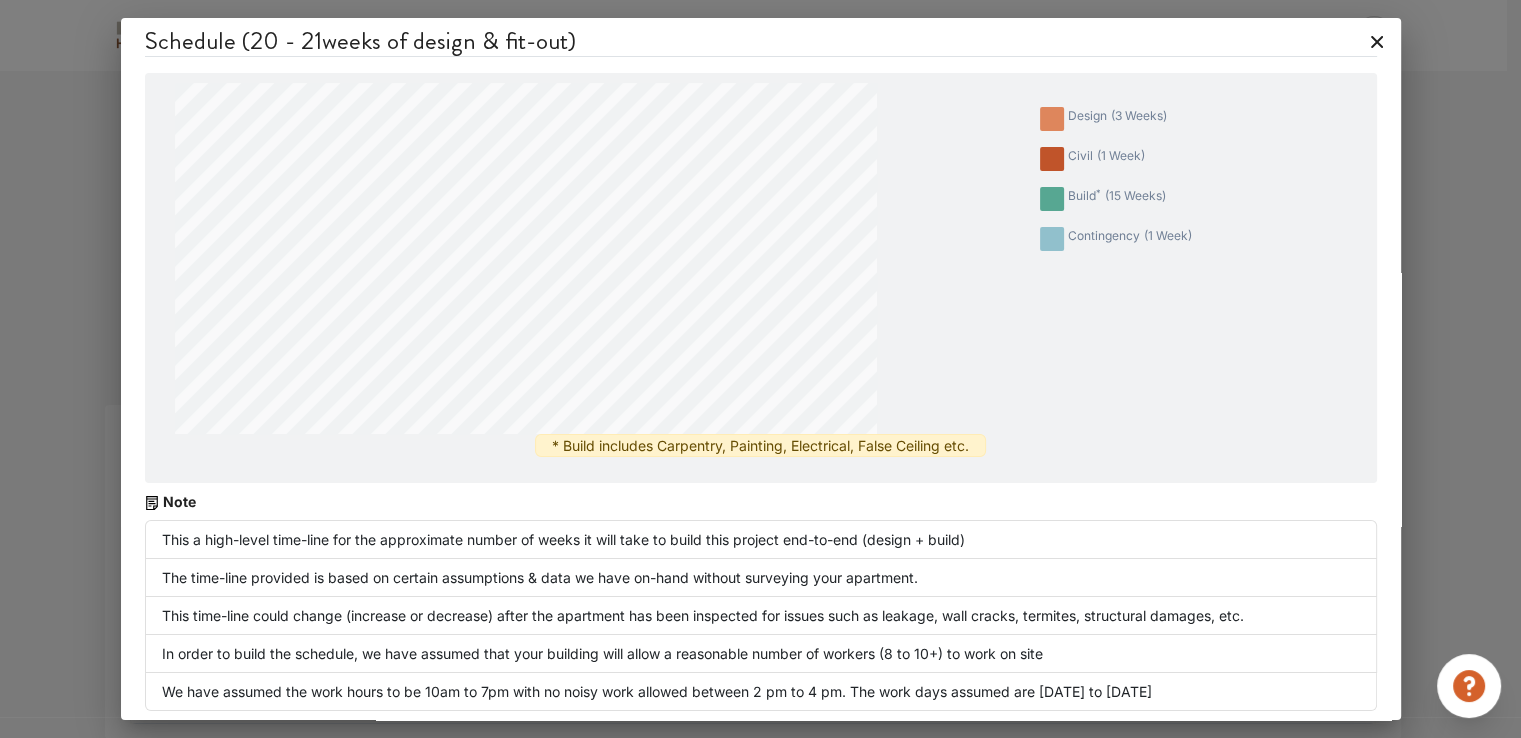 click 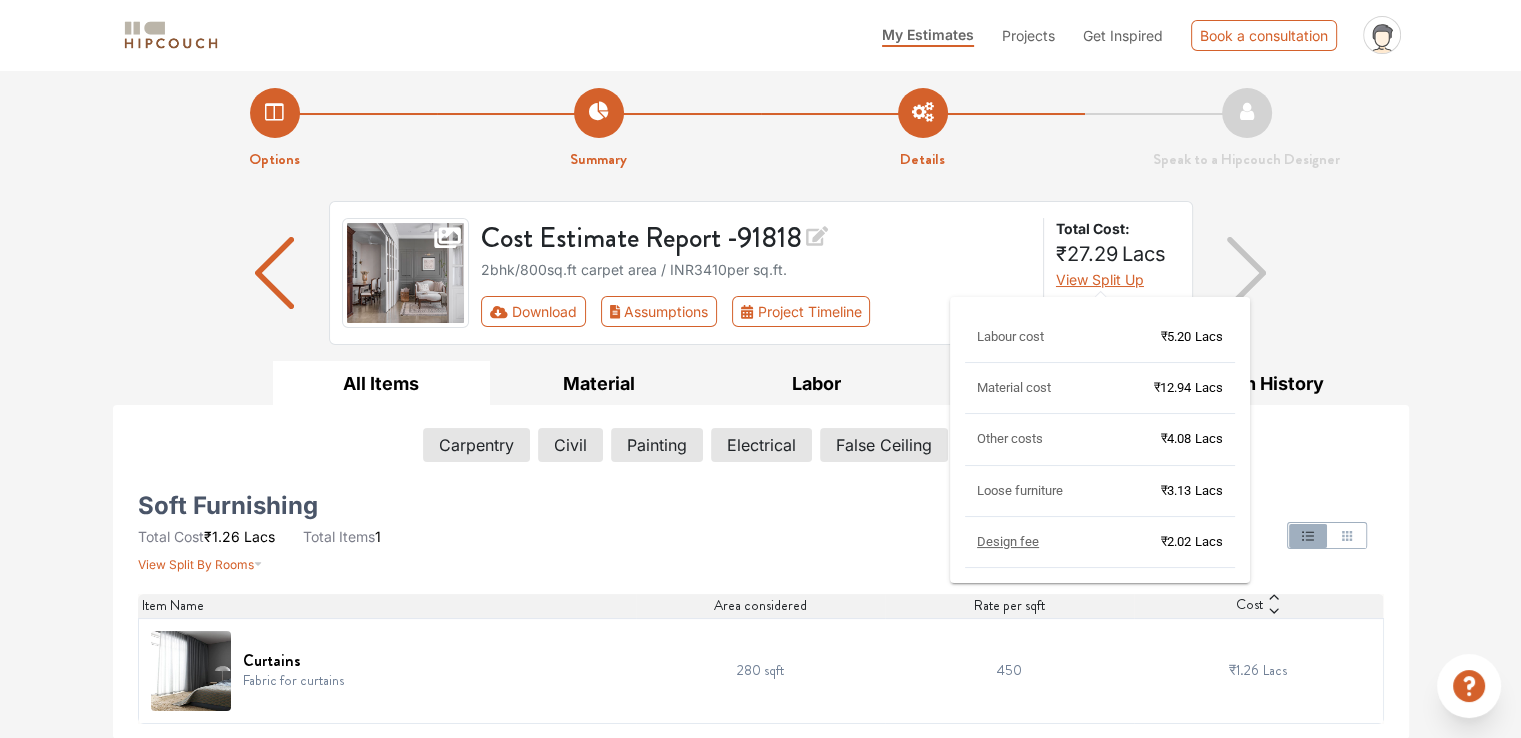 click on "View Split Up" at bounding box center [1100, 279] 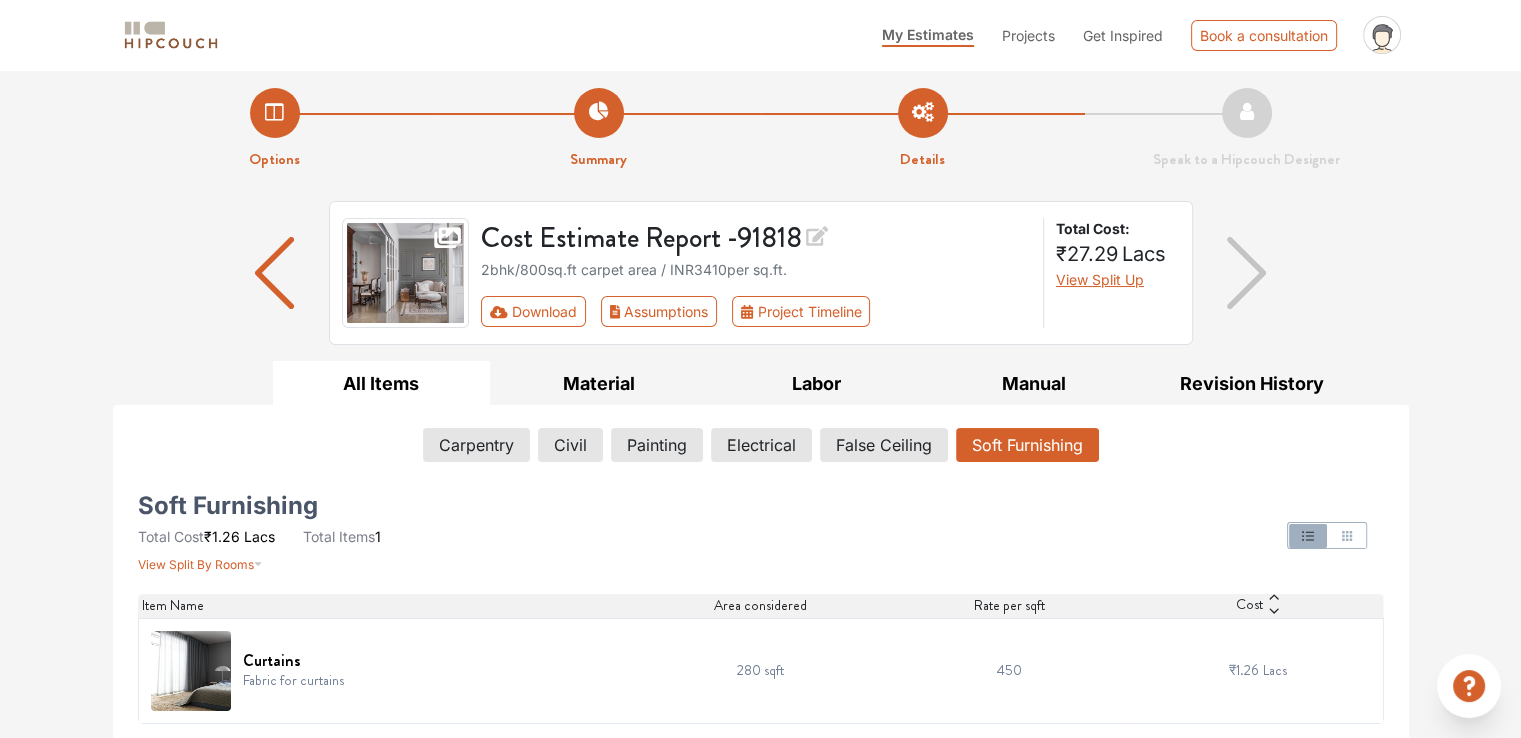 click at bounding box center (1246, 273) 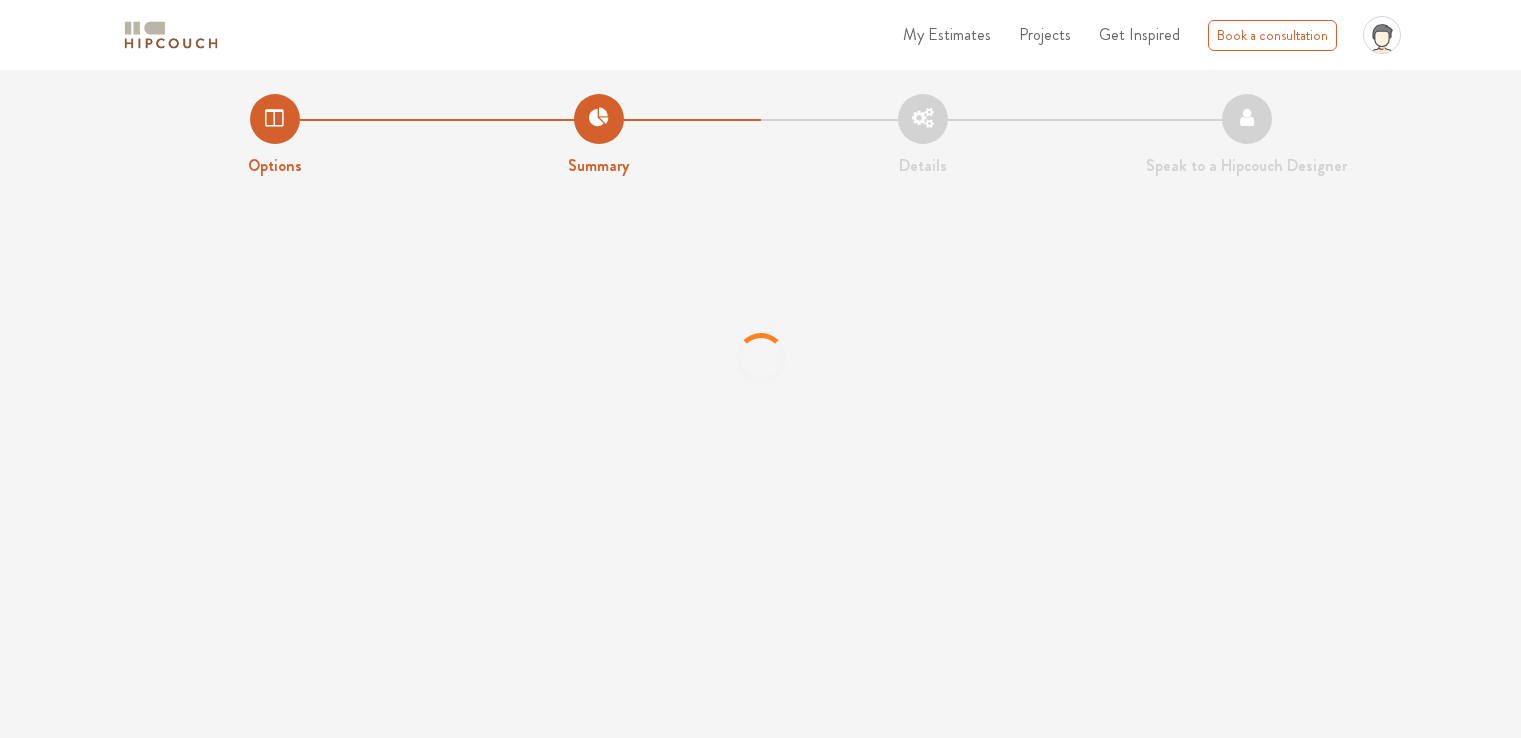 scroll, scrollTop: 0, scrollLeft: 0, axis: both 